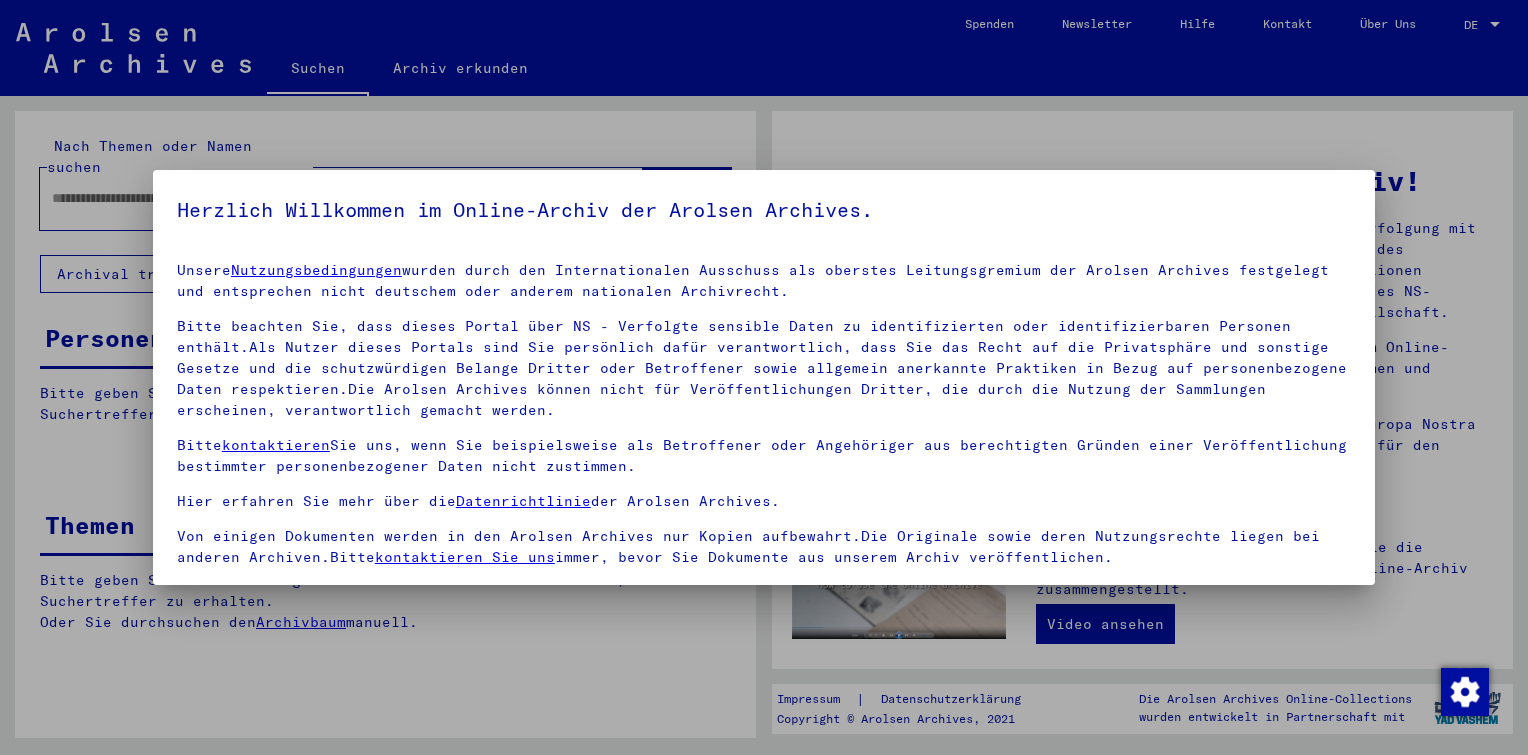 scroll, scrollTop: 0, scrollLeft: 0, axis: both 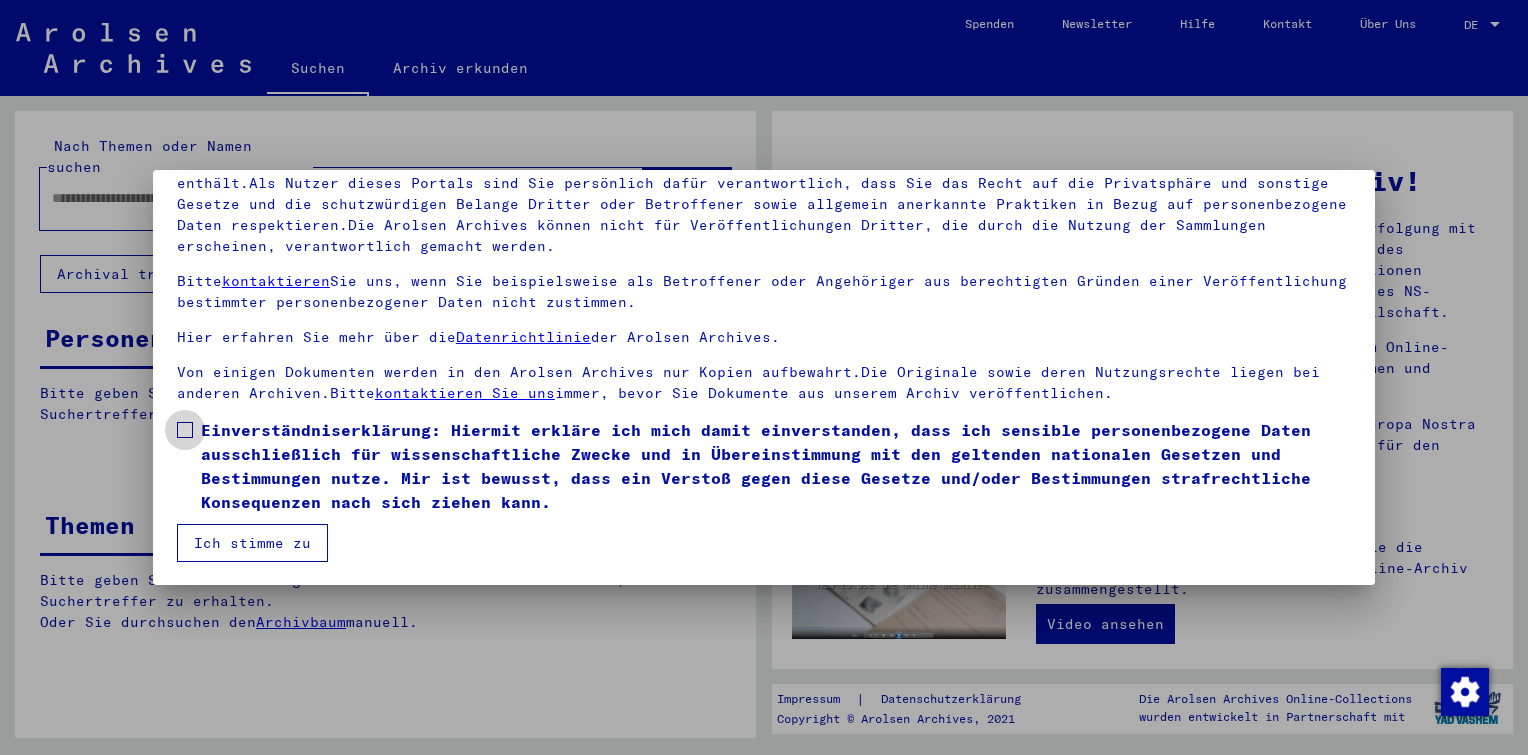 click at bounding box center [185, 430] 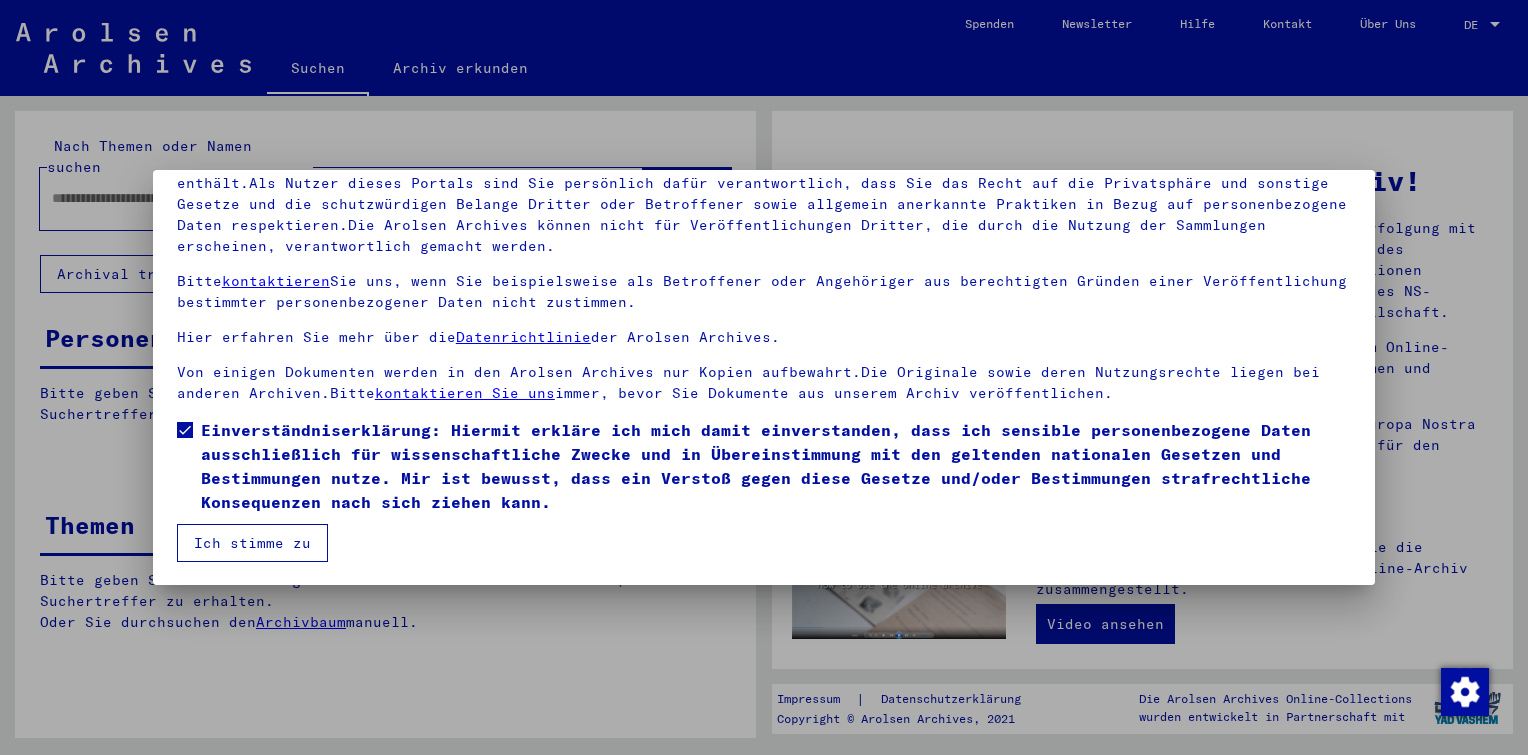 click on "Ich stimme zu" at bounding box center (252, 543) 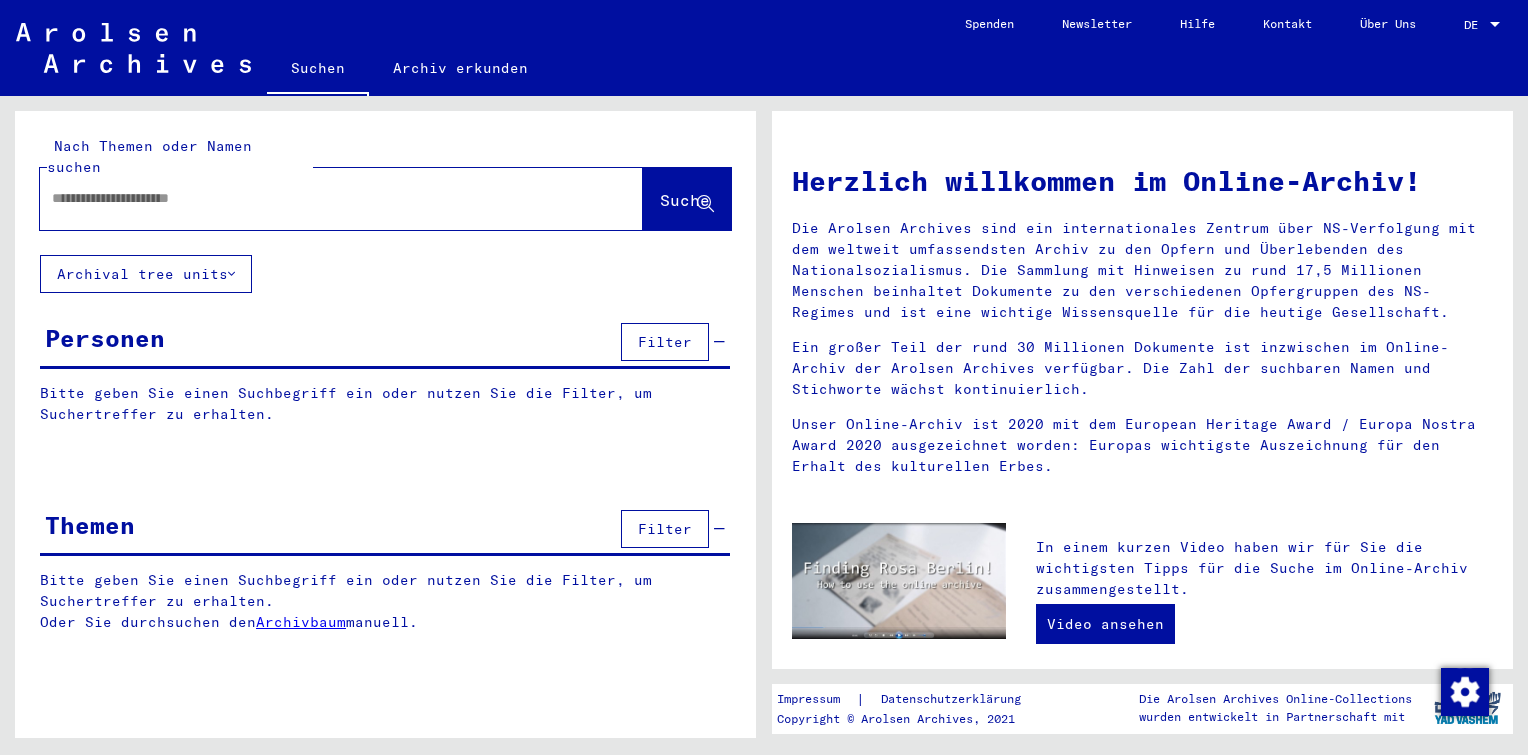 click at bounding box center [317, 198] 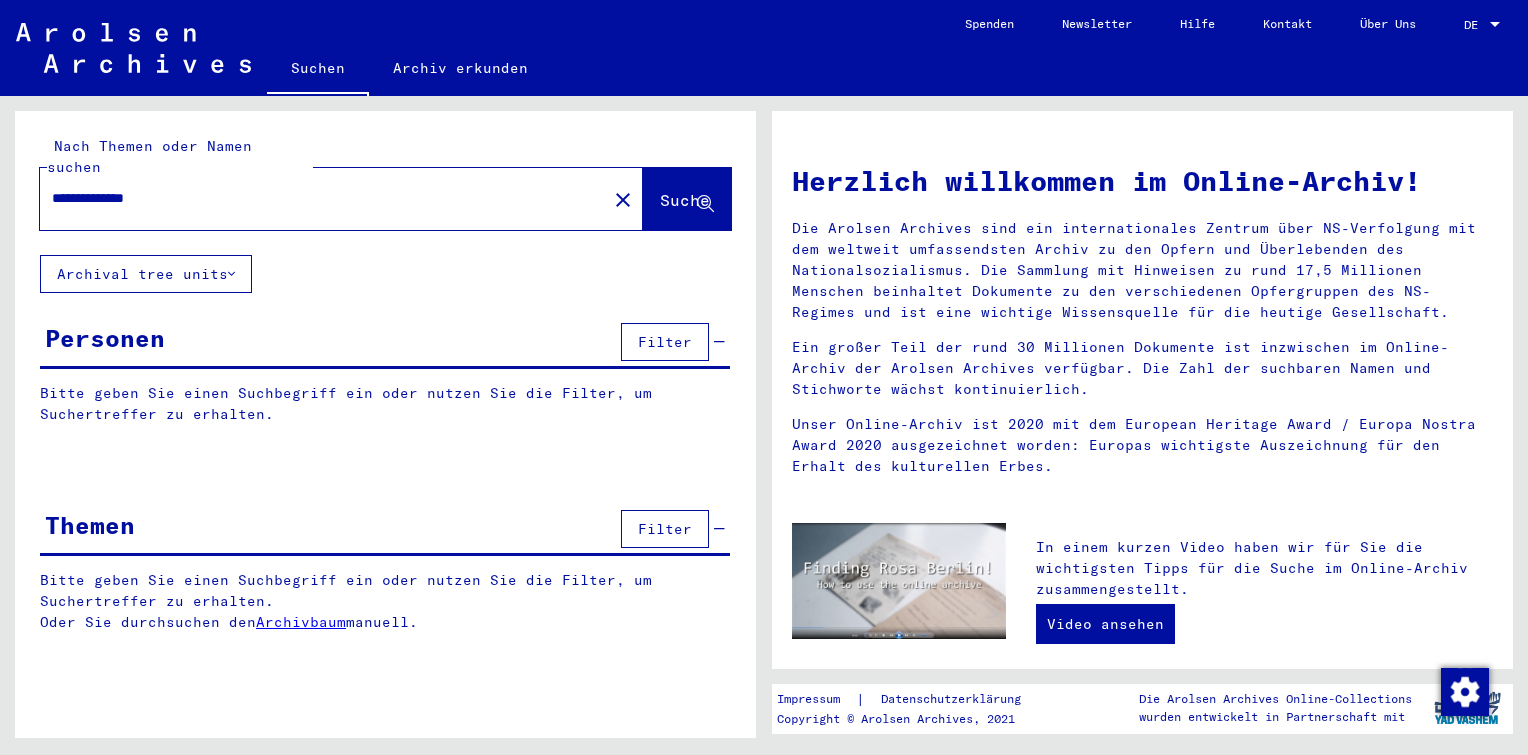 type on "**********" 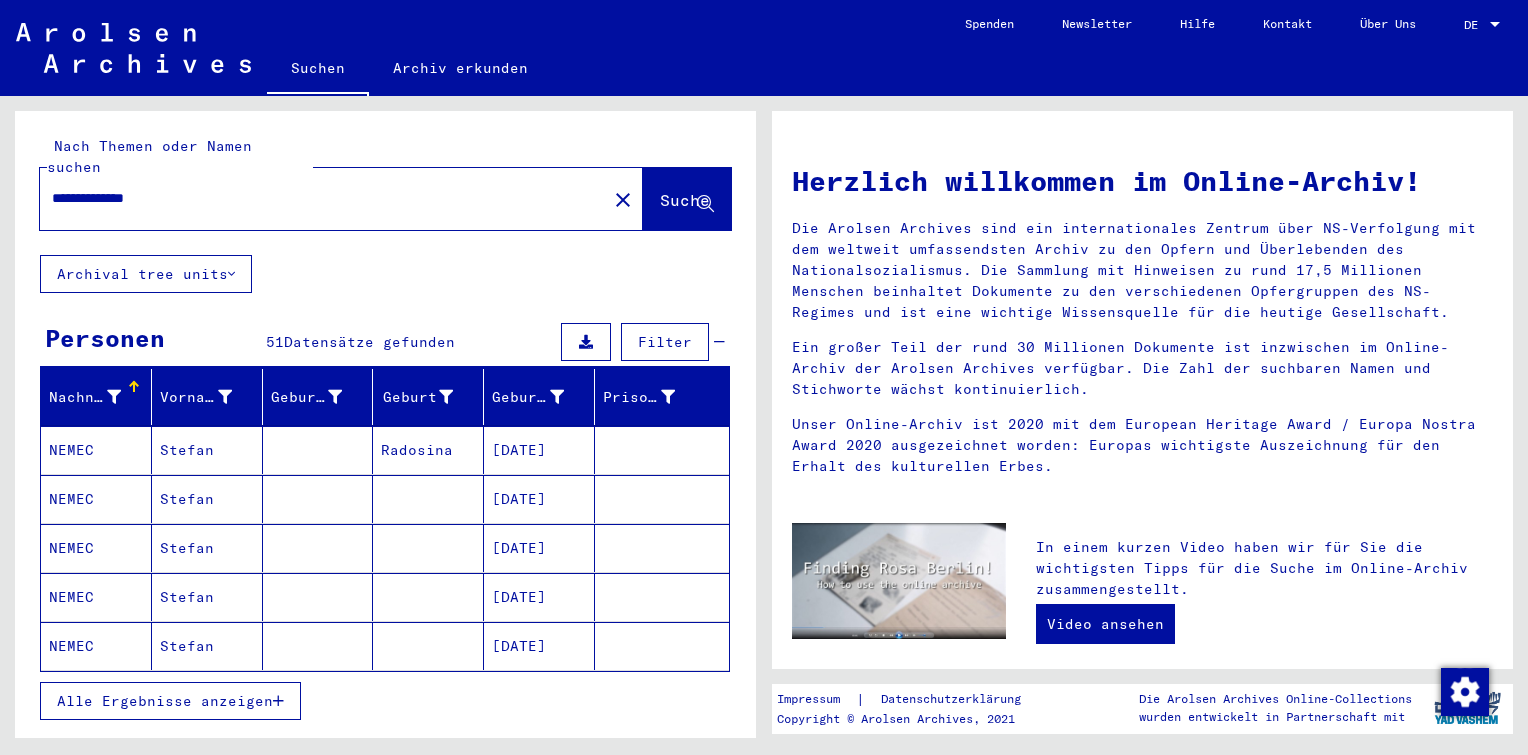 click on "Alle Ergebnisse anzeigen" at bounding box center (165, 701) 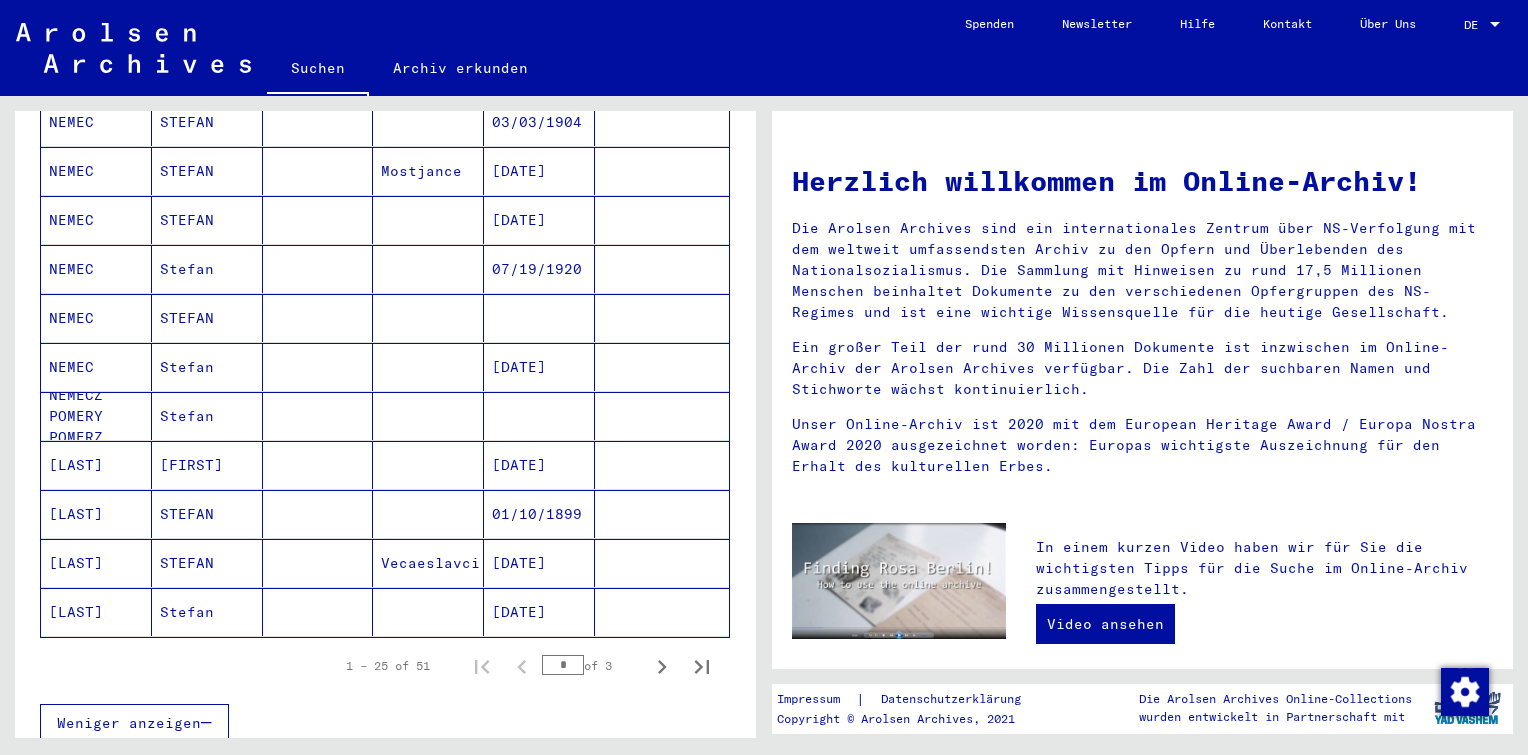 scroll, scrollTop: 1012, scrollLeft: 0, axis: vertical 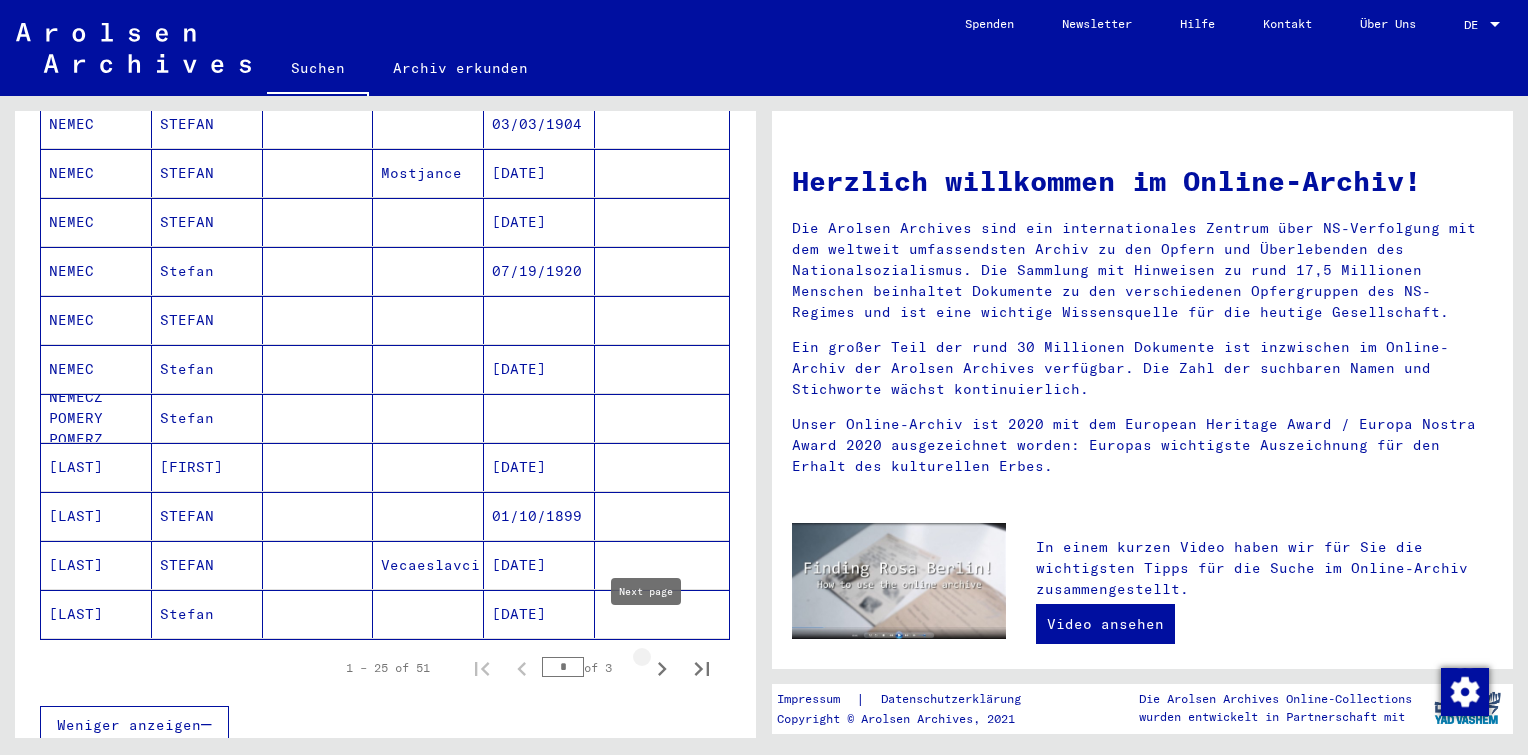 click 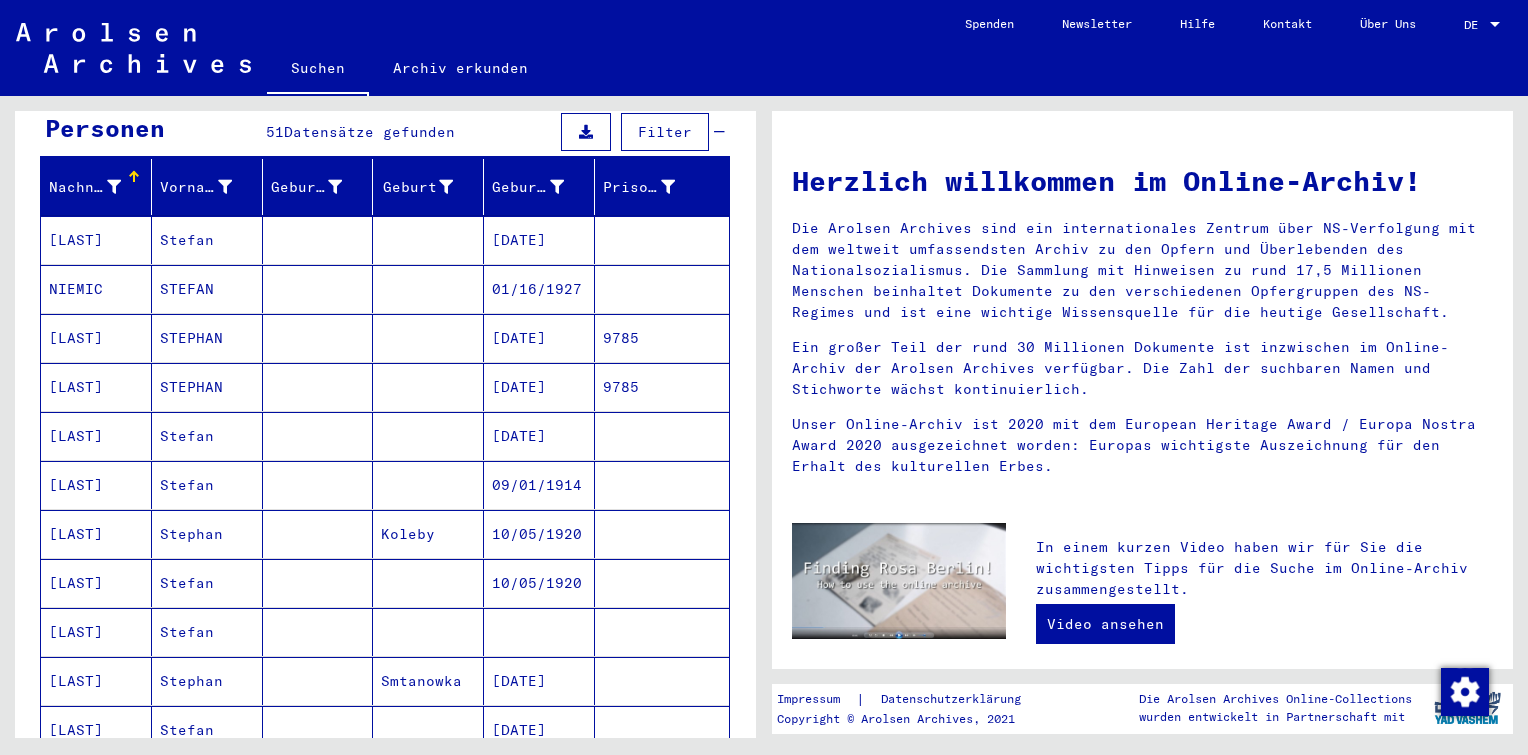 scroll, scrollTop: 208, scrollLeft: 0, axis: vertical 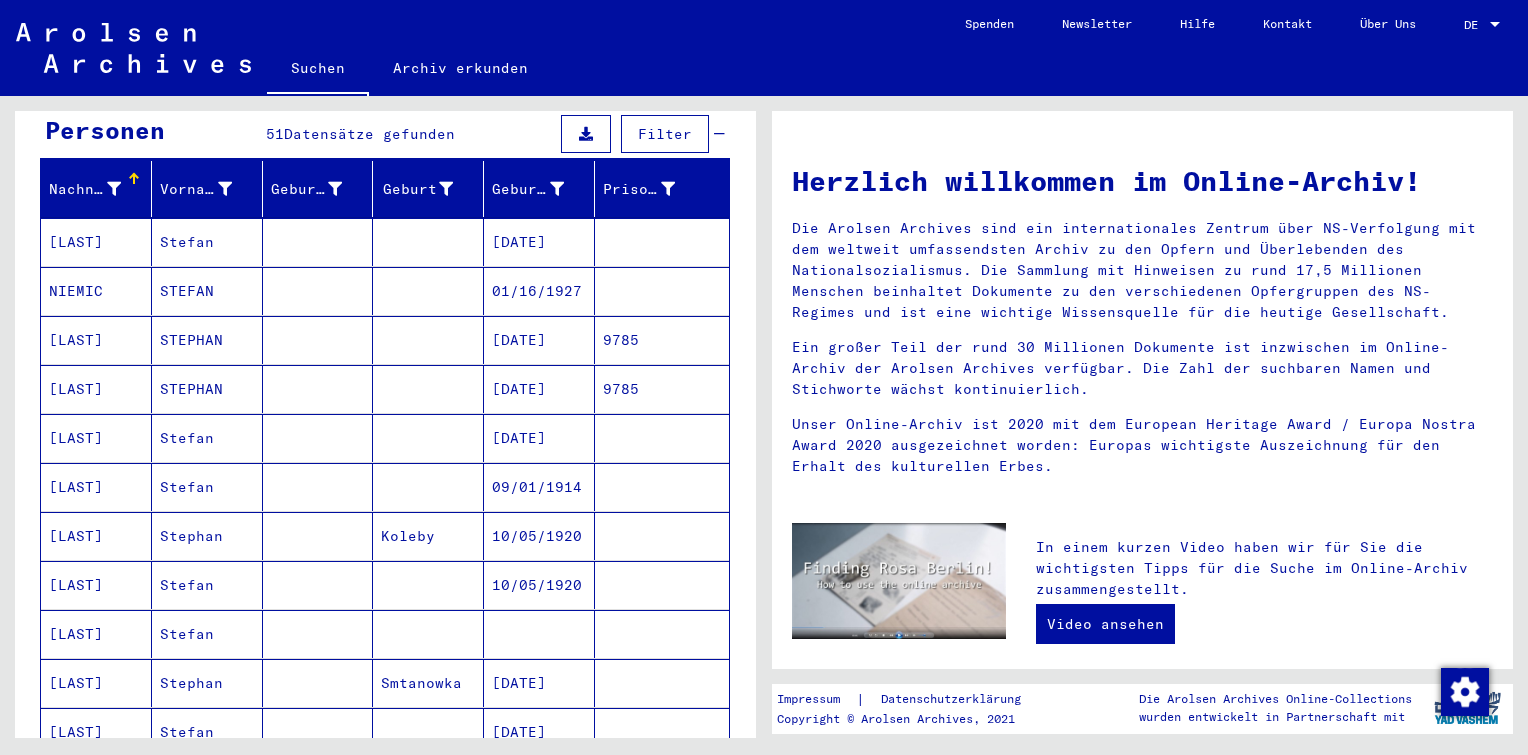 type 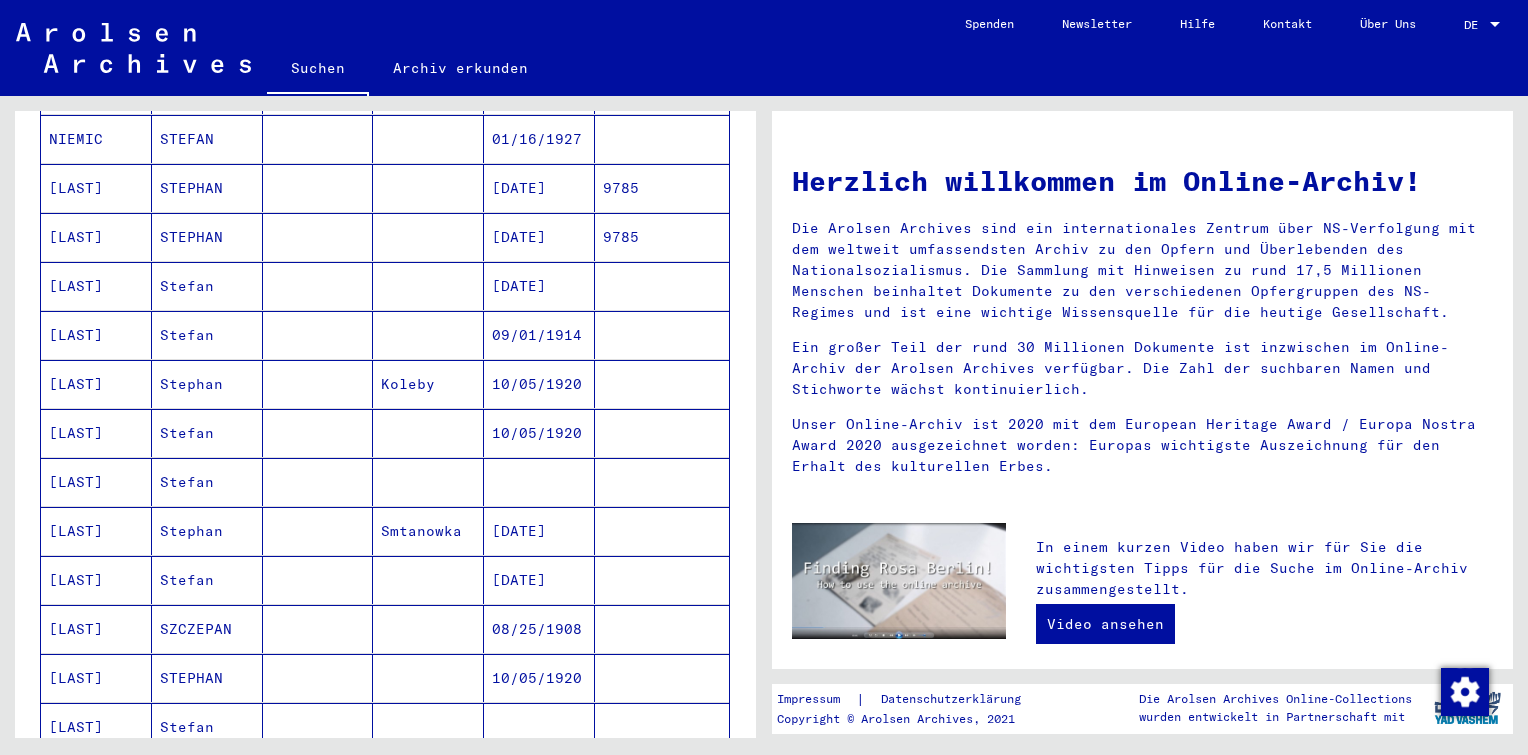 scroll, scrollTop: 366, scrollLeft: 0, axis: vertical 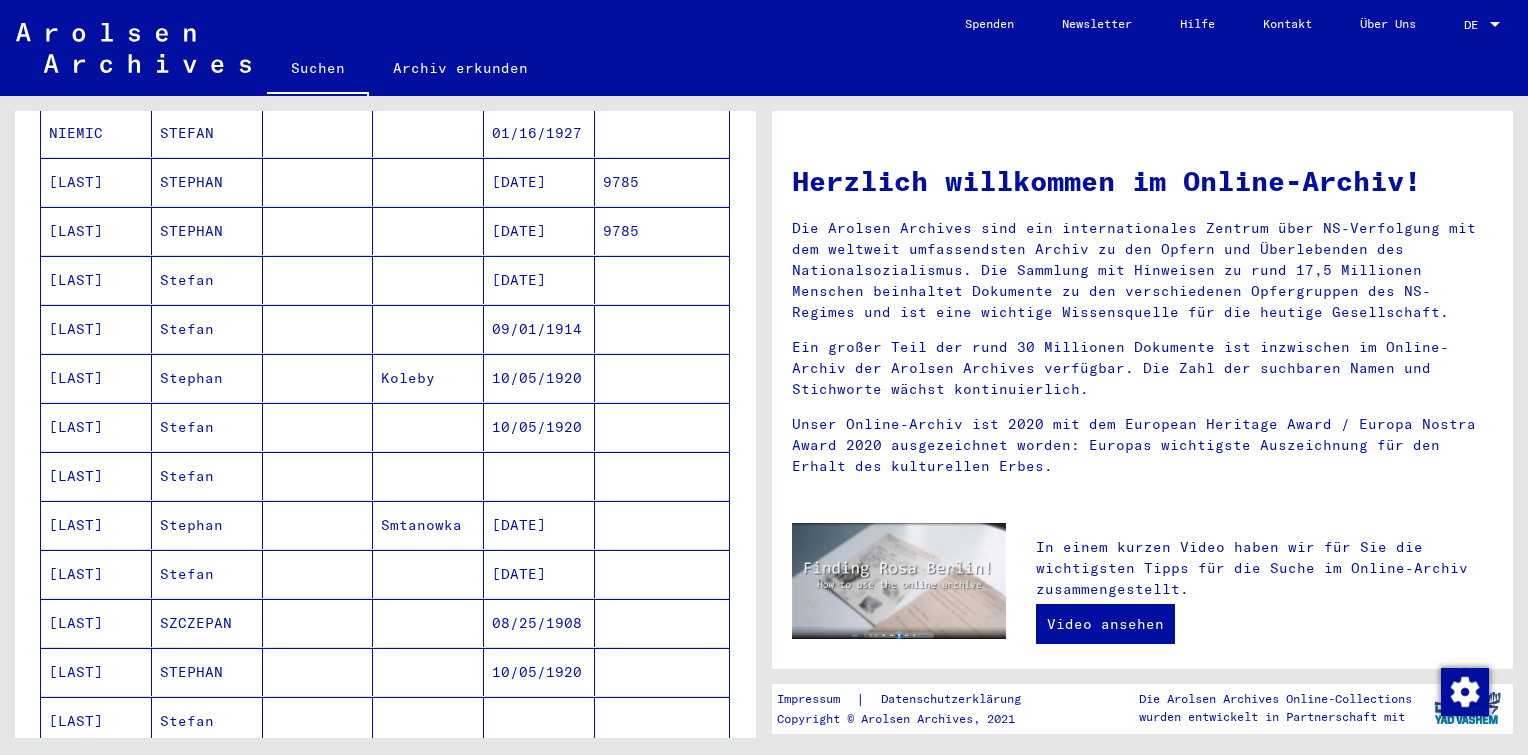click on "10/05/1920" at bounding box center [539, 427] 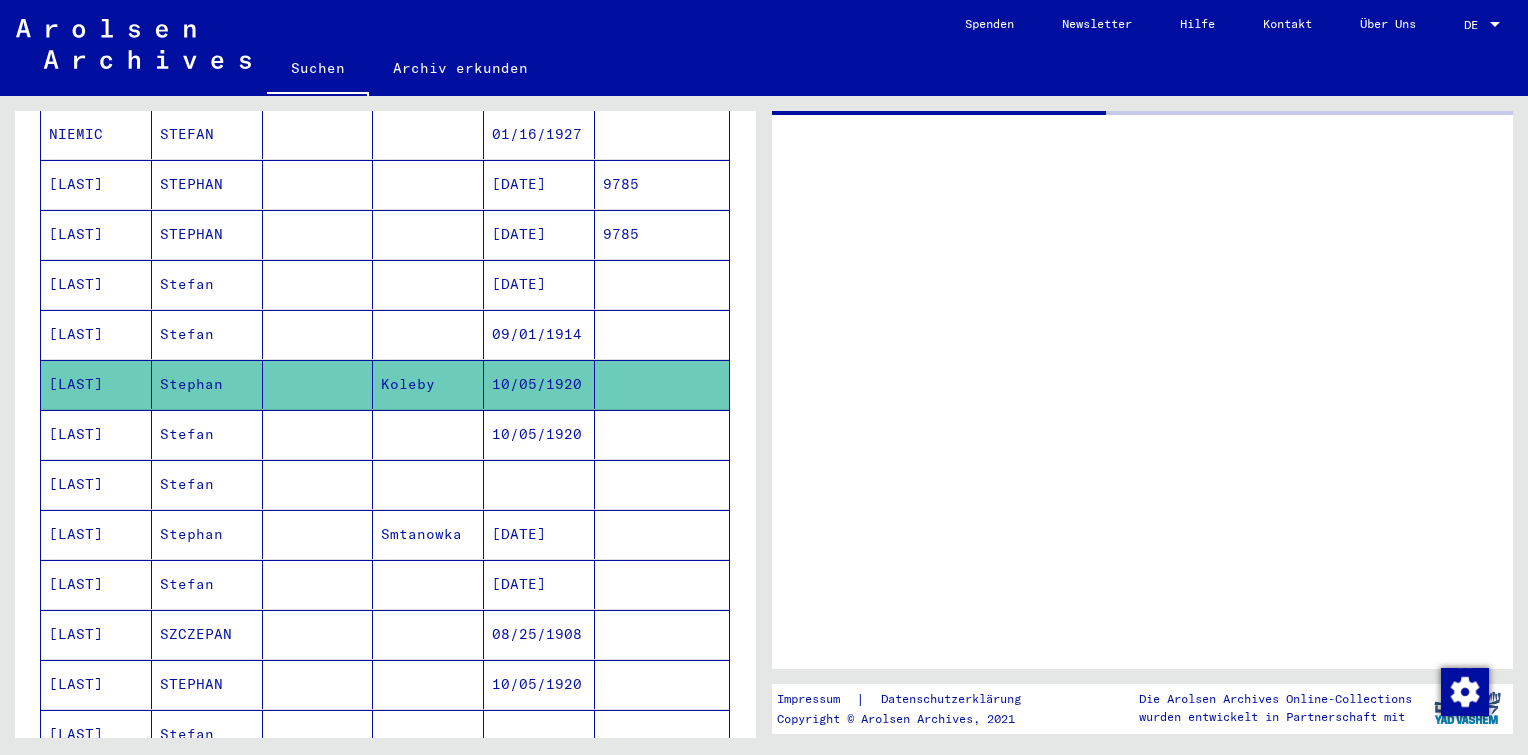scroll, scrollTop: 368, scrollLeft: 0, axis: vertical 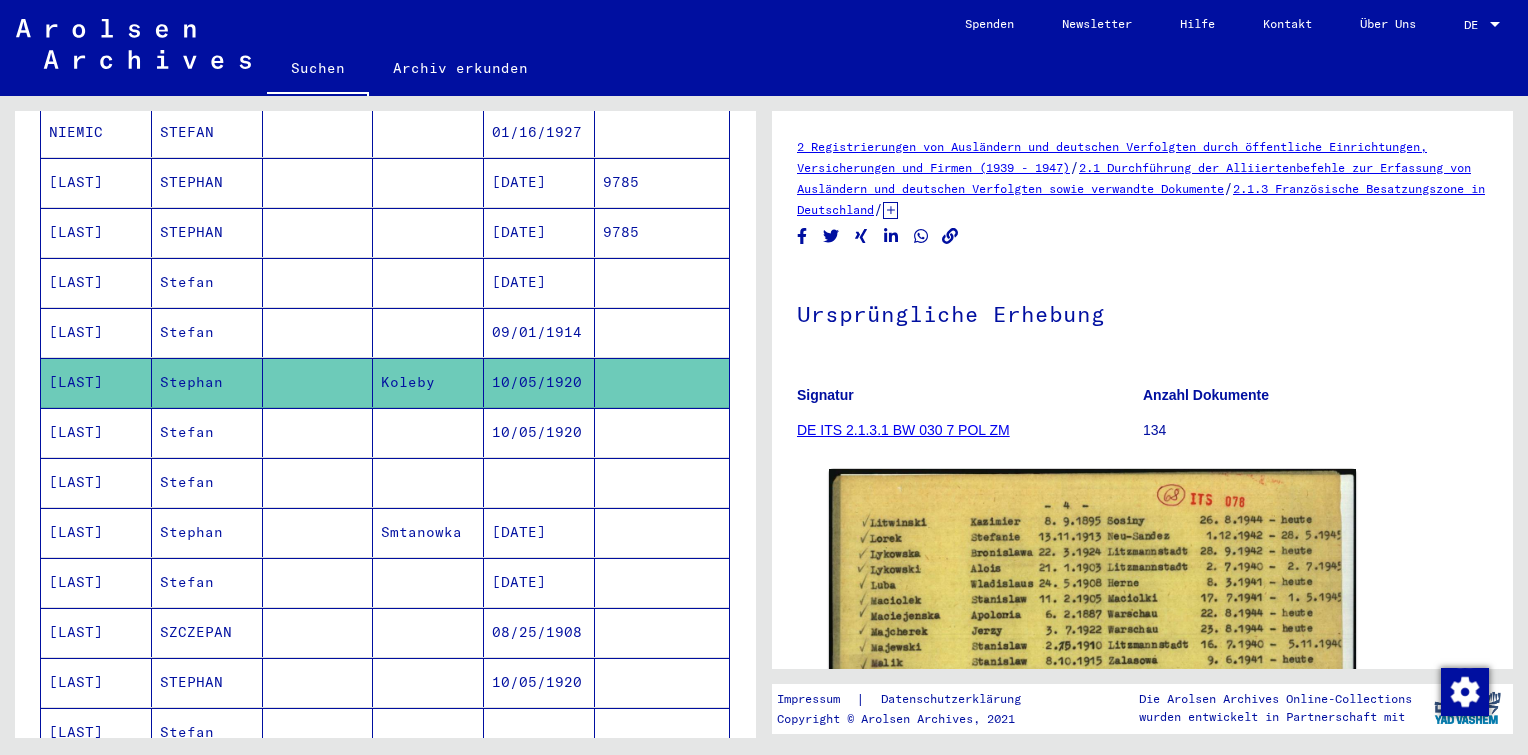 click on "10/05/1920" at bounding box center (539, 482) 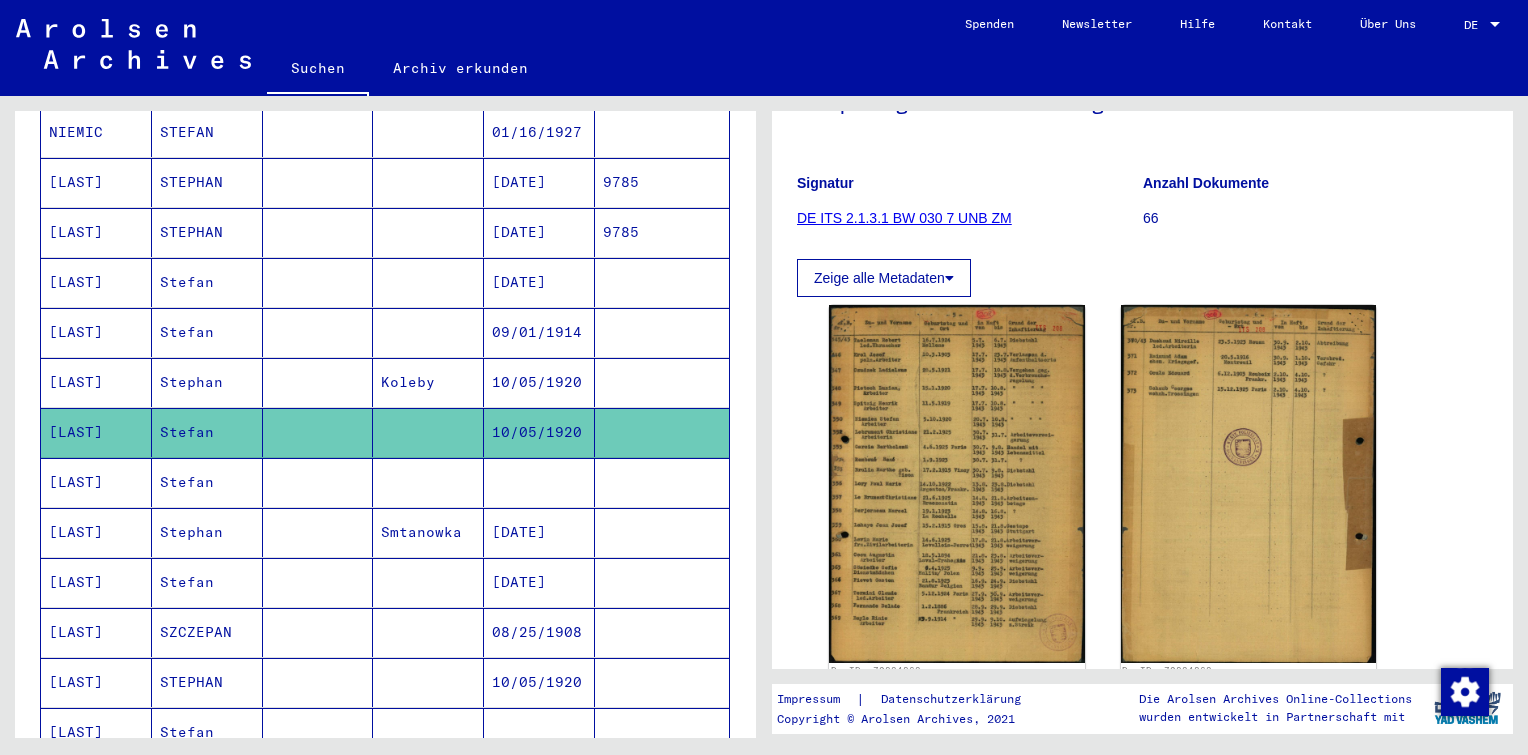 scroll, scrollTop: 216, scrollLeft: 0, axis: vertical 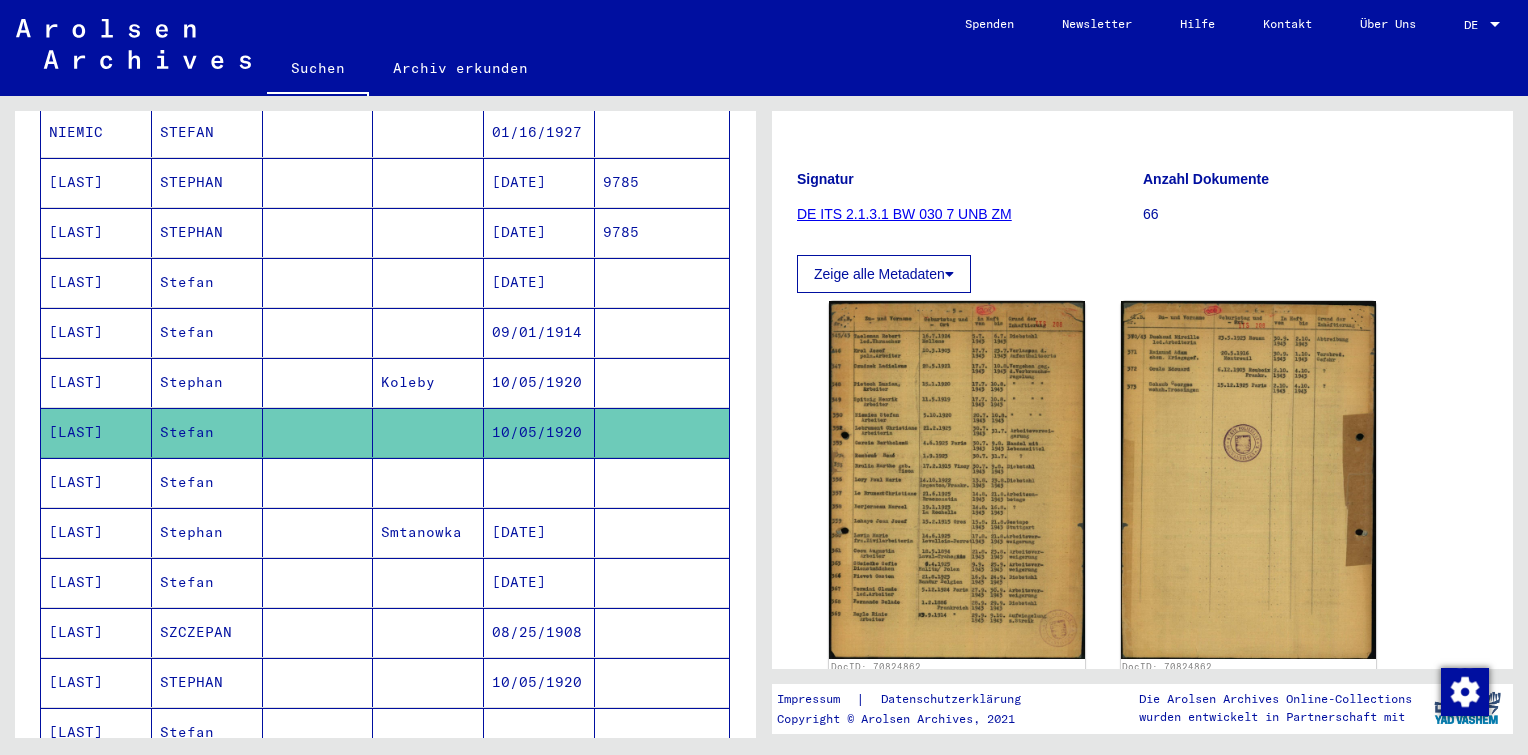 click at bounding box center (428, 532) 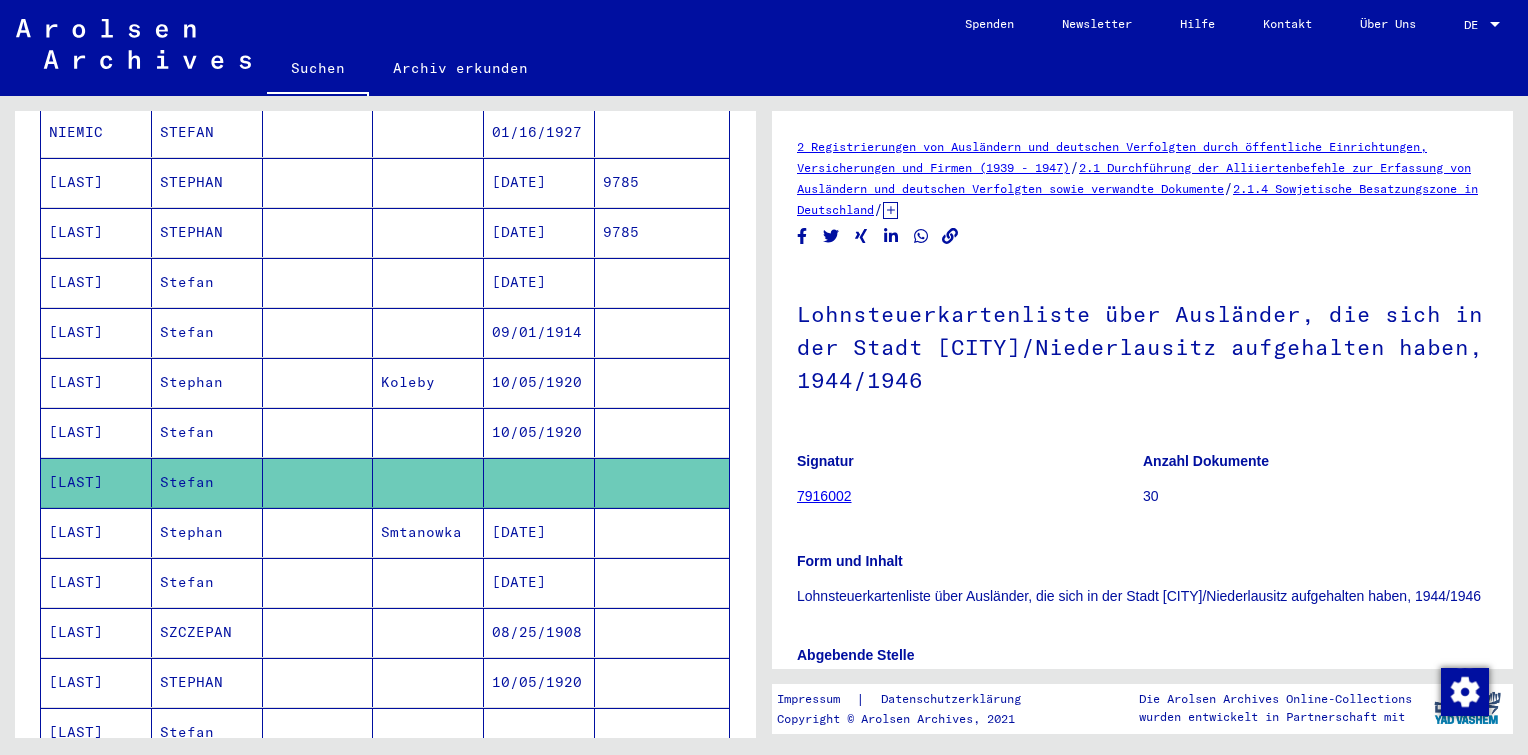 scroll, scrollTop: 228, scrollLeft: 0, axis: vertical 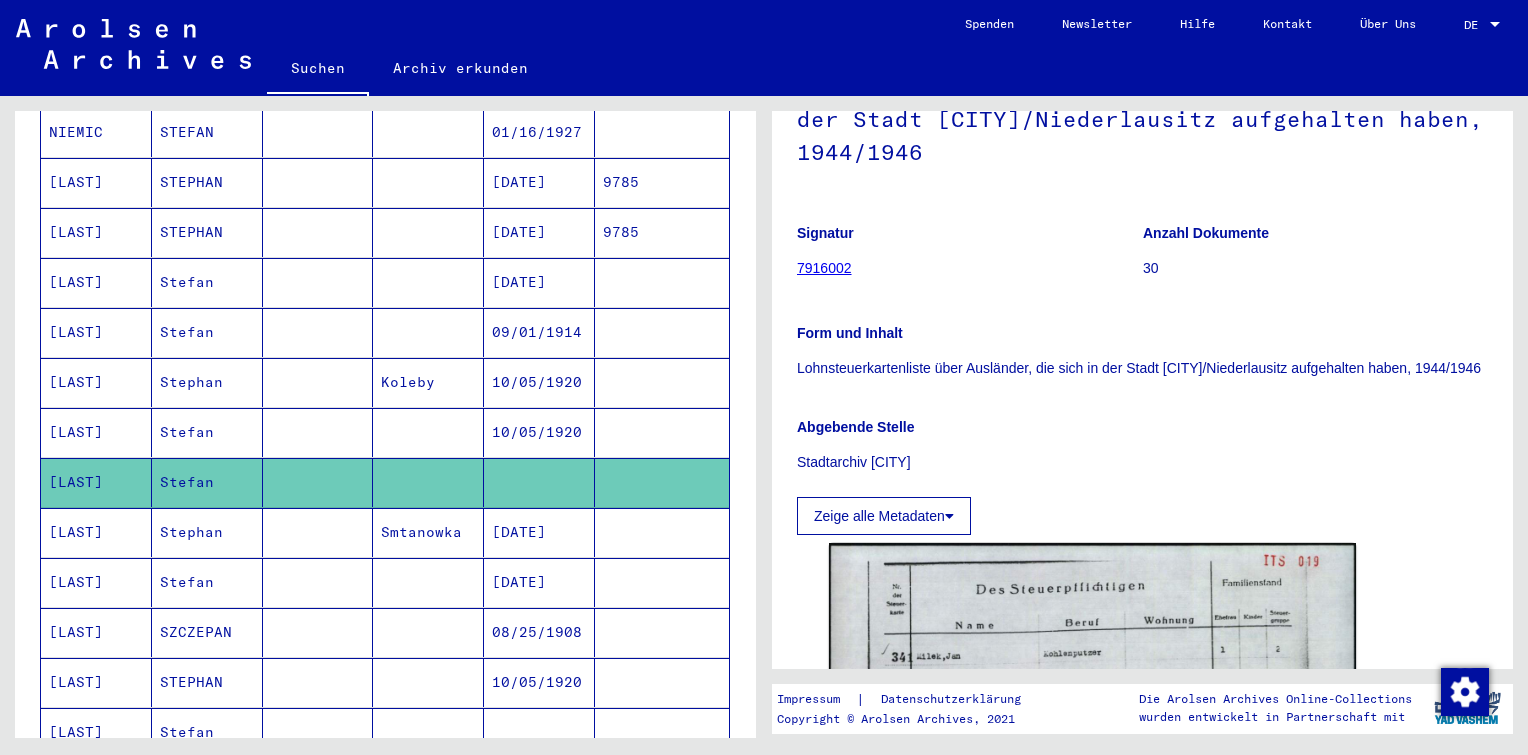 click on "10/05/1920" at bounding box center (539, 732) 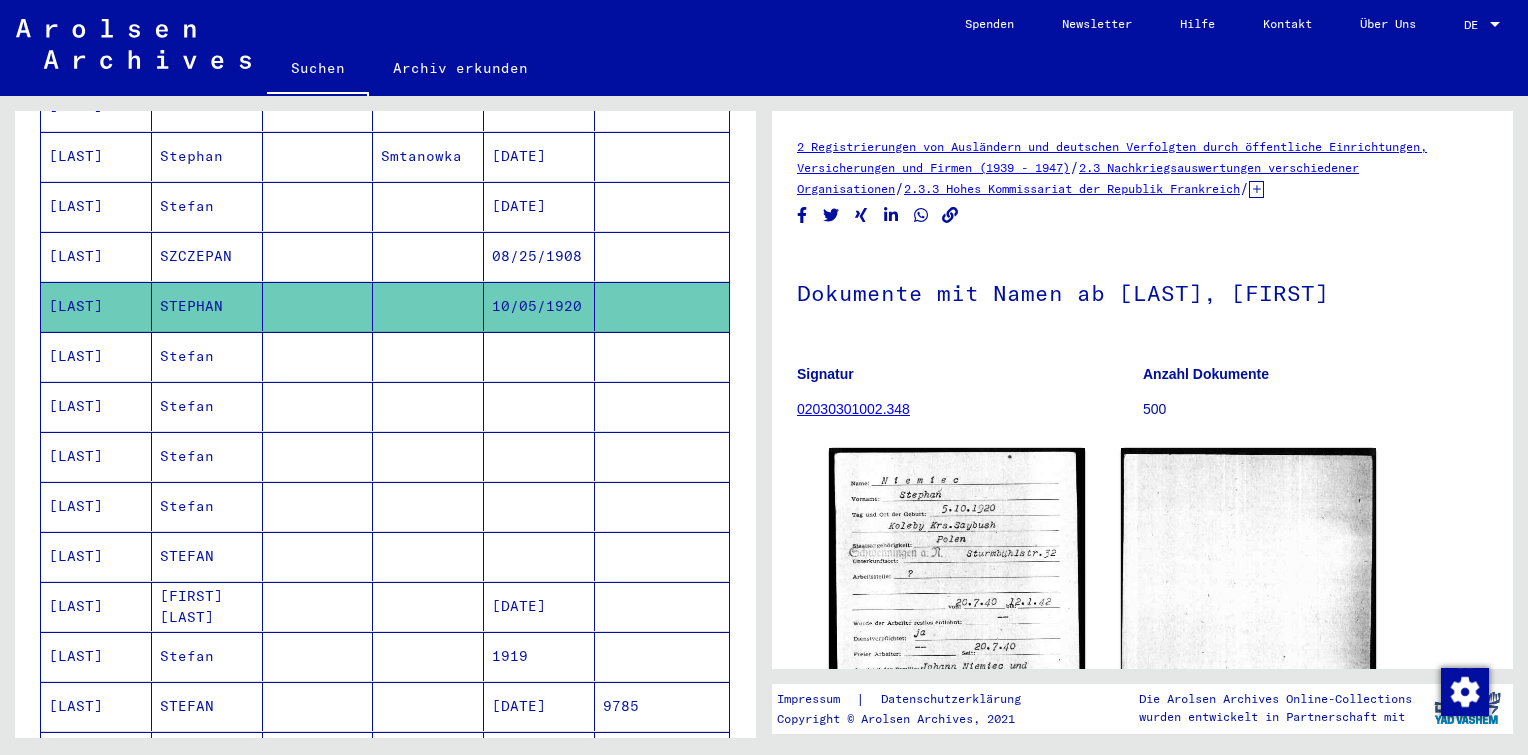 scroll, scrollTop: 748, scrollLeft: 0, axis: vertical 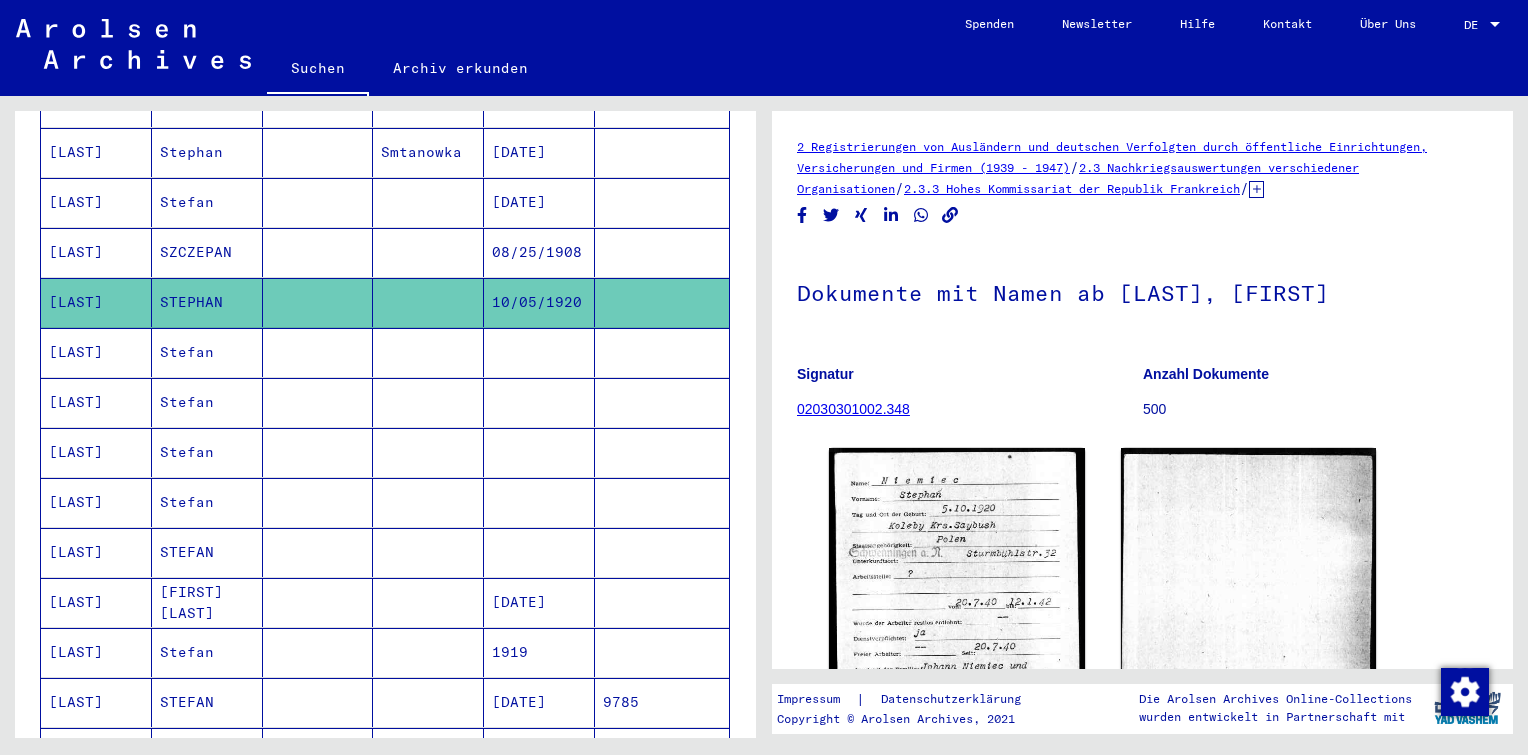 click at bounding box center [428, 402] 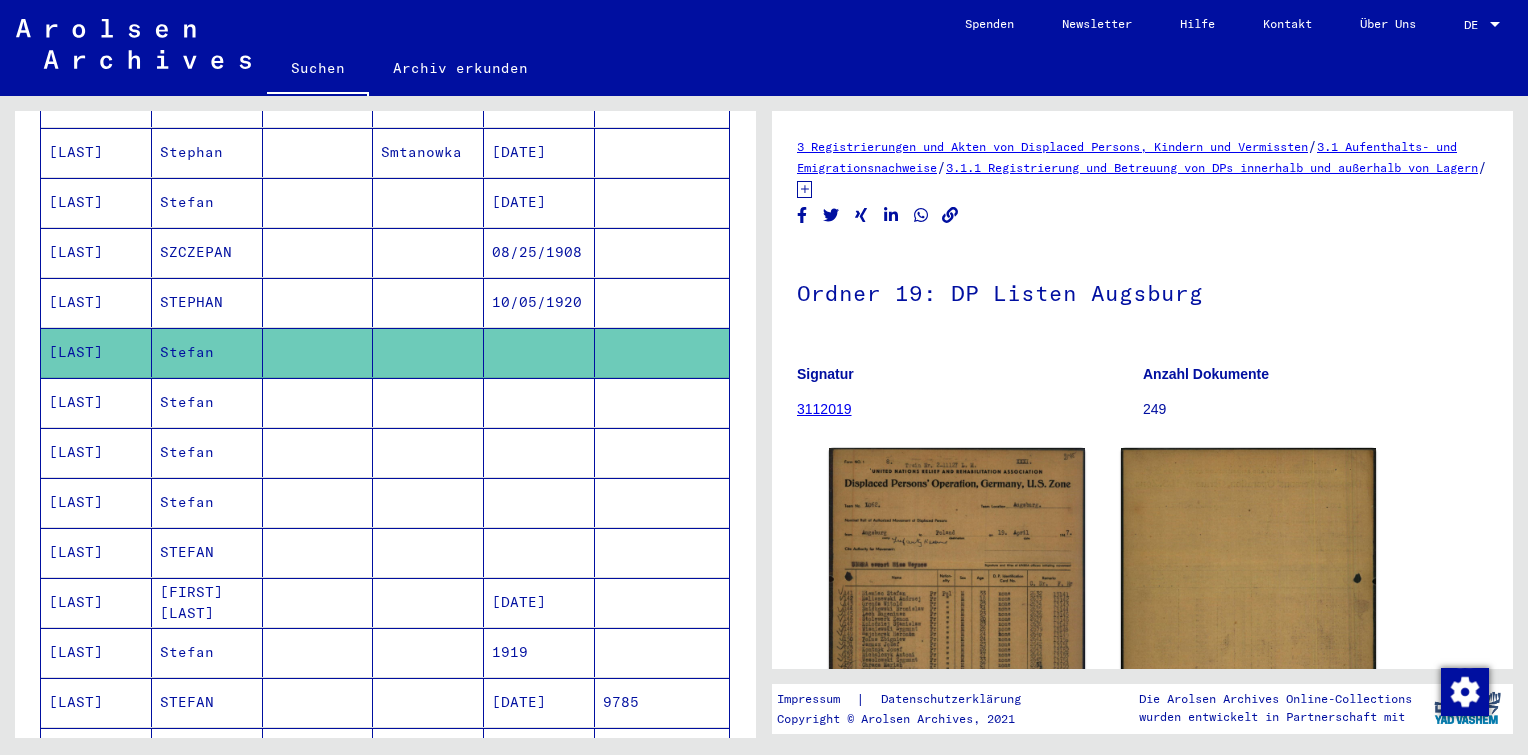 scroll, scrollTop: 180, scrollLeft: 0, axis: vertical 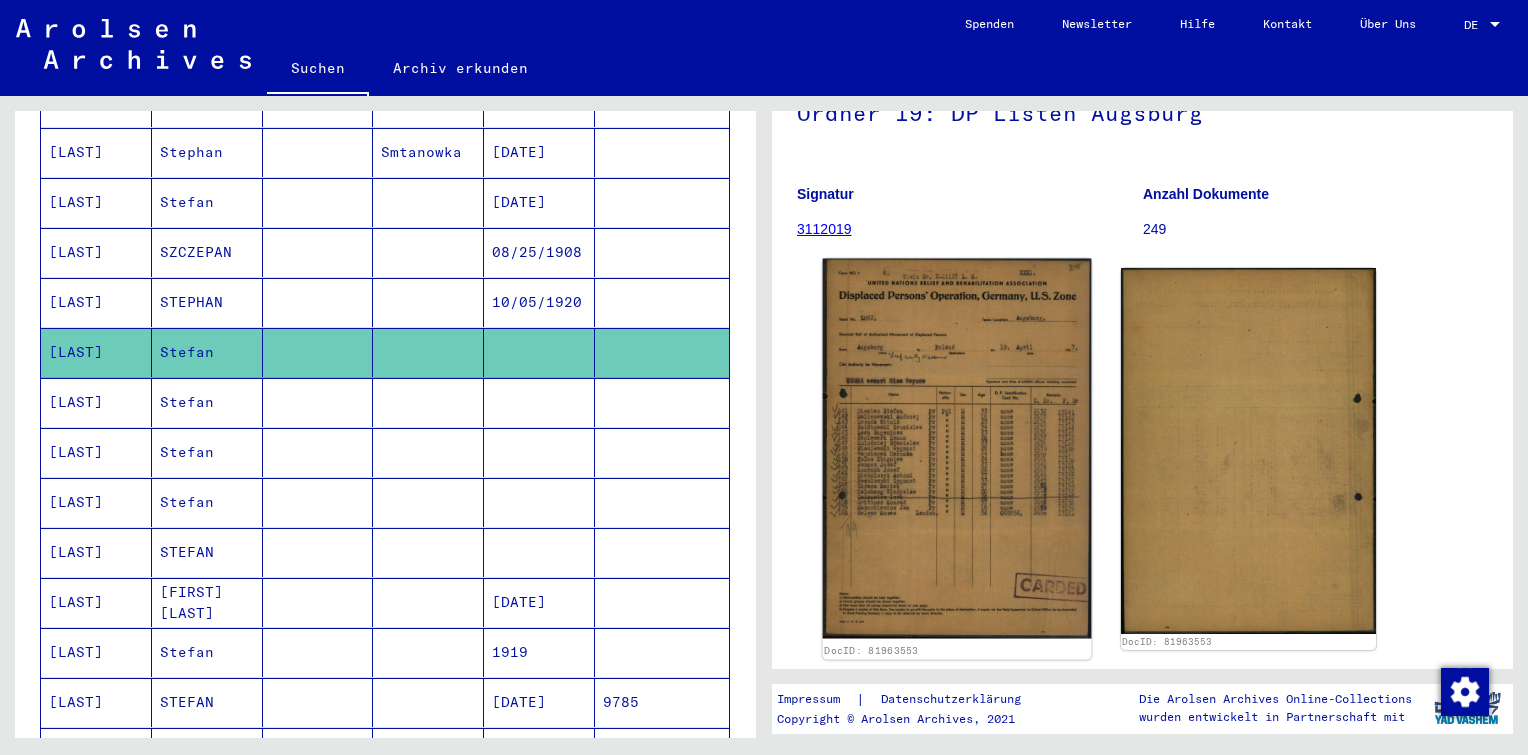 click 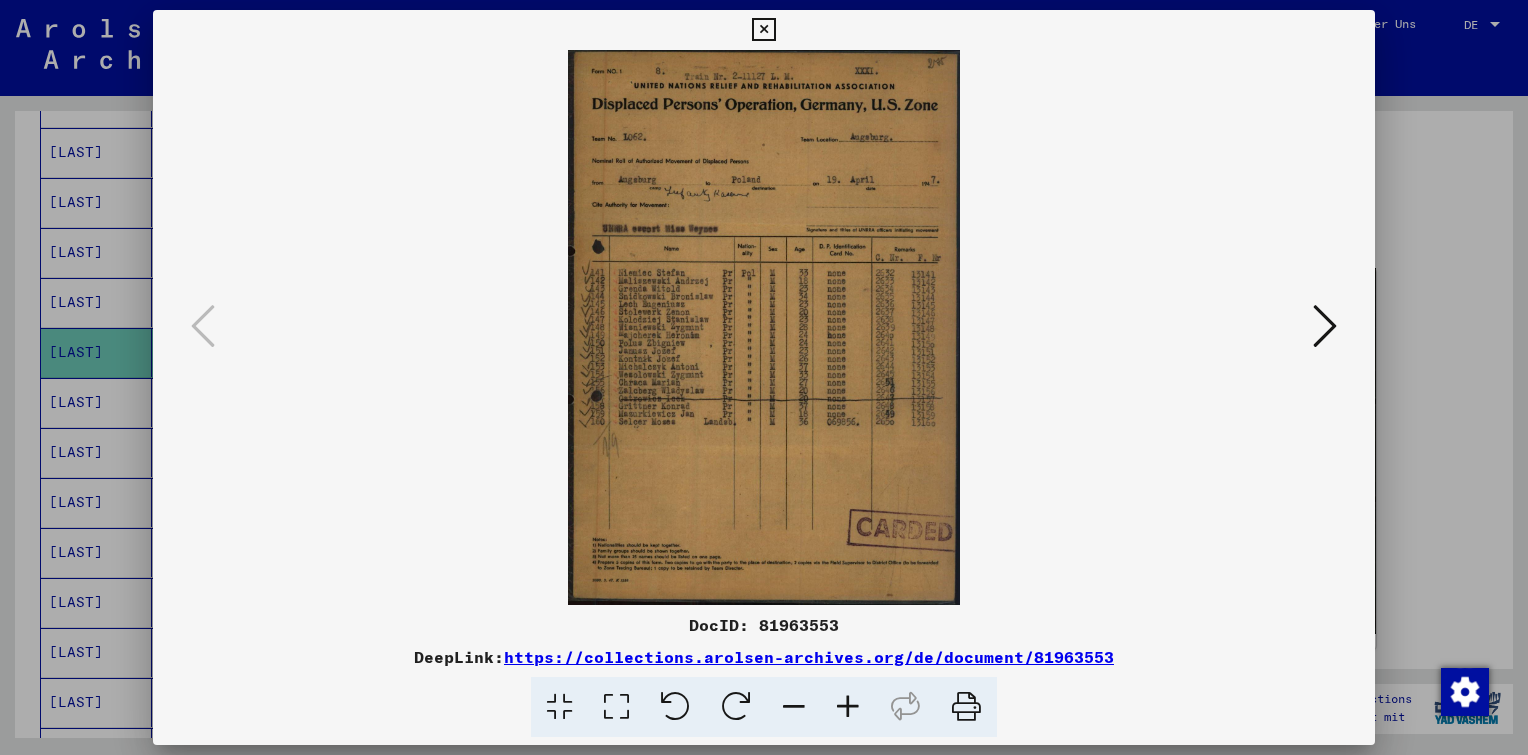 click at bounding box center [763, 30] 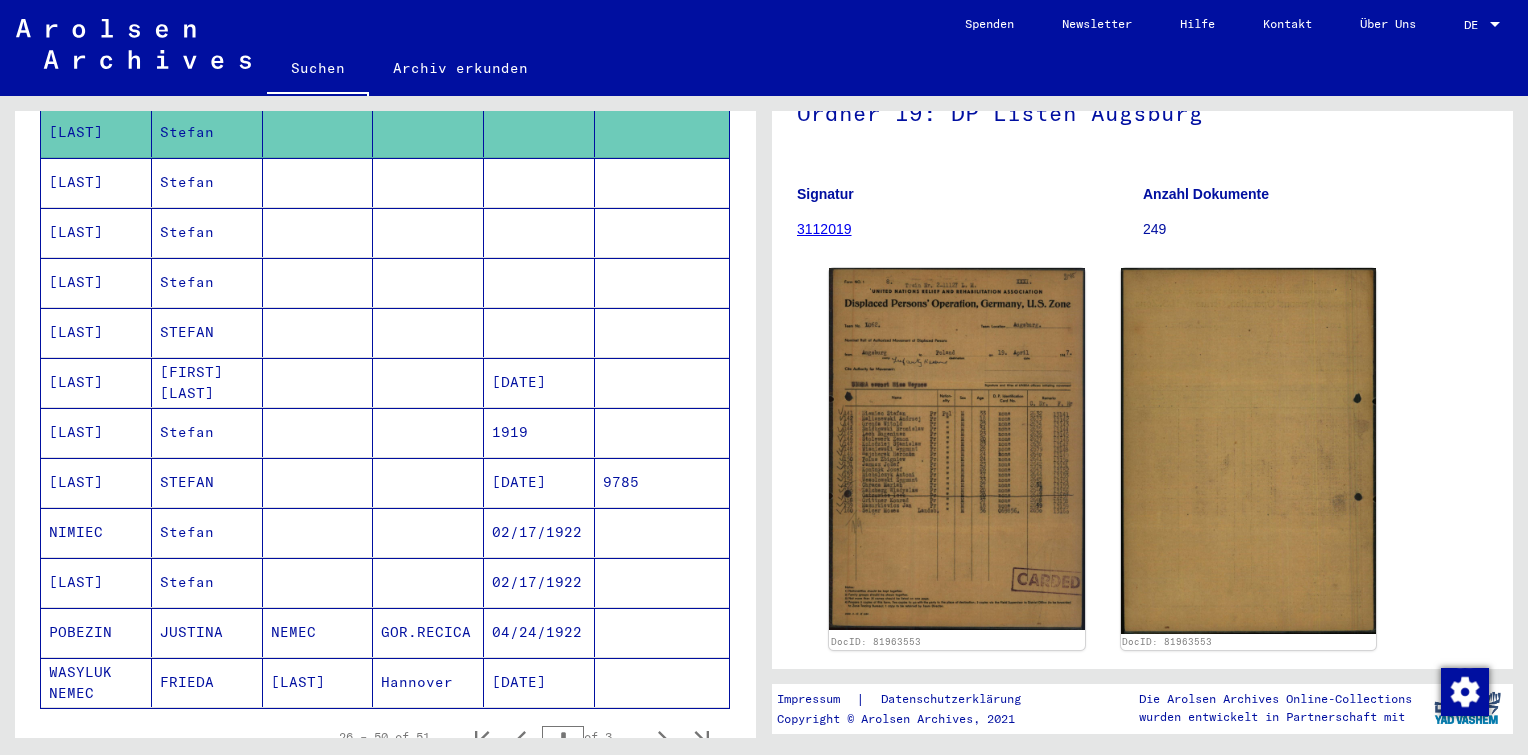 scroll, scrollTop: 968, scrollLeft: 0, axis: vertical 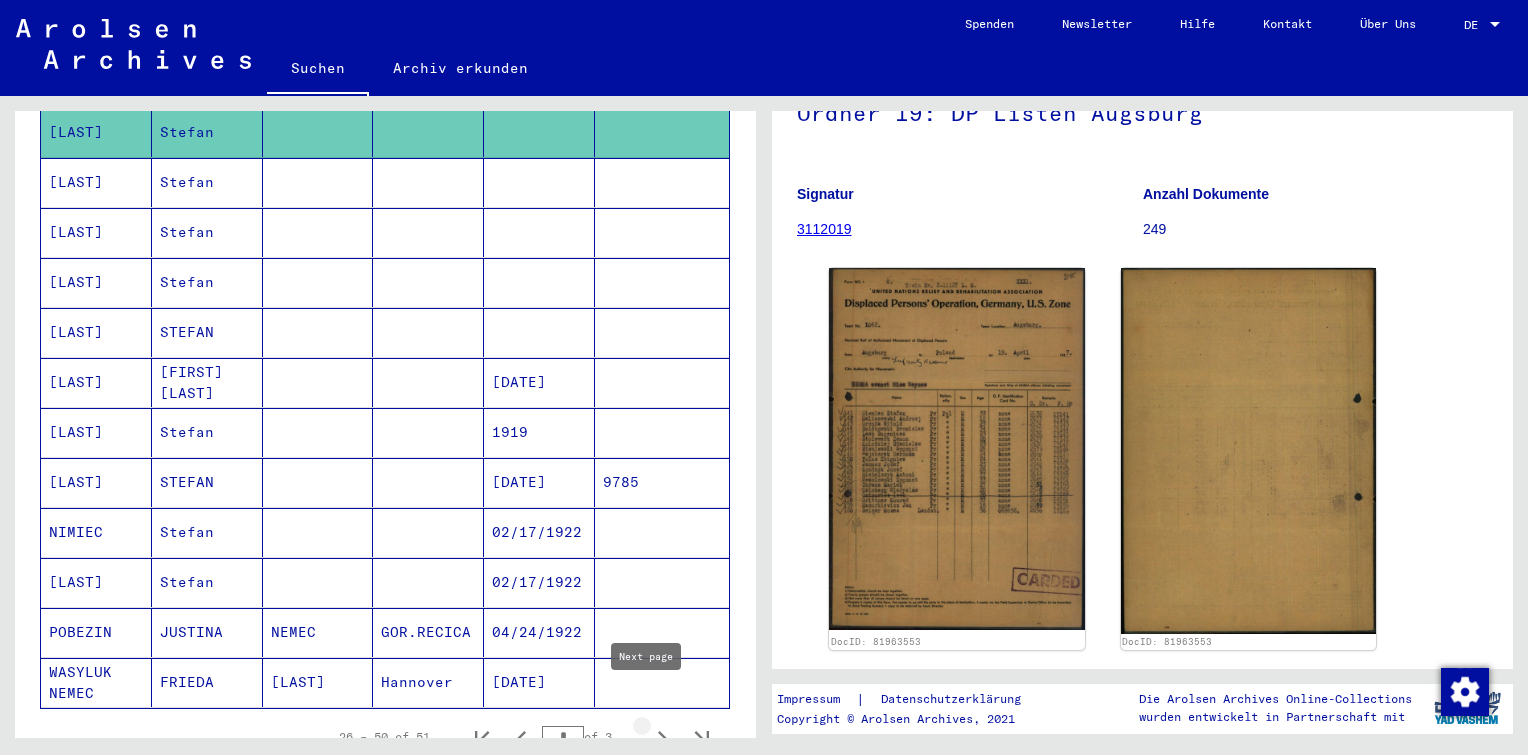 click 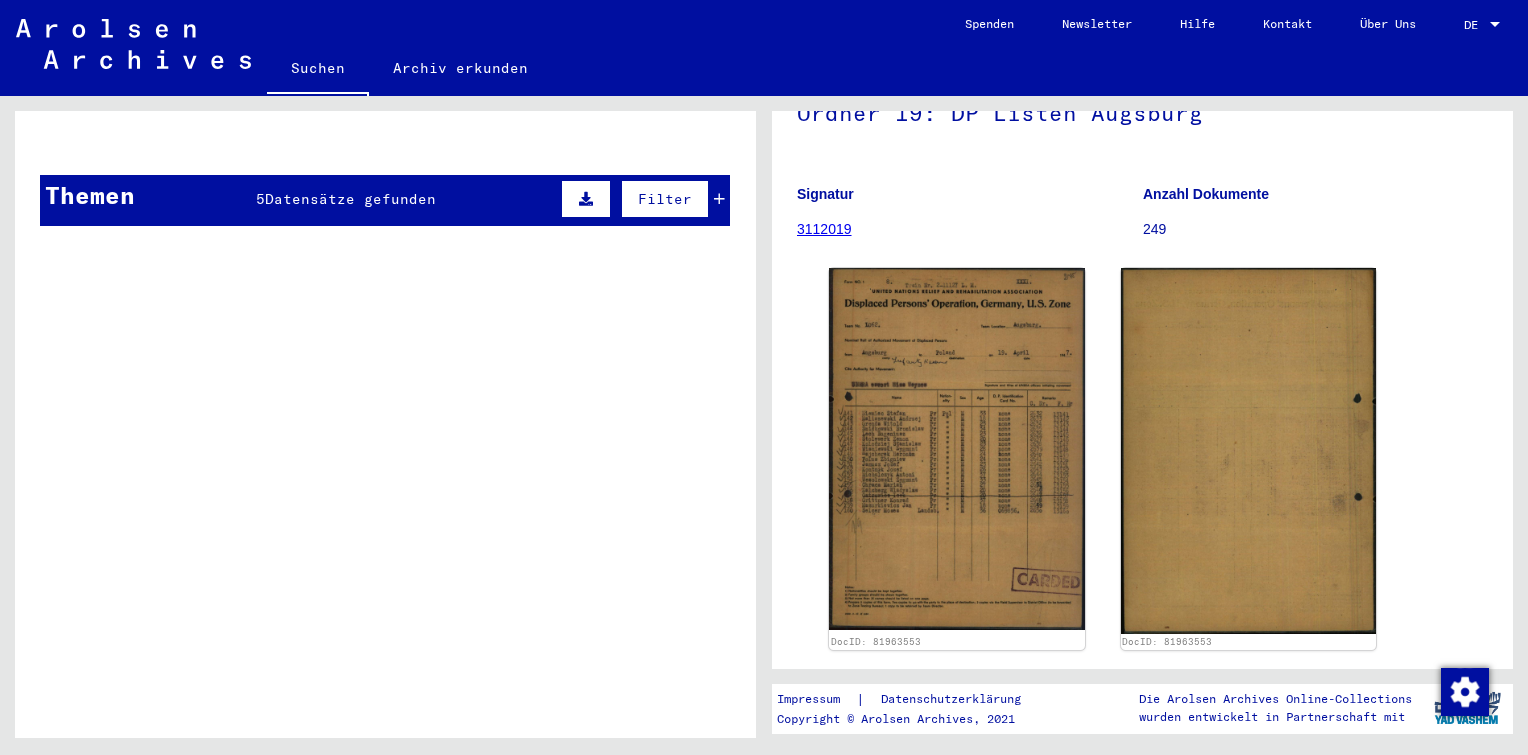 scroll, scrollTop: 0, scrollLeft: 0, axis: both 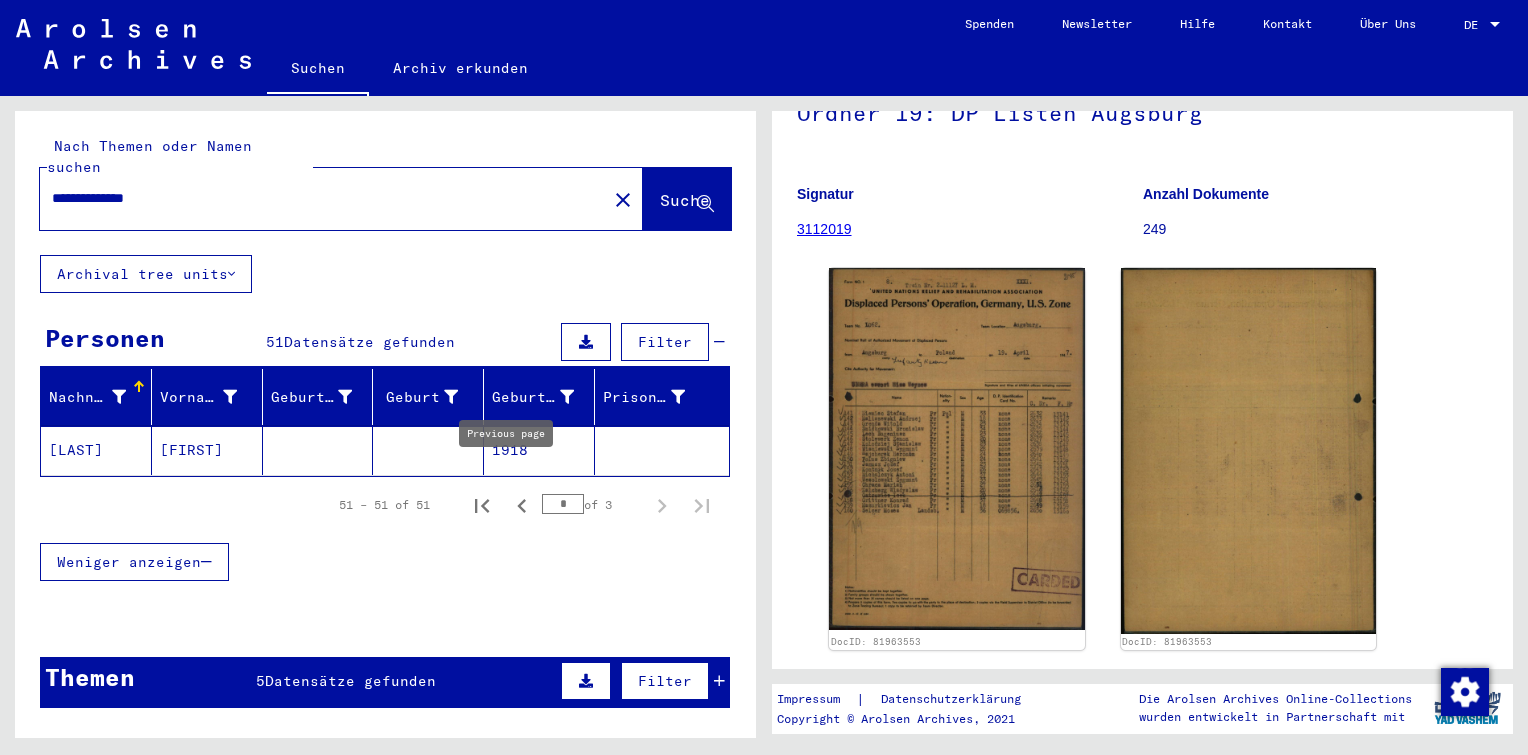 click 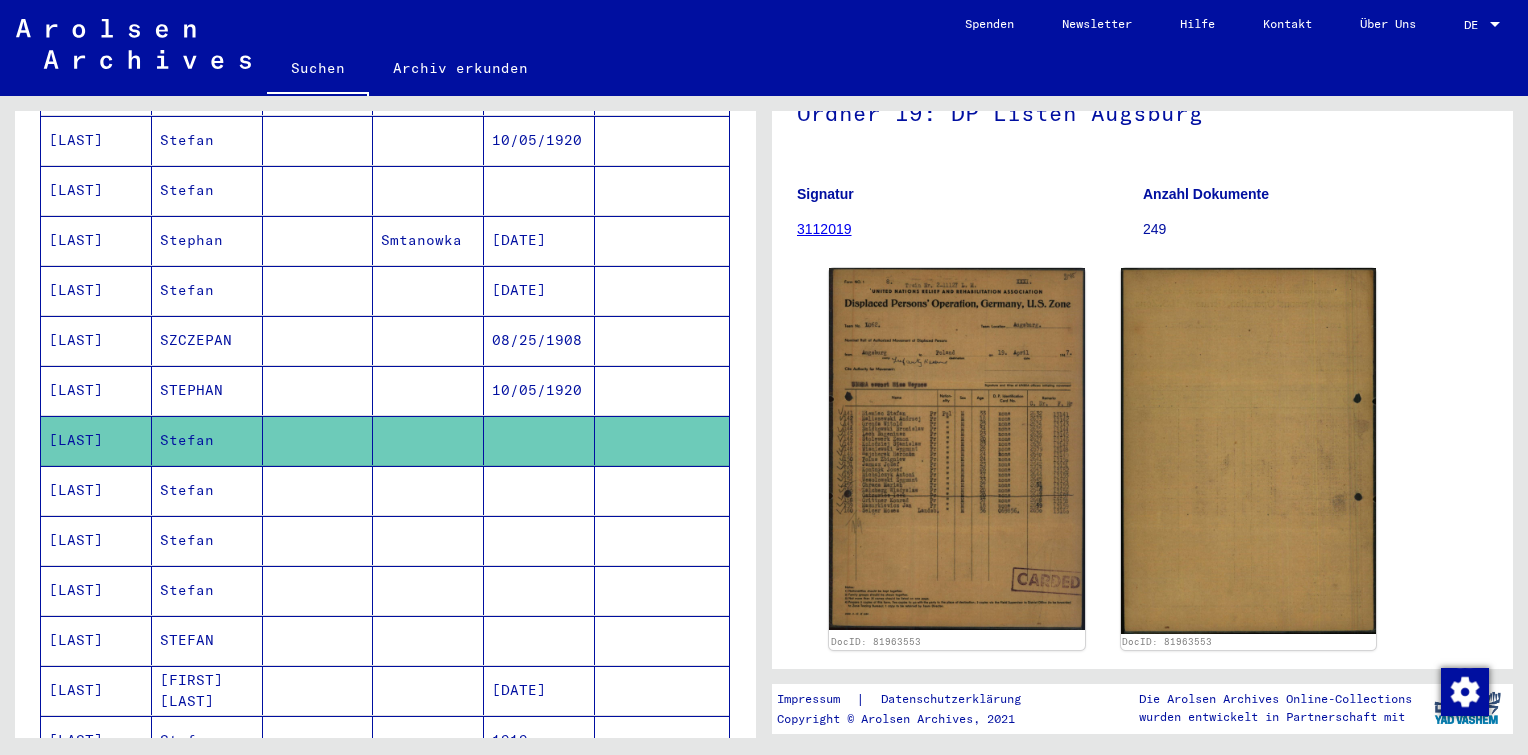 scroll, scrollTop: 660, scrollLeft: 0, axis: vertical 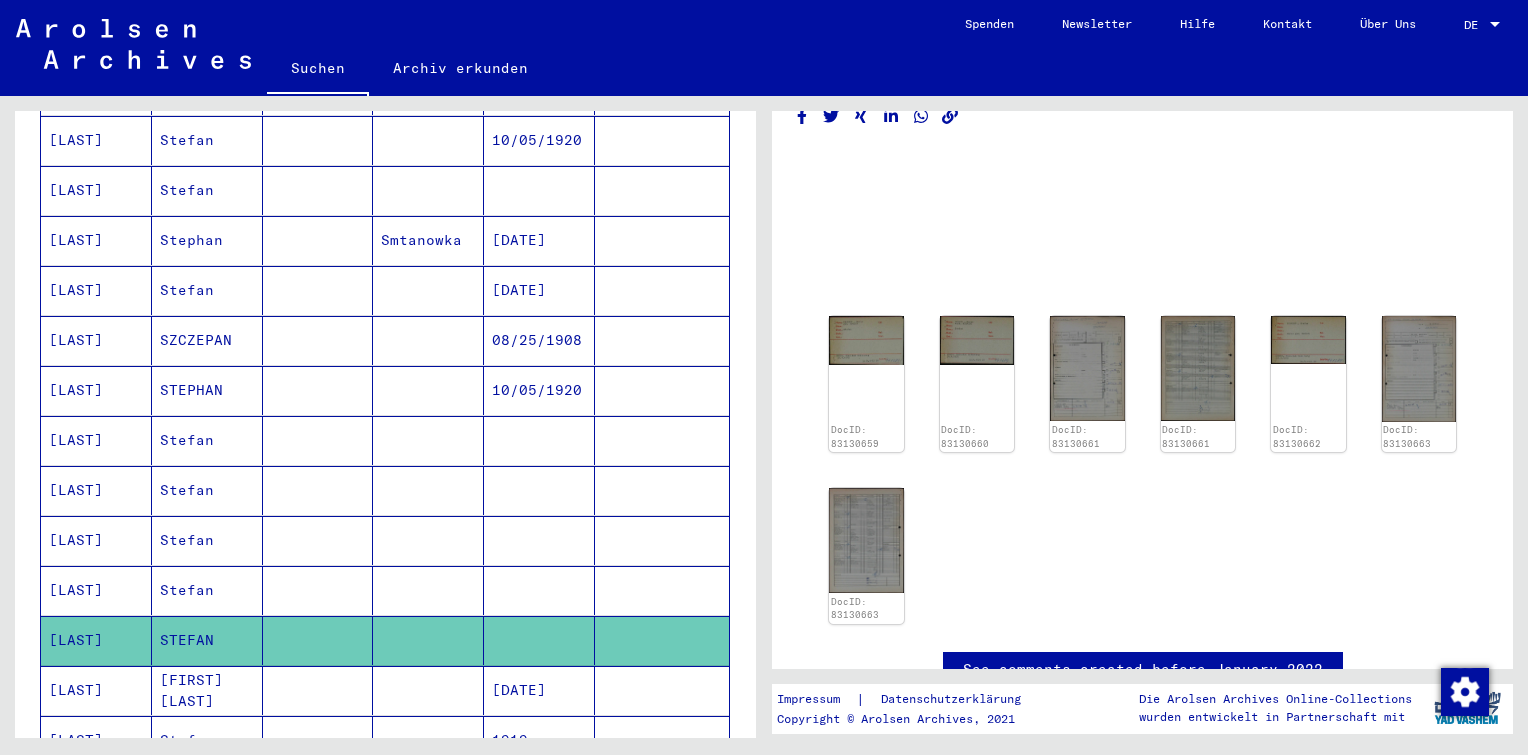 click at bounding box center [428, 490] 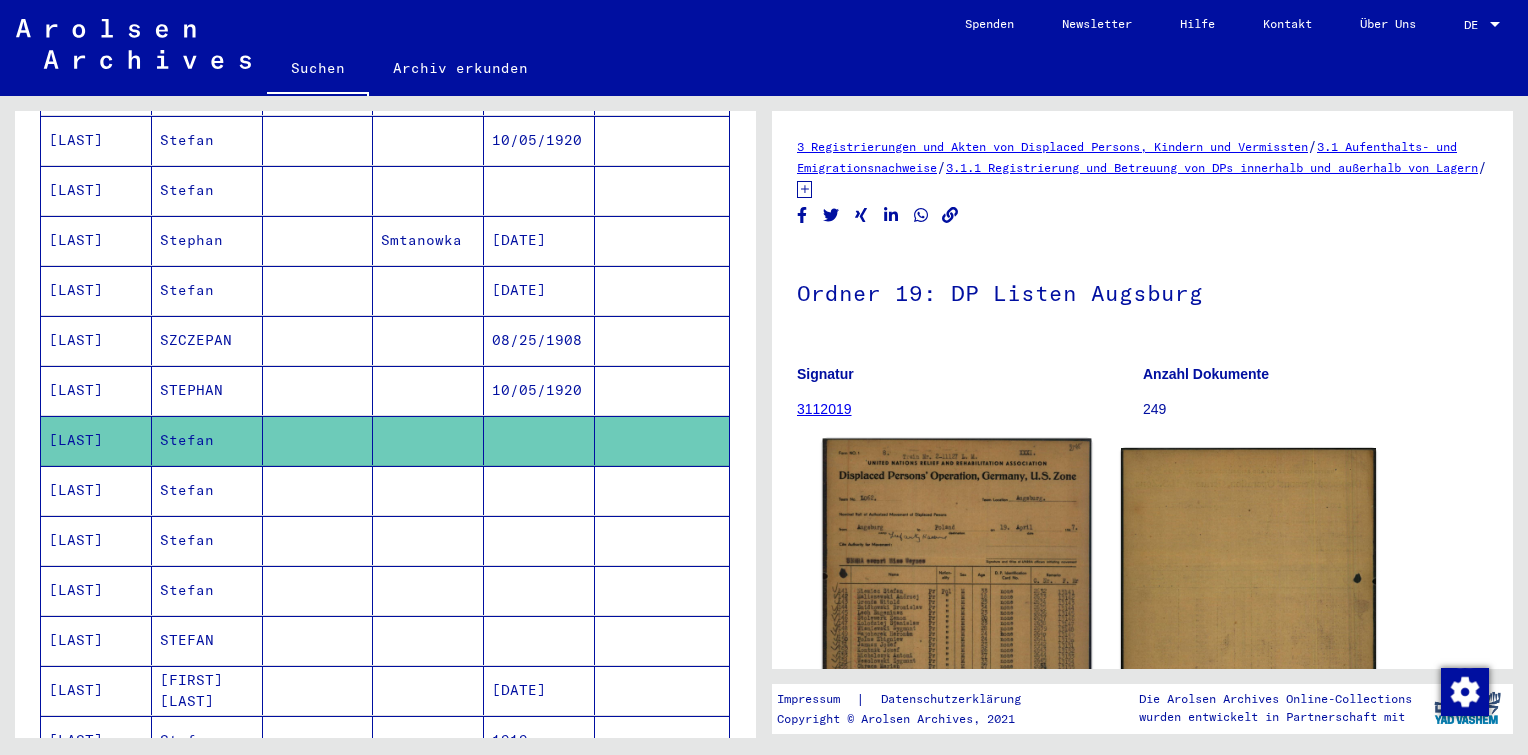 scroll, scrollTop: 264, scrollLeft: 0, axis: vertical 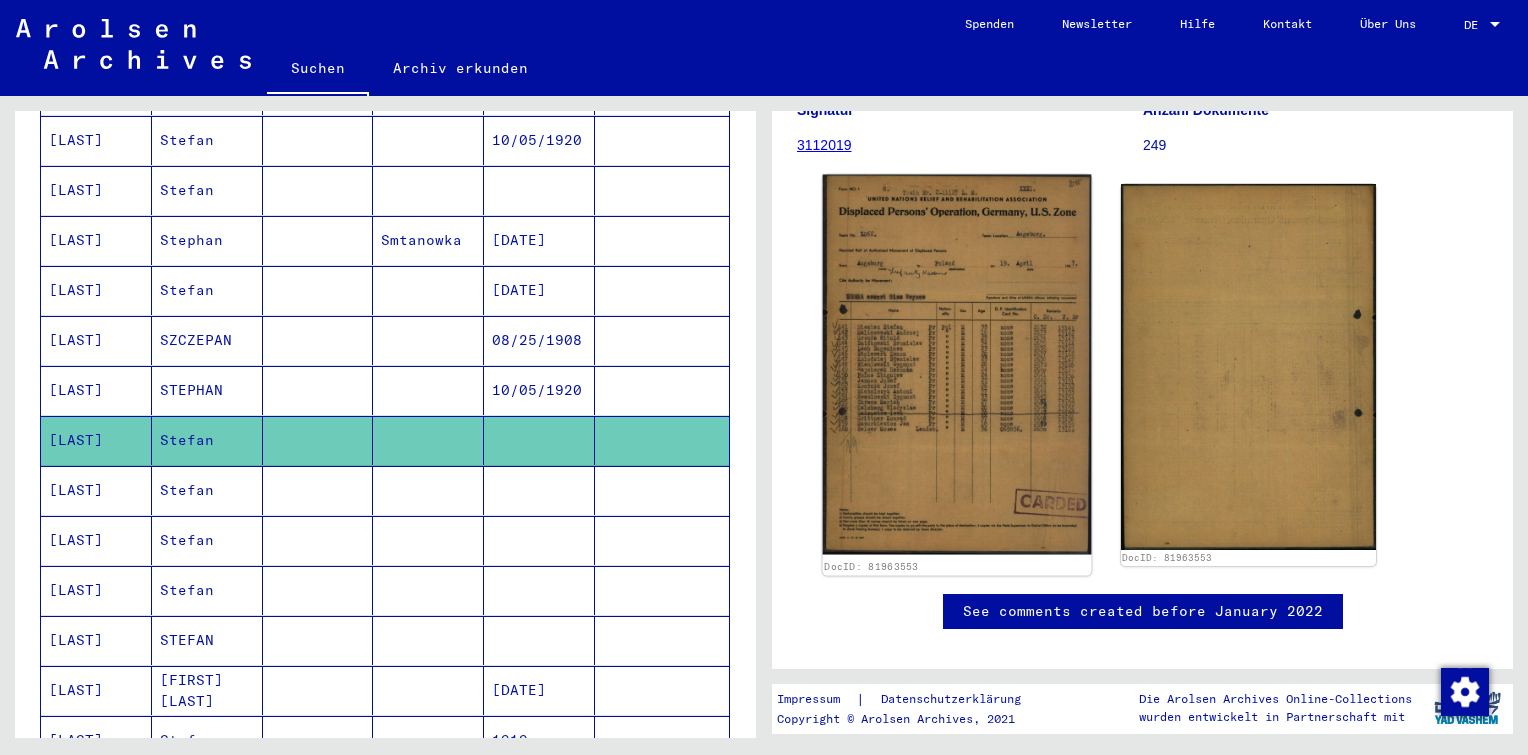 click 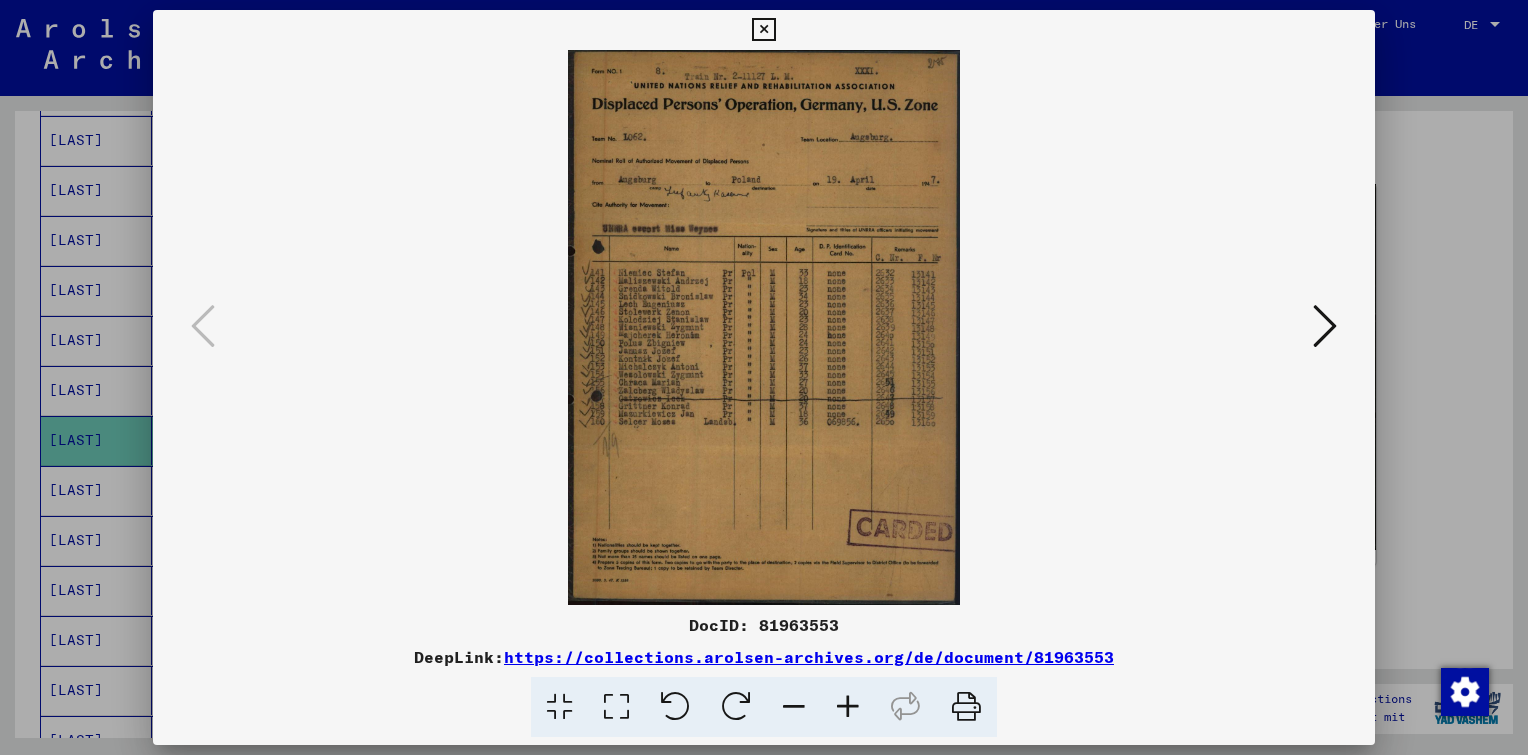 click at bounding box center (848, 707) 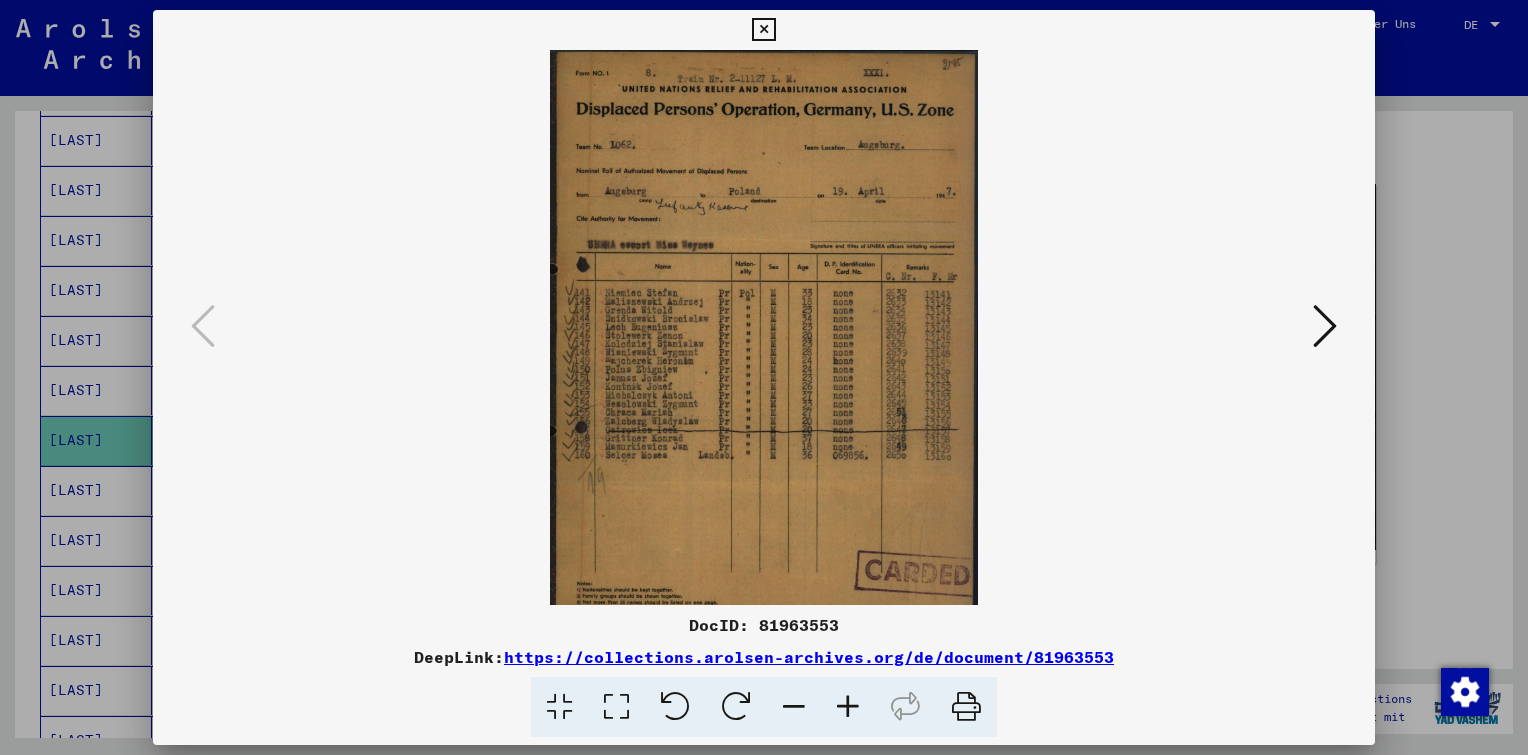 click at bounding box center (848, 707) 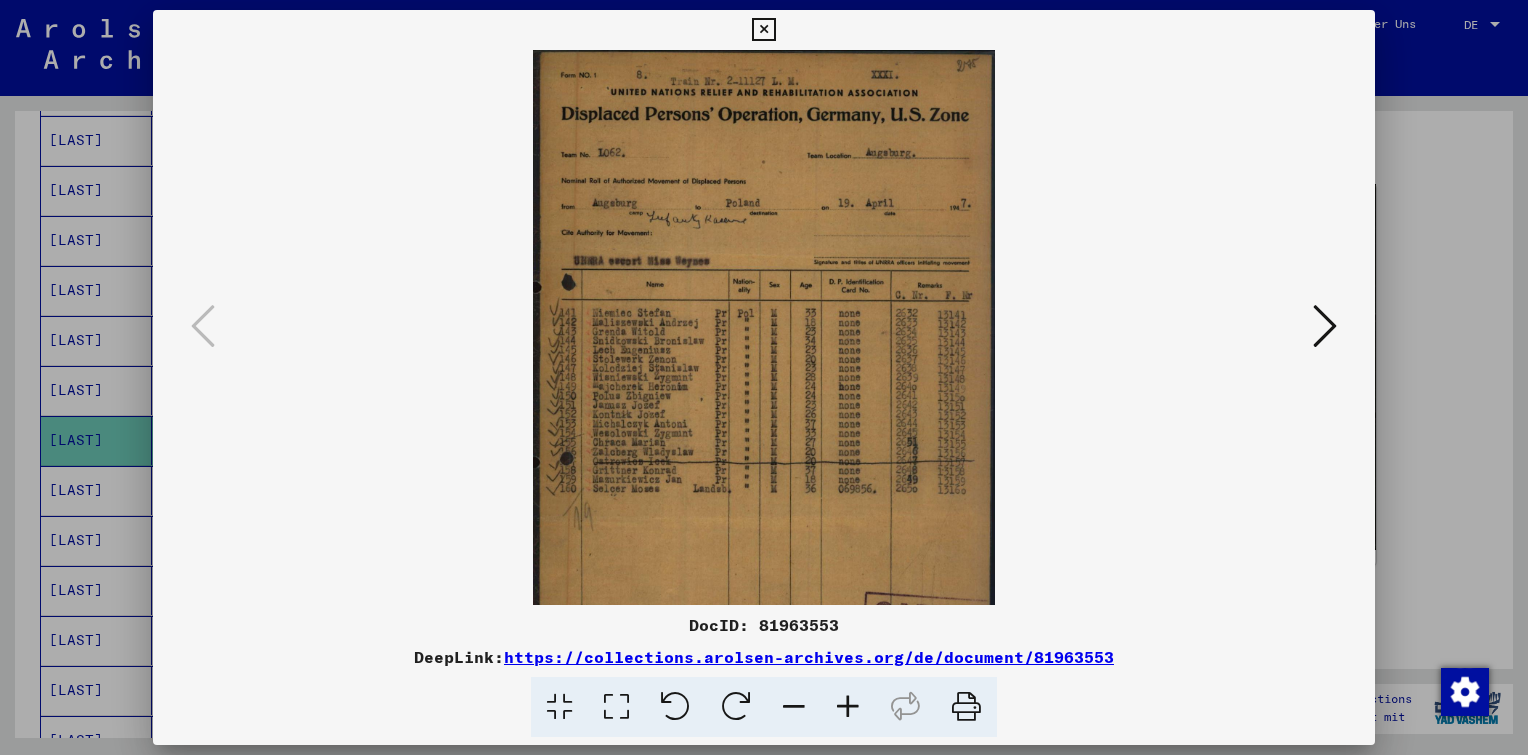 click at bounding box center [848, 707] 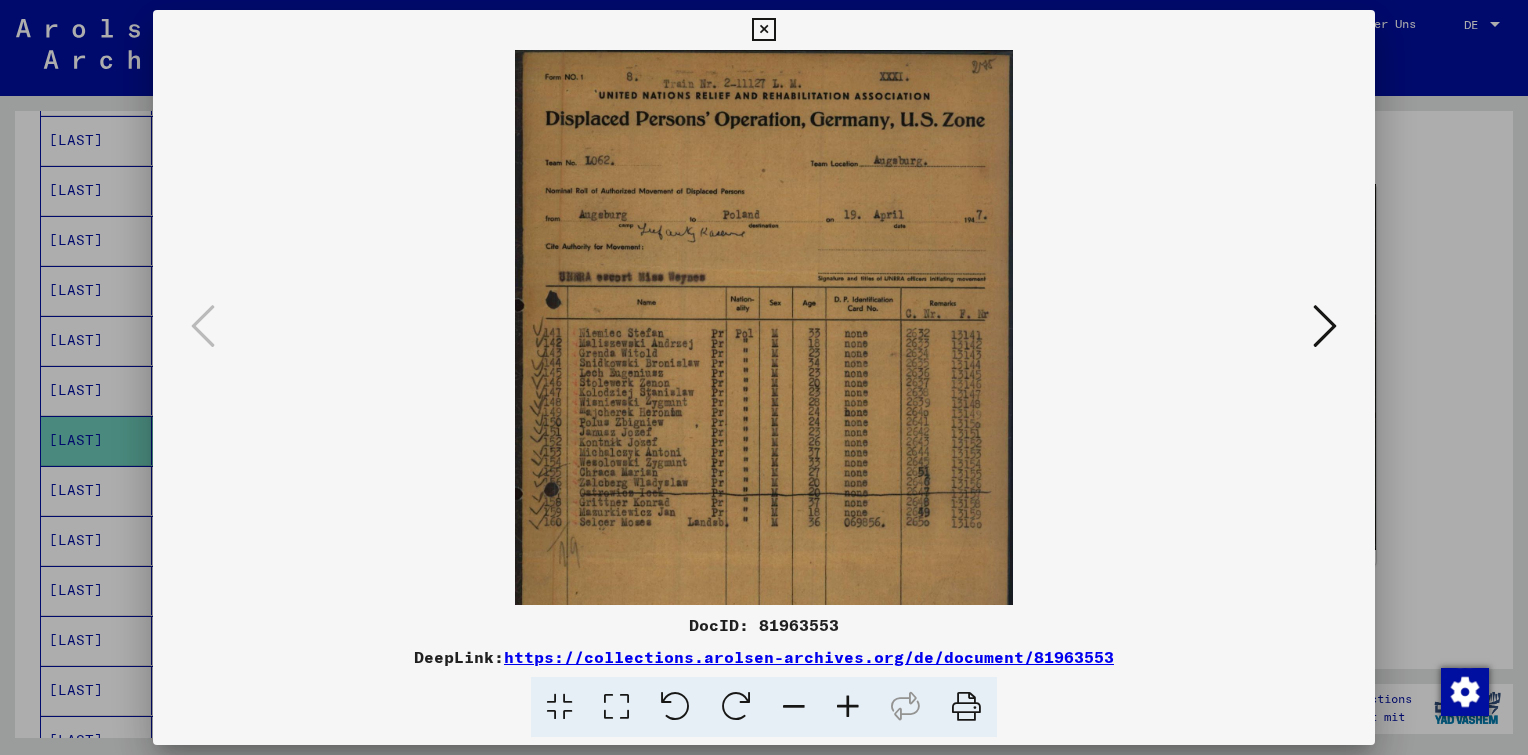 click at bounding box center (848, 707) 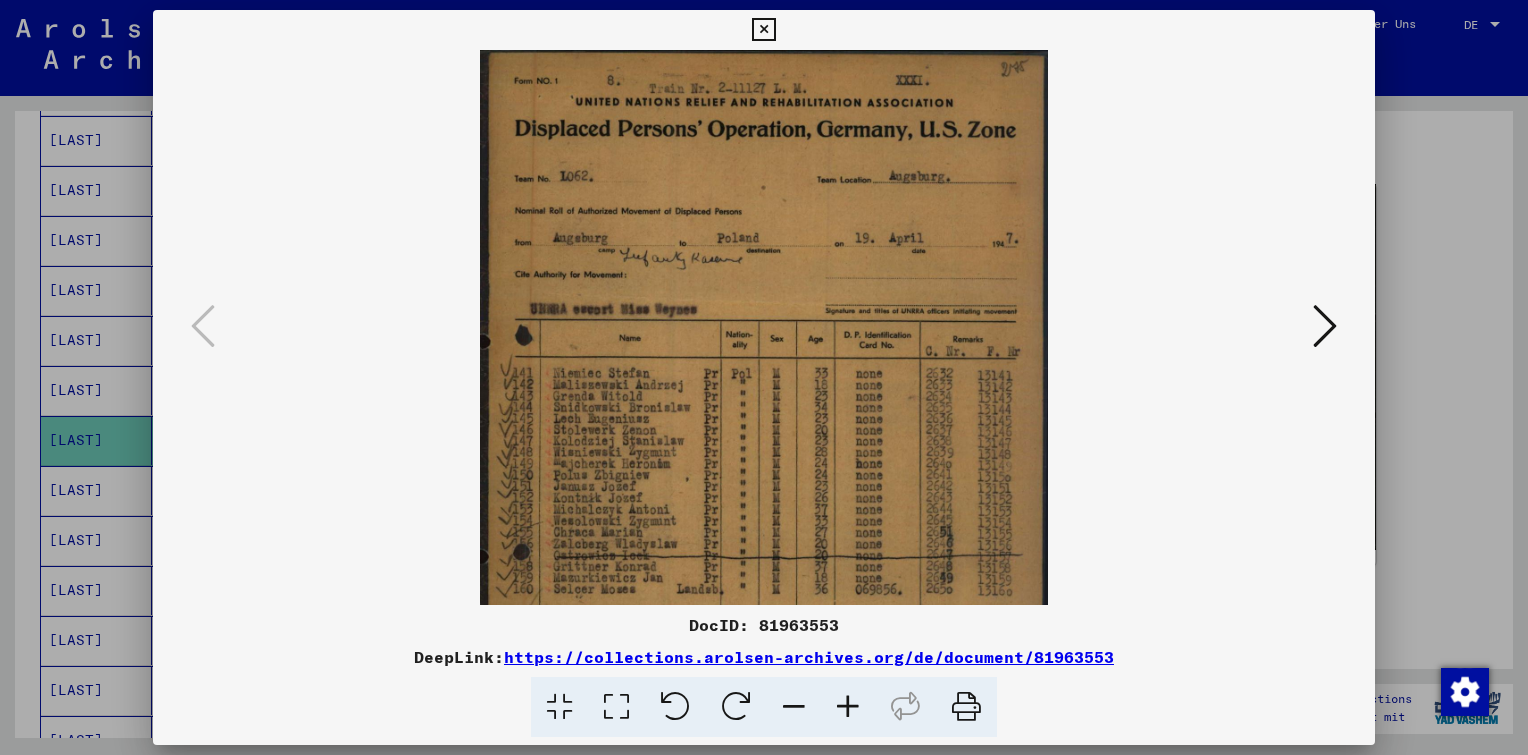 click at bounding box center [848, 707] 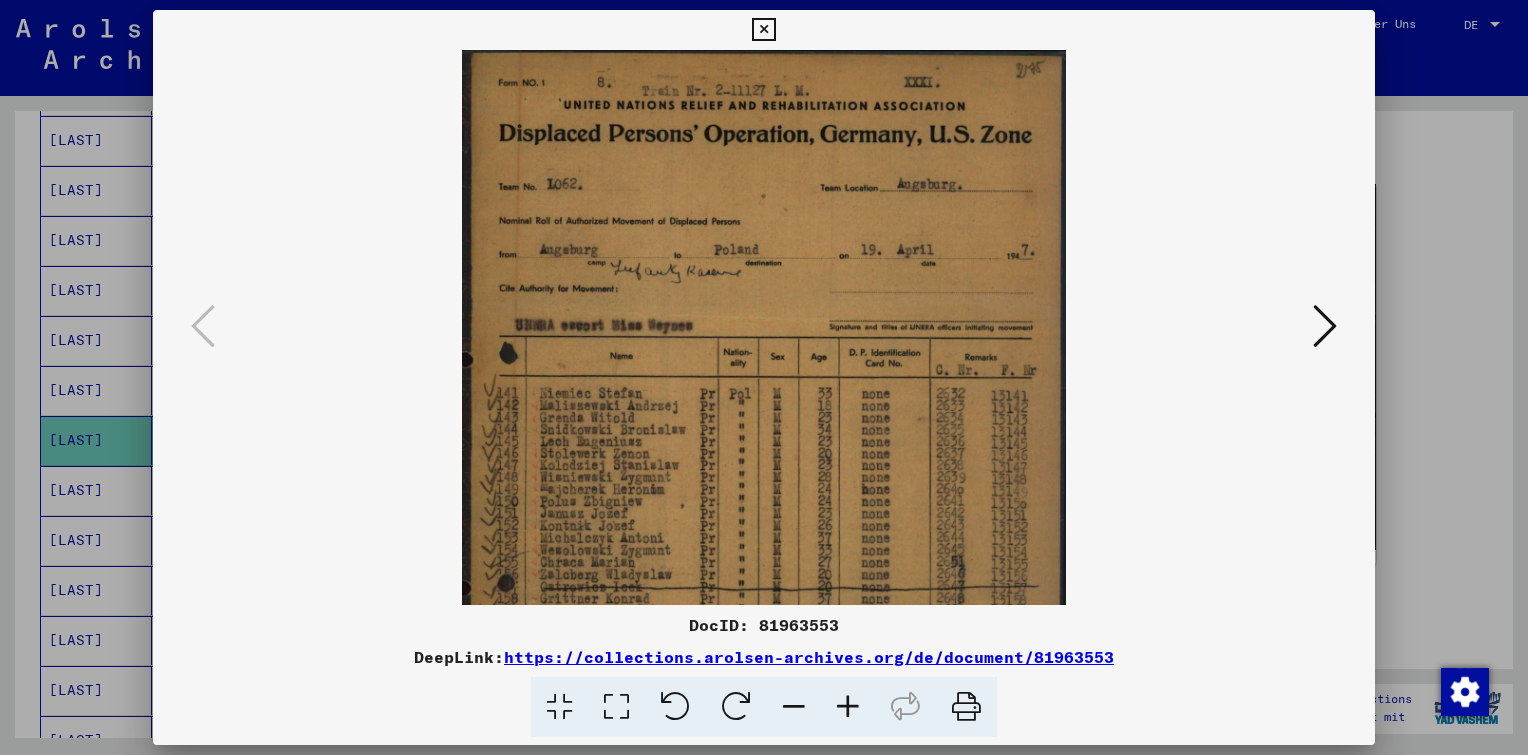 click at bounding box center [848, 707] 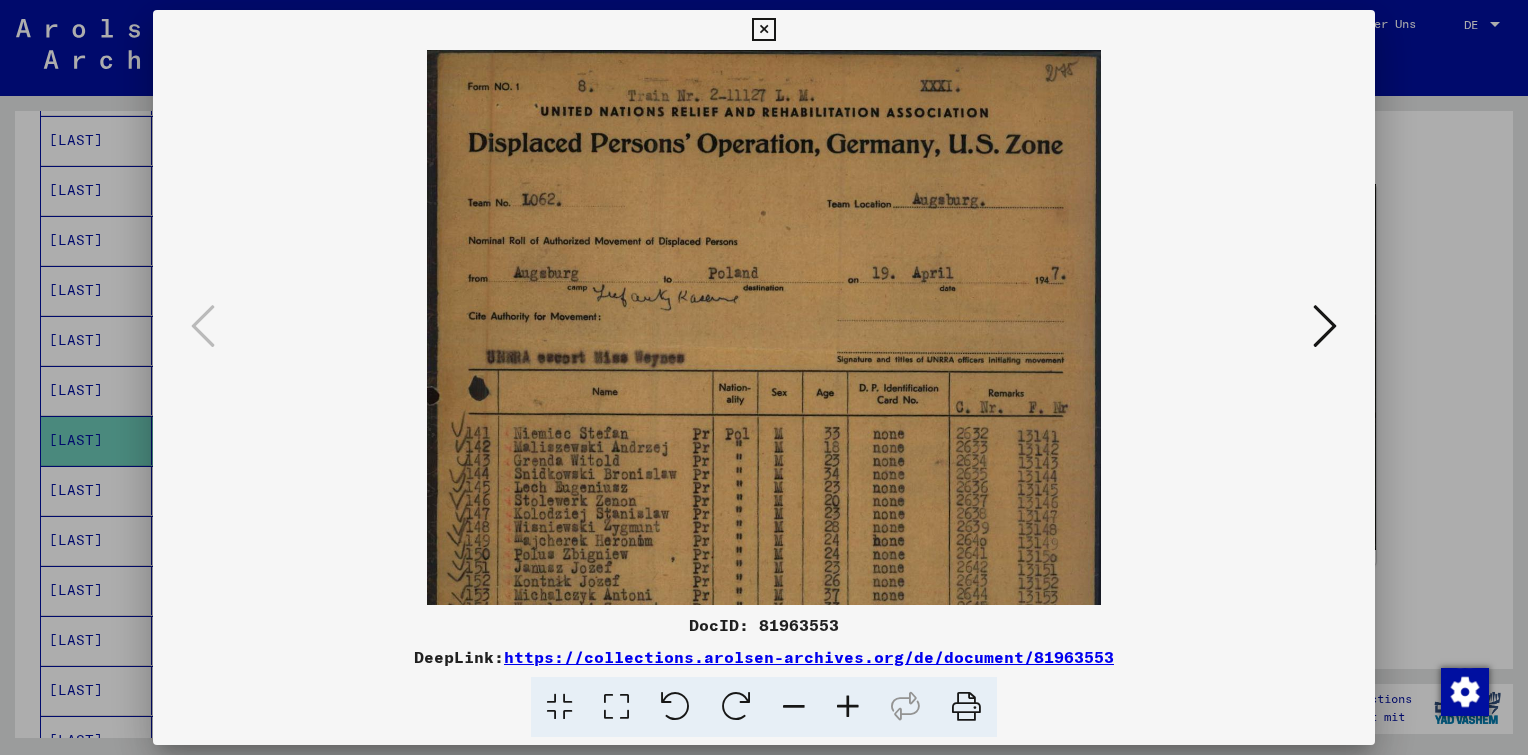 click at bounding box center [848, 707] 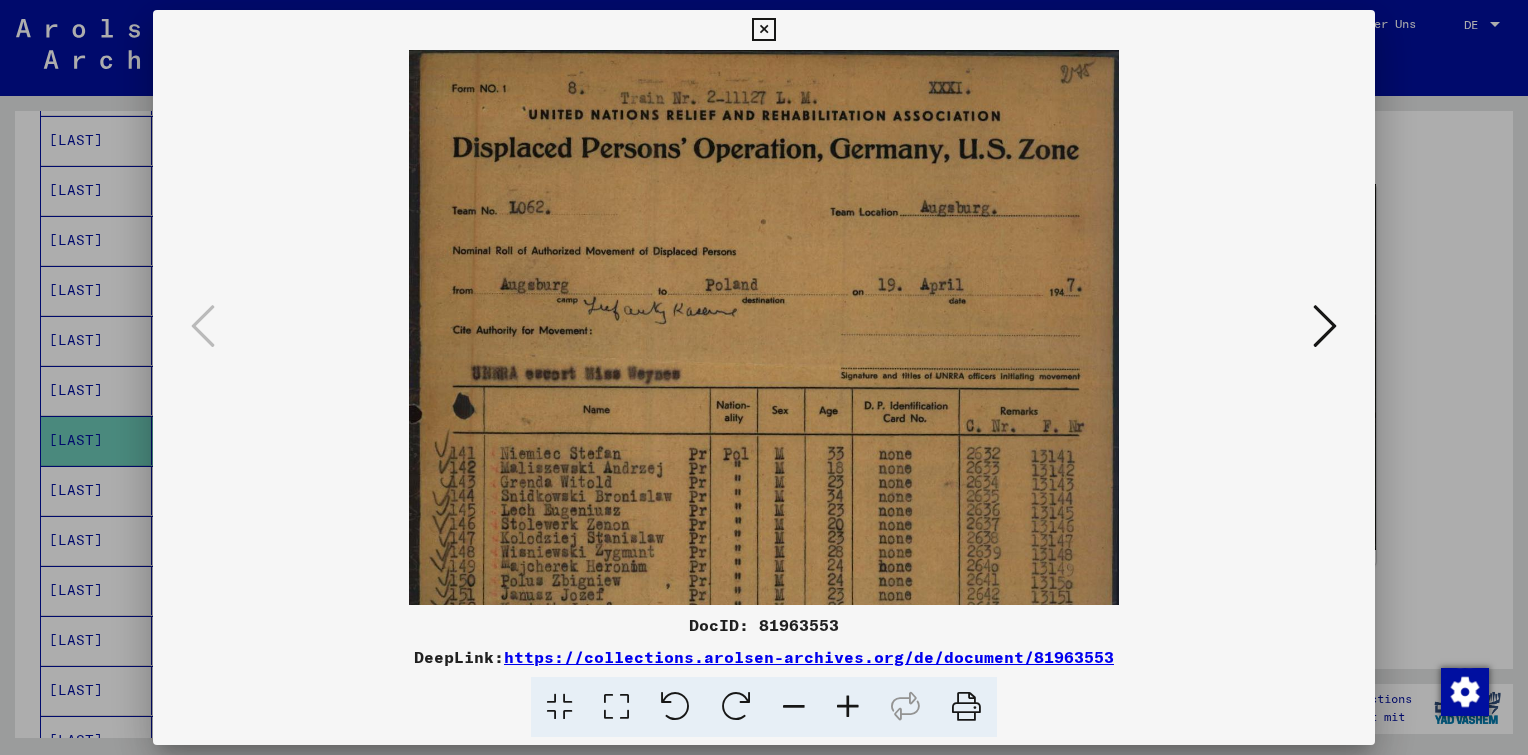 click at bounding box center [848, 707] 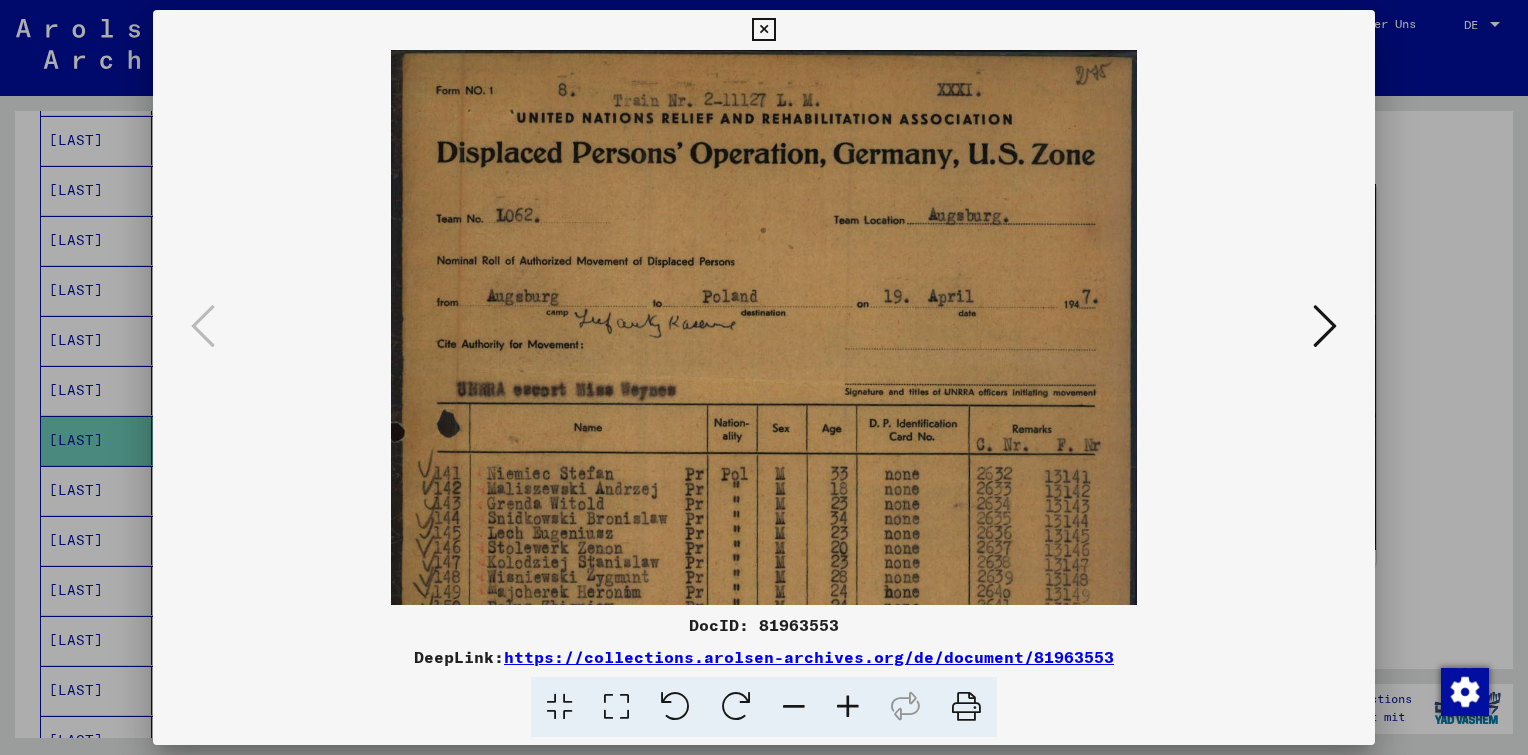 click at bounding box center (848, 707) 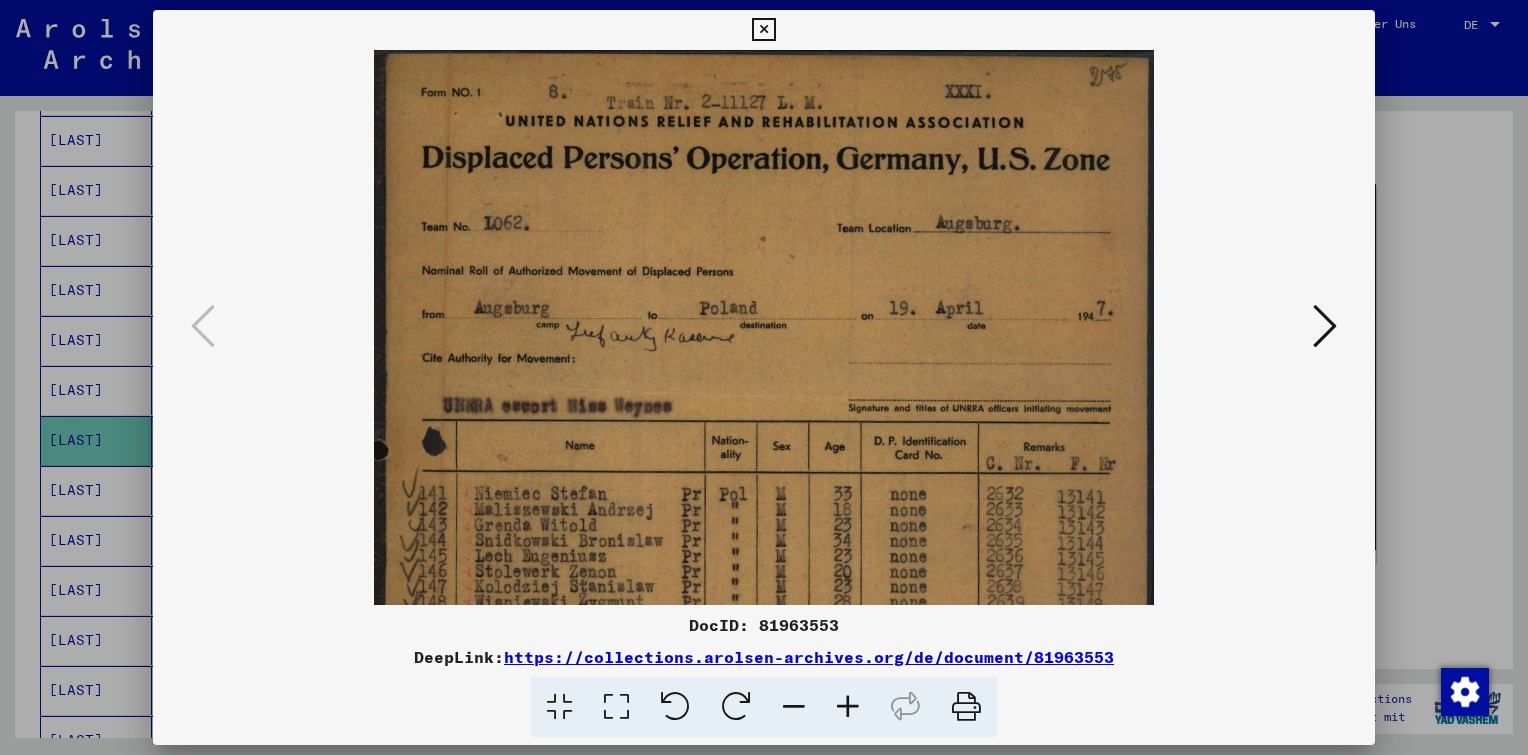 click at bounding box center (848, 707) 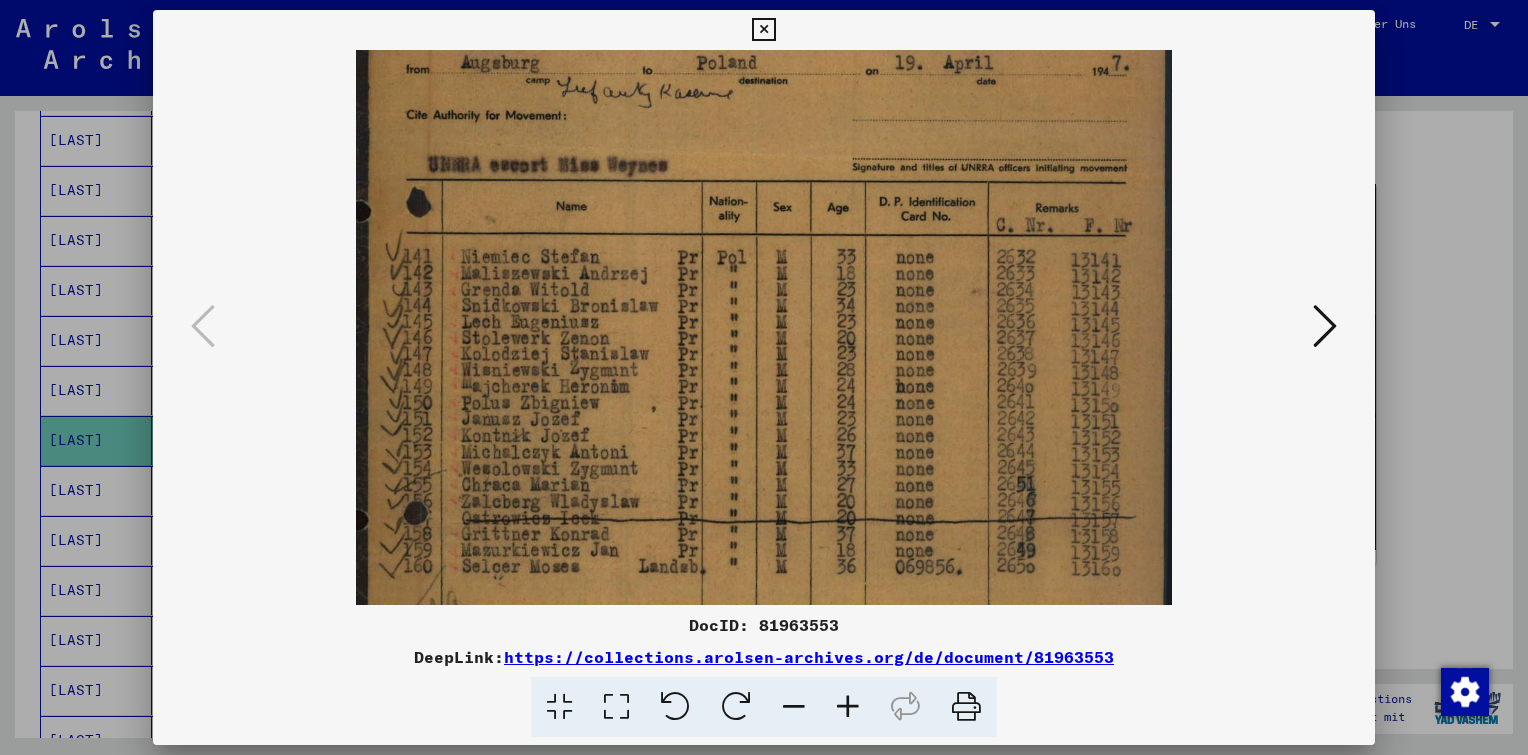 scroll, scrollTop: 324, scrollLeft: 0, axis: vertical 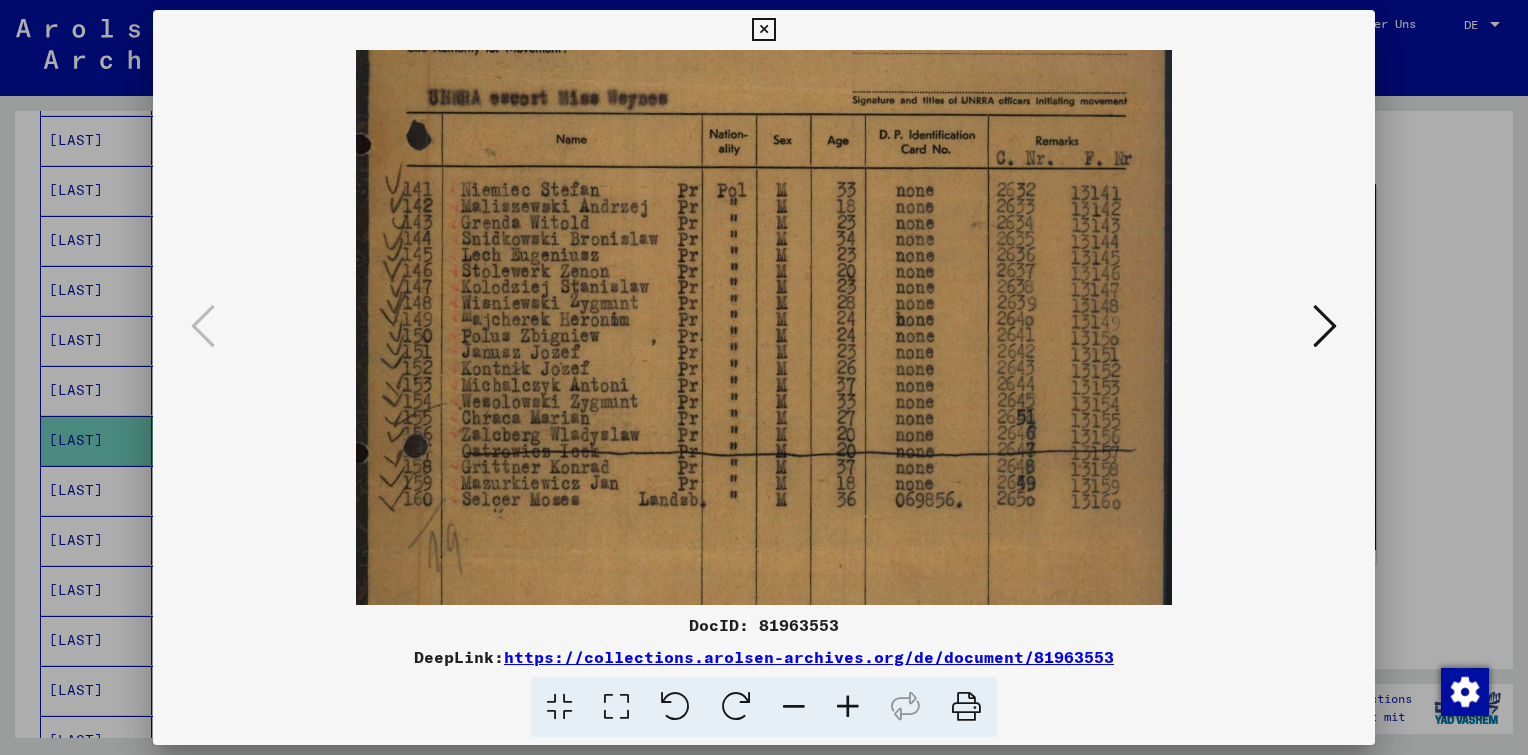 drag, startPoint x: 783, startPoint y: 441, endPoint x: 728, endPoint y: 129, distance: 316.81067 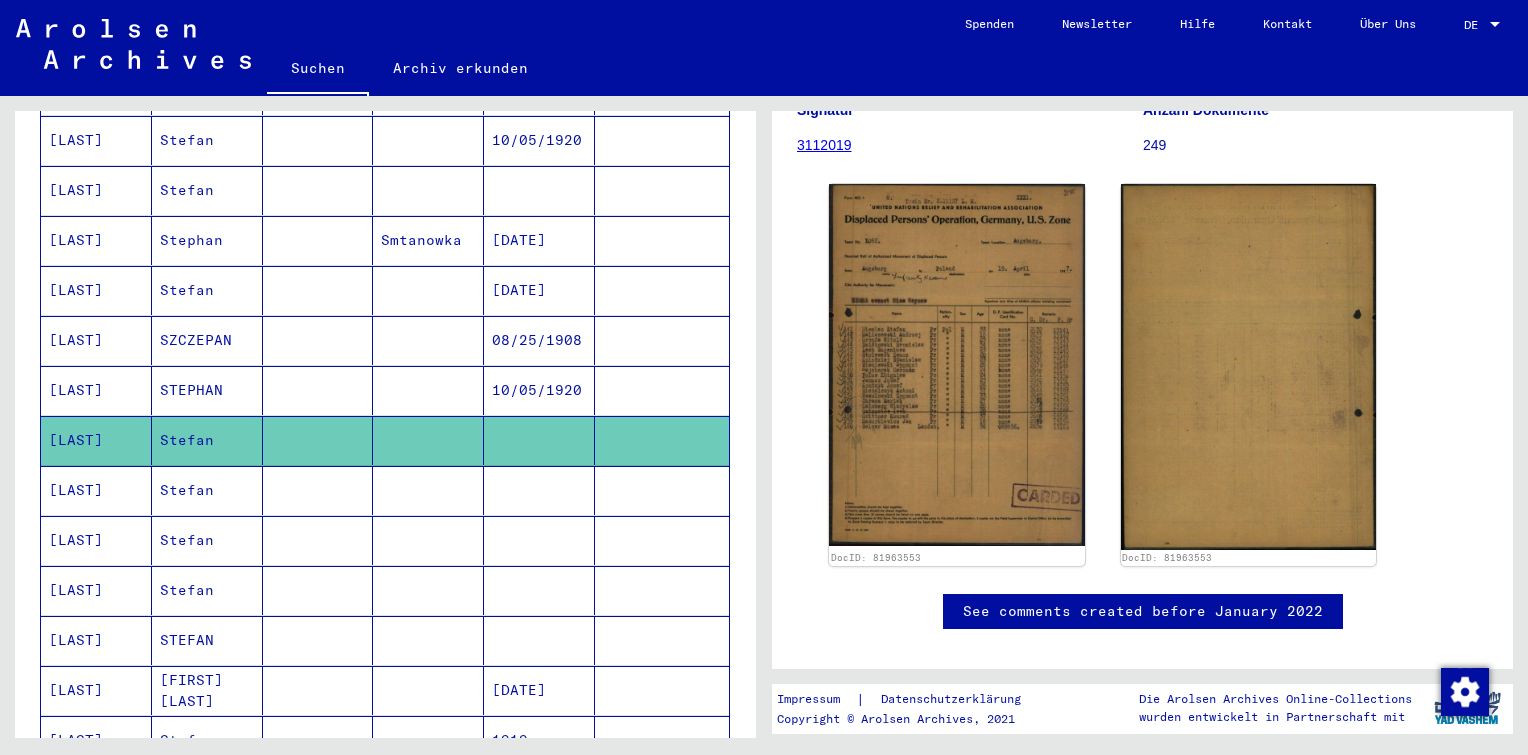 click at bounding box center (539, 540) 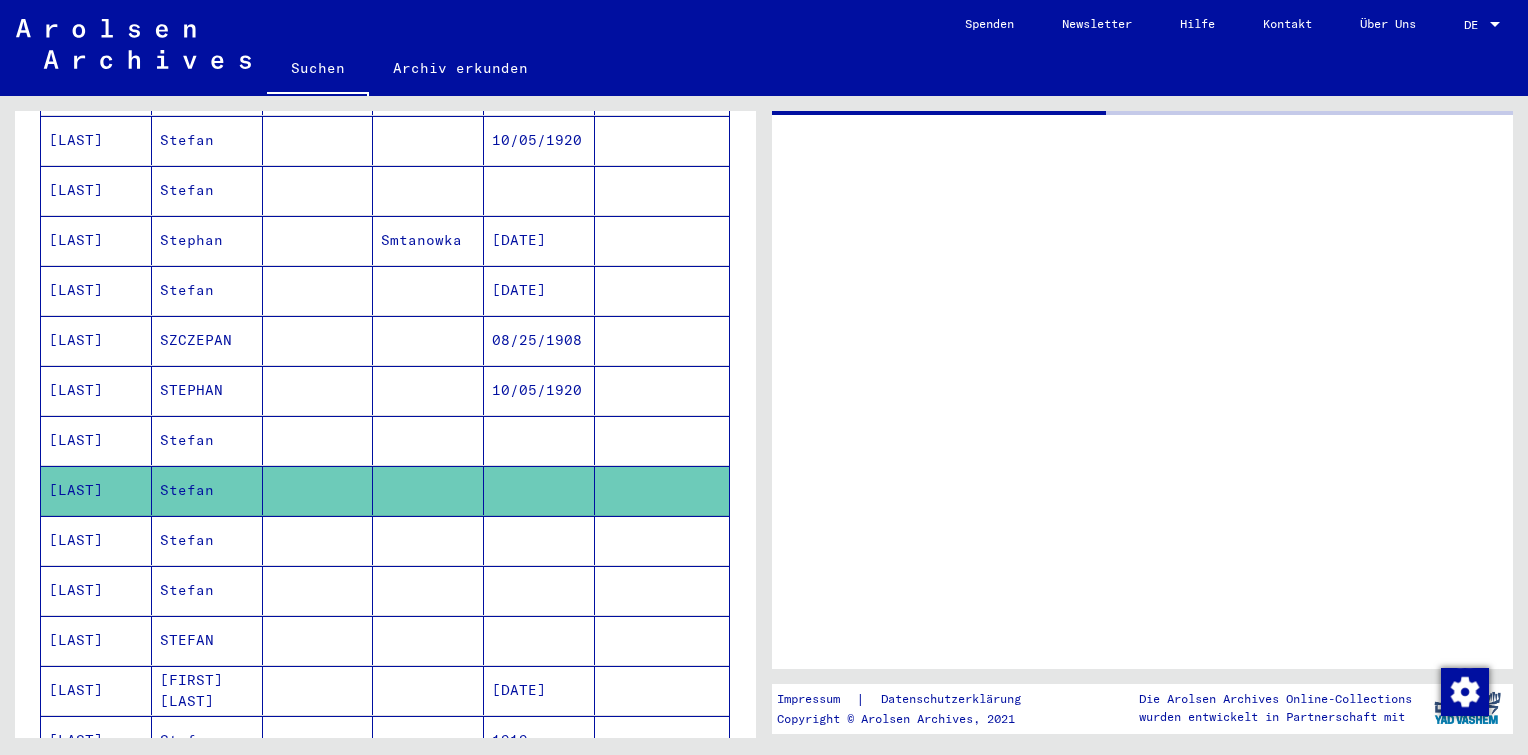 scroll, scrollTop: 0, scrollLeft: 0, axis: both 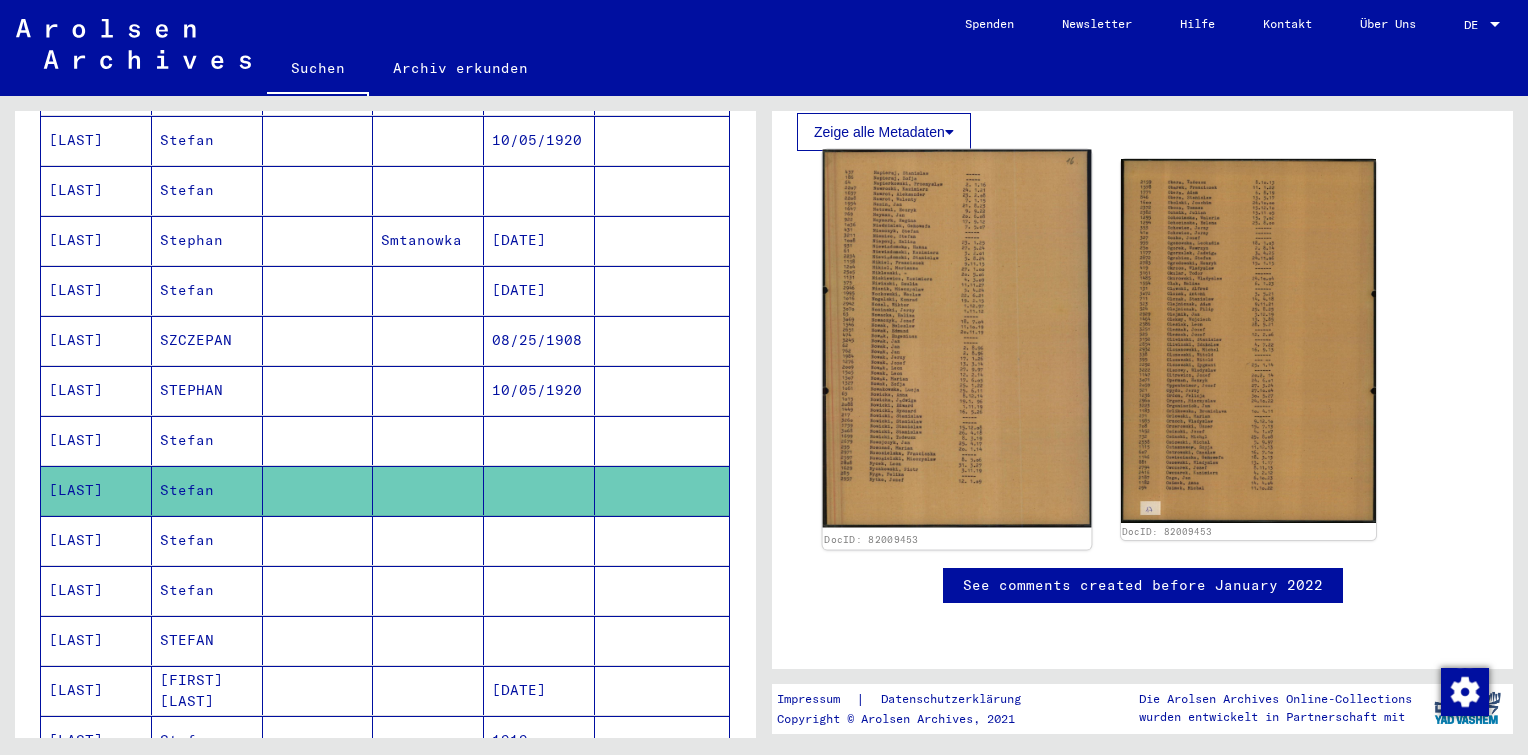 click 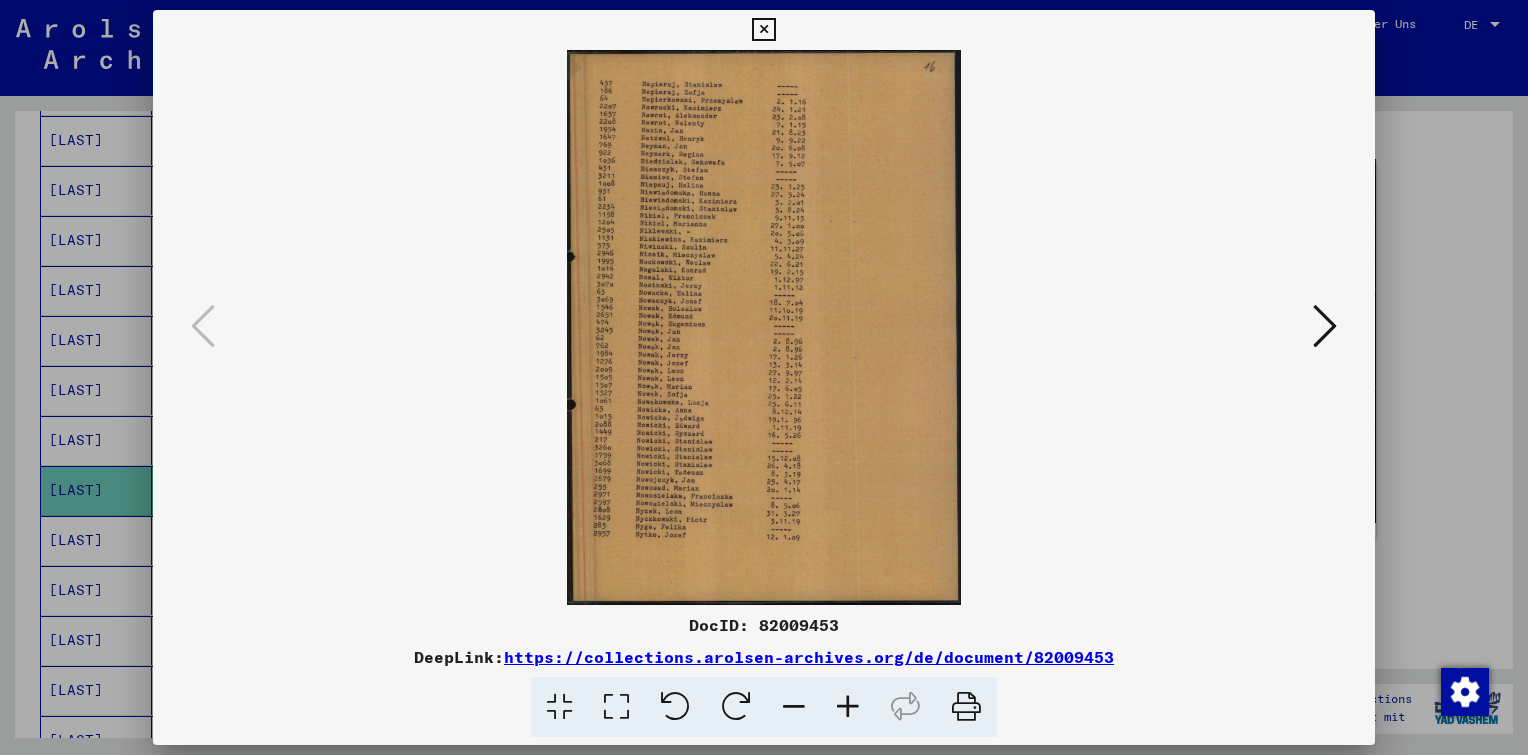click at bounding box center [848, 707] 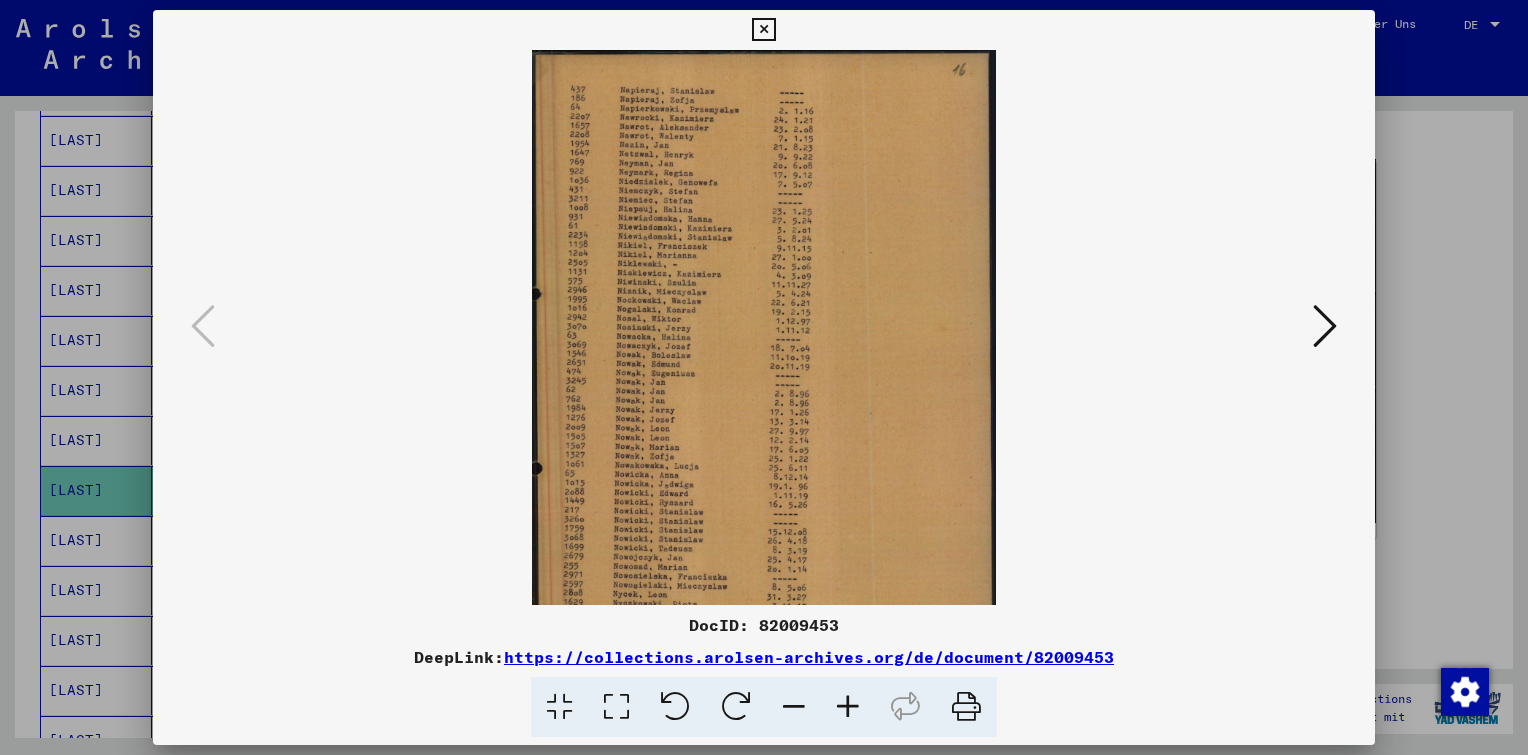 click at bounding box center [848, 707] 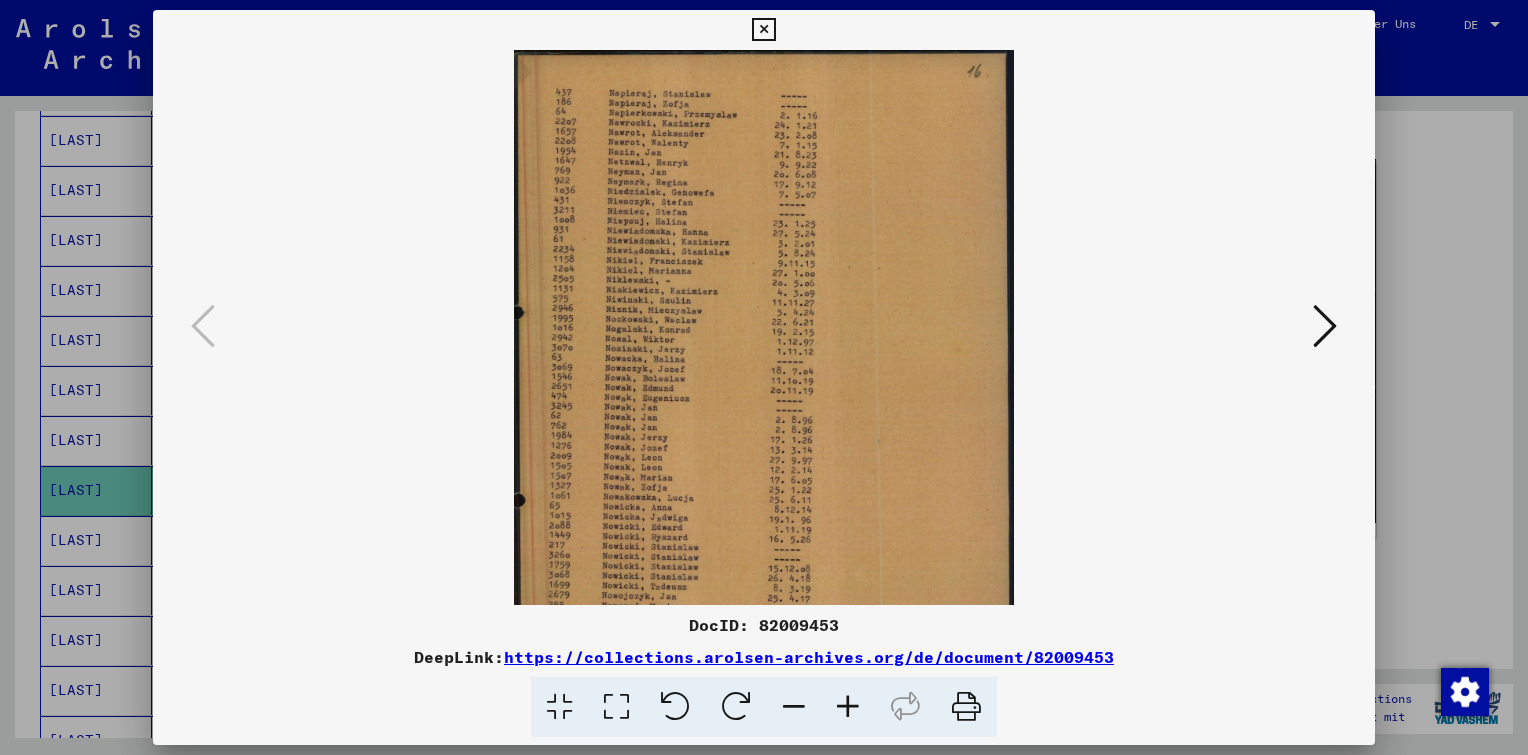 click at bounding box center [848, 707] 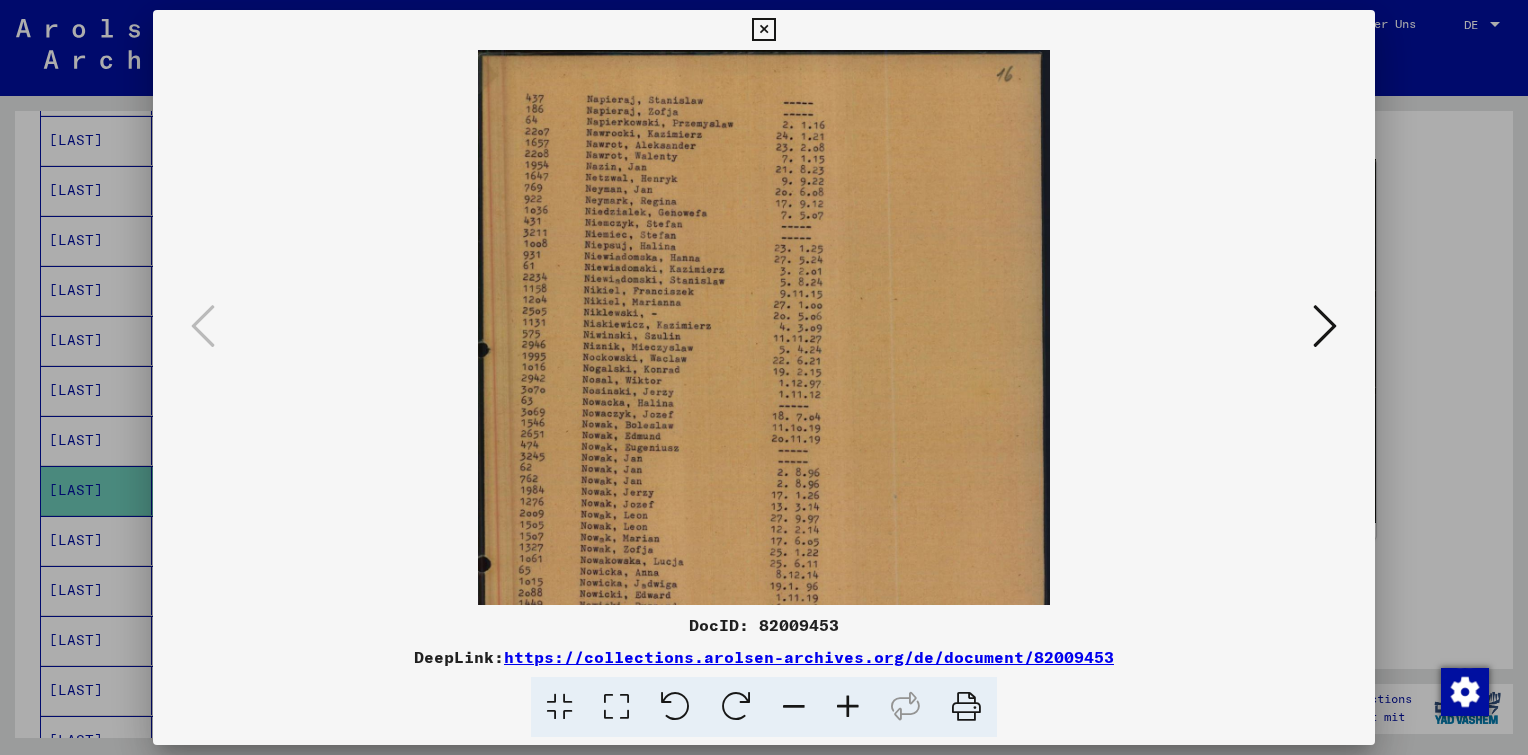 click at bounding box center [848, 707] 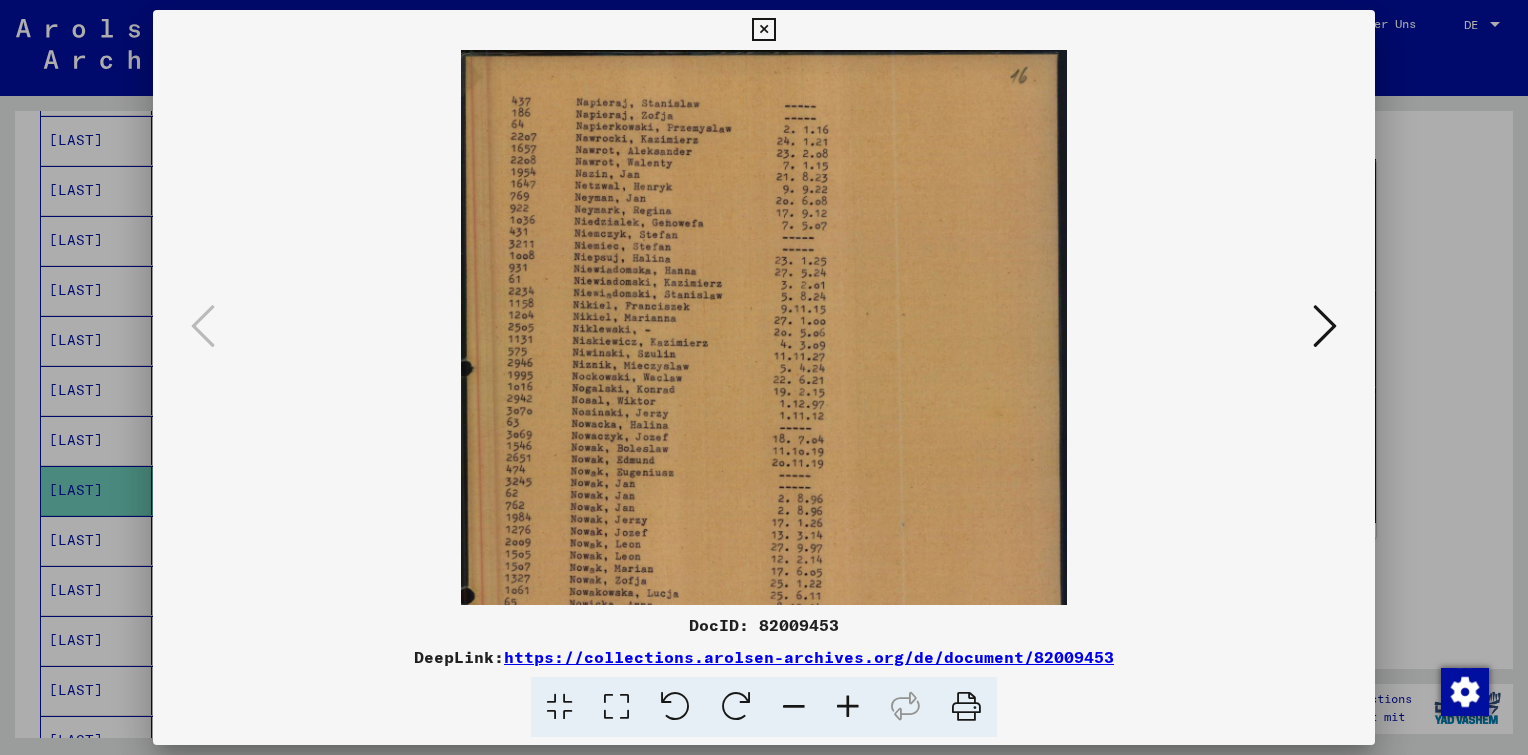 click at bounding box center [848, 707] 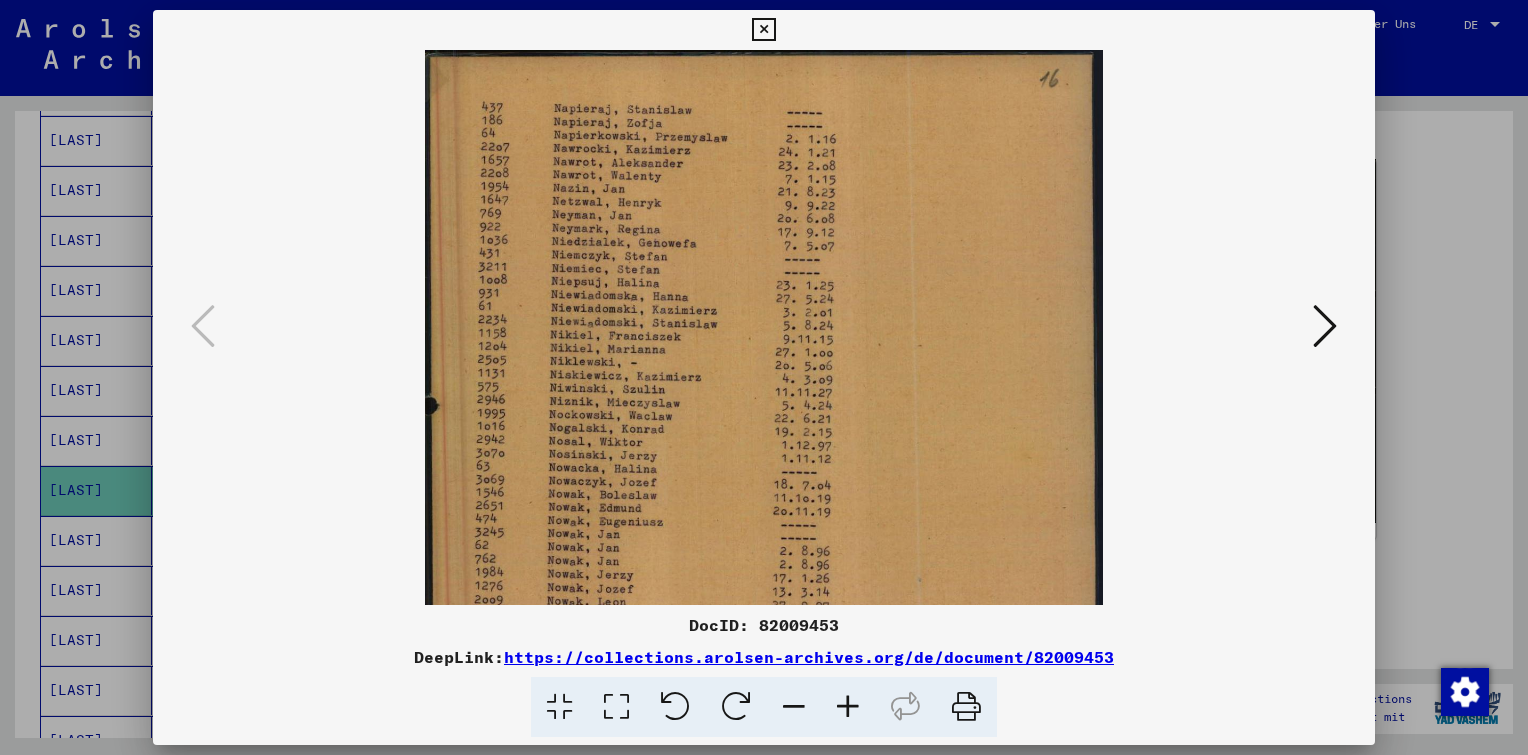 click at bounding box center [848, 707] 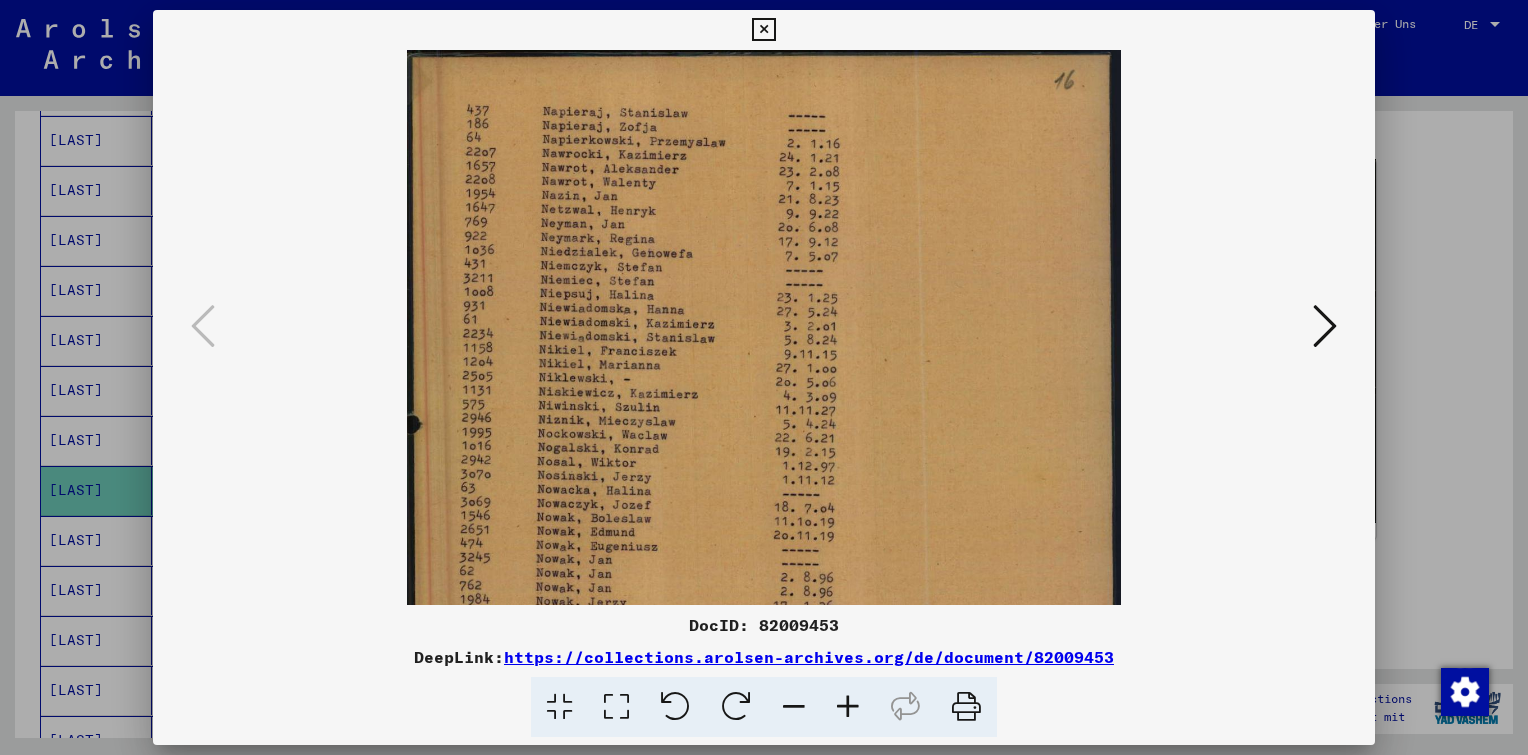 click at bounding box center [848, 707] 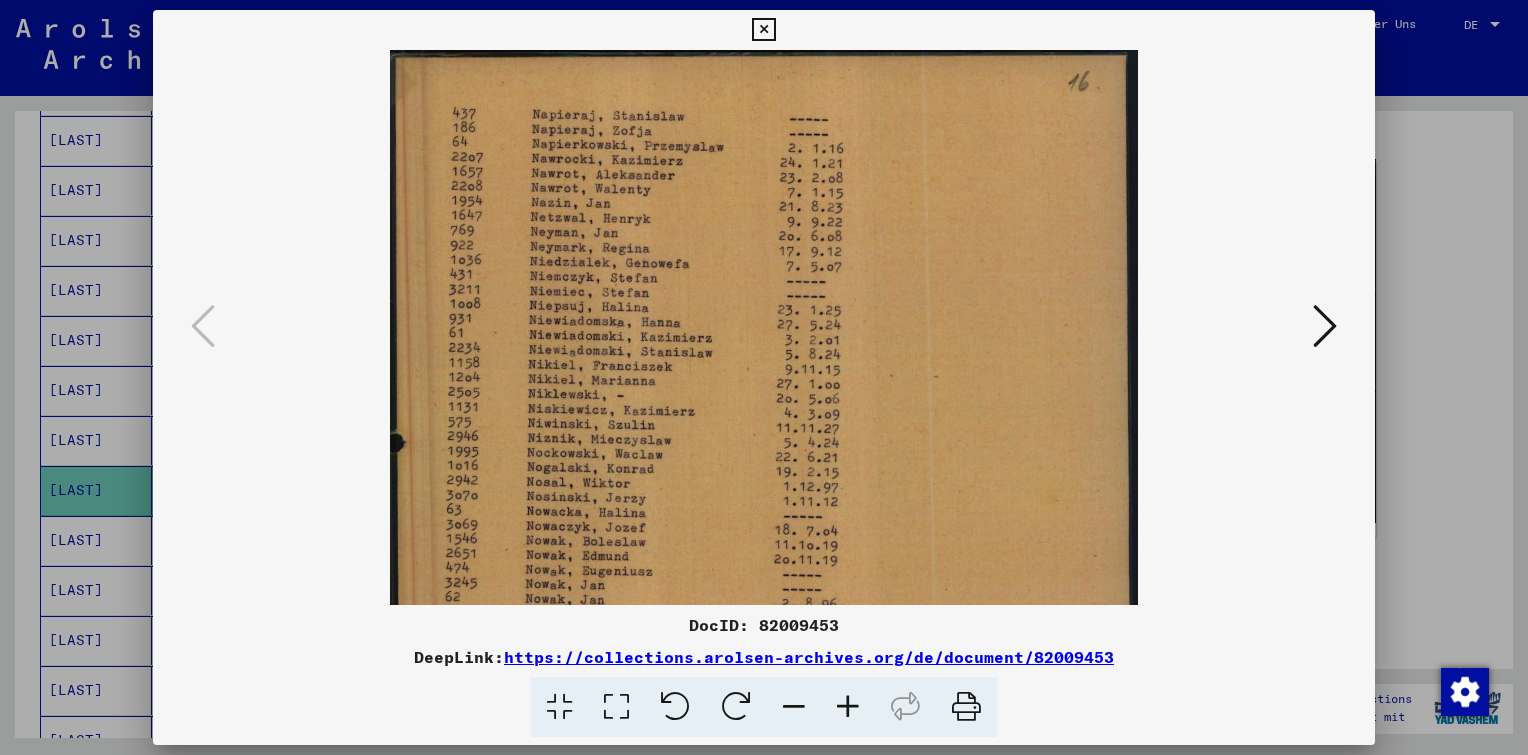 click at bounding box center [848, 707] 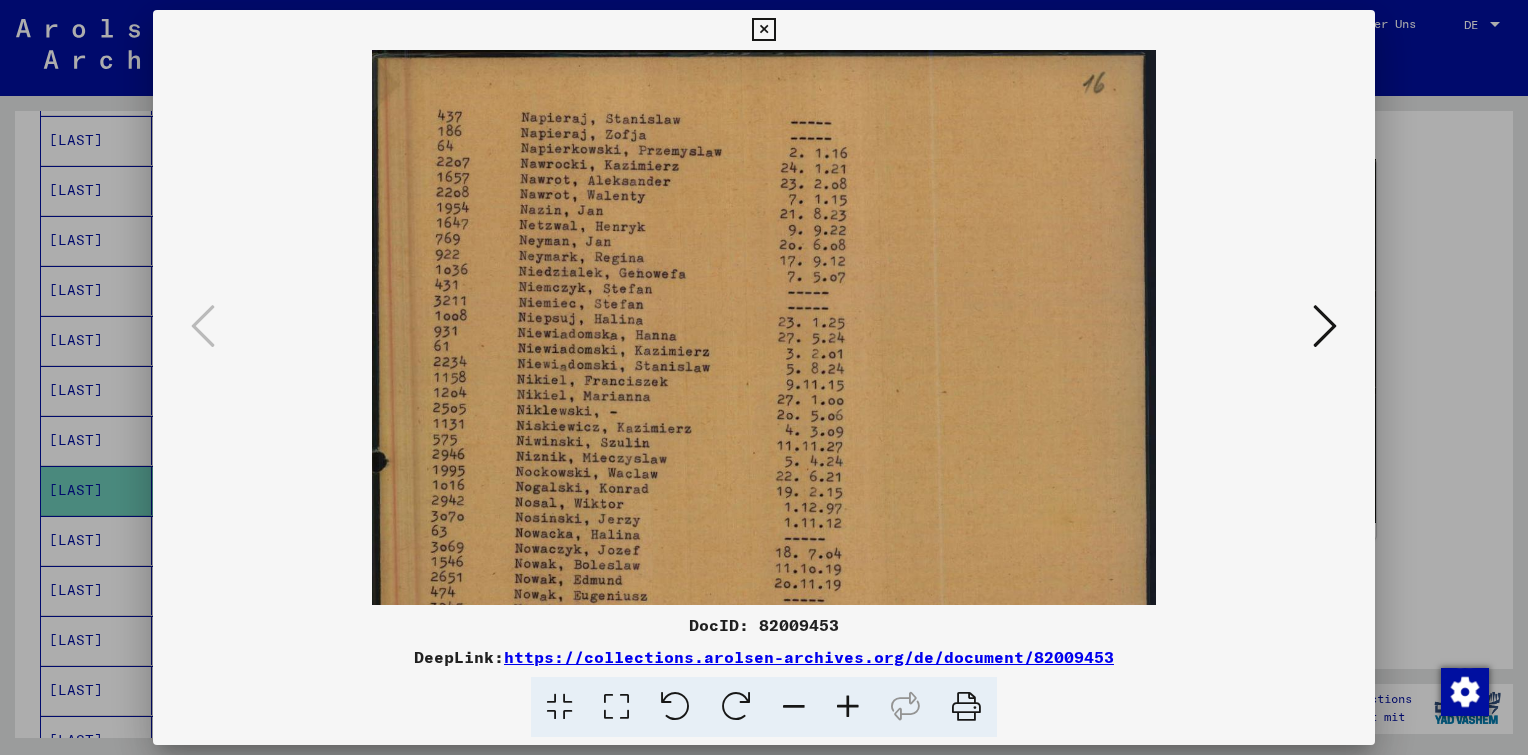 click at bounding box center (1325, 326) 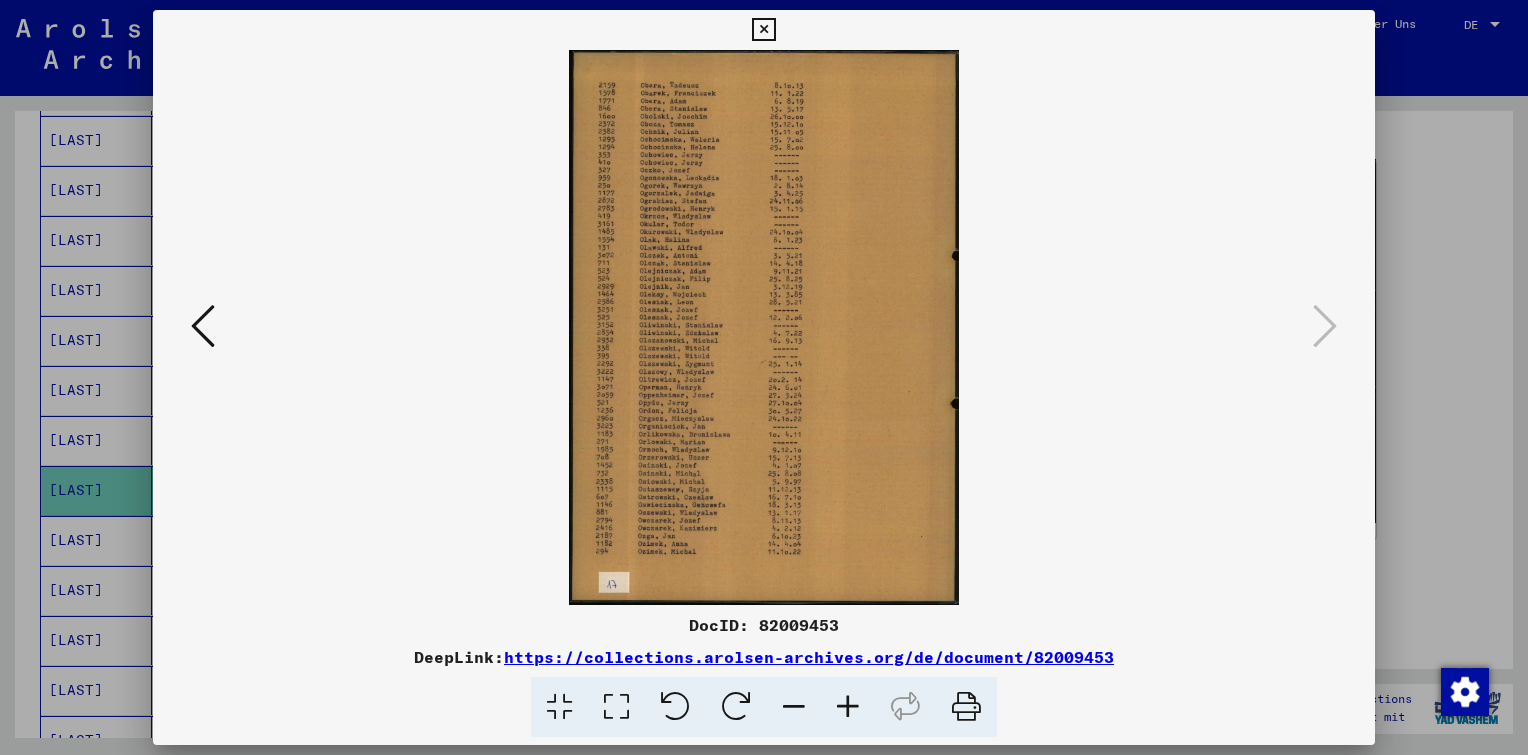 click at bounding box center [763, 30] 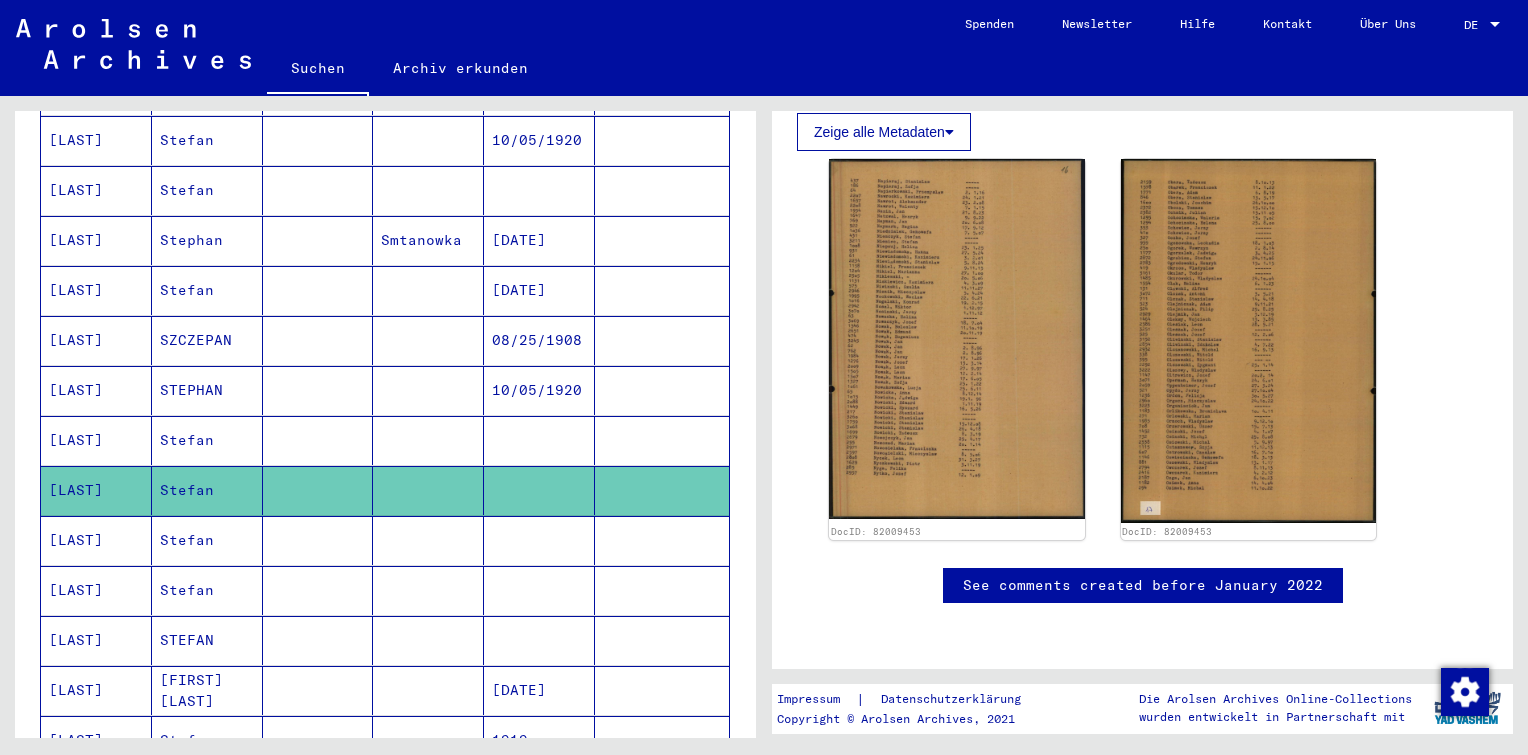 click at bounding box center (428, 590) 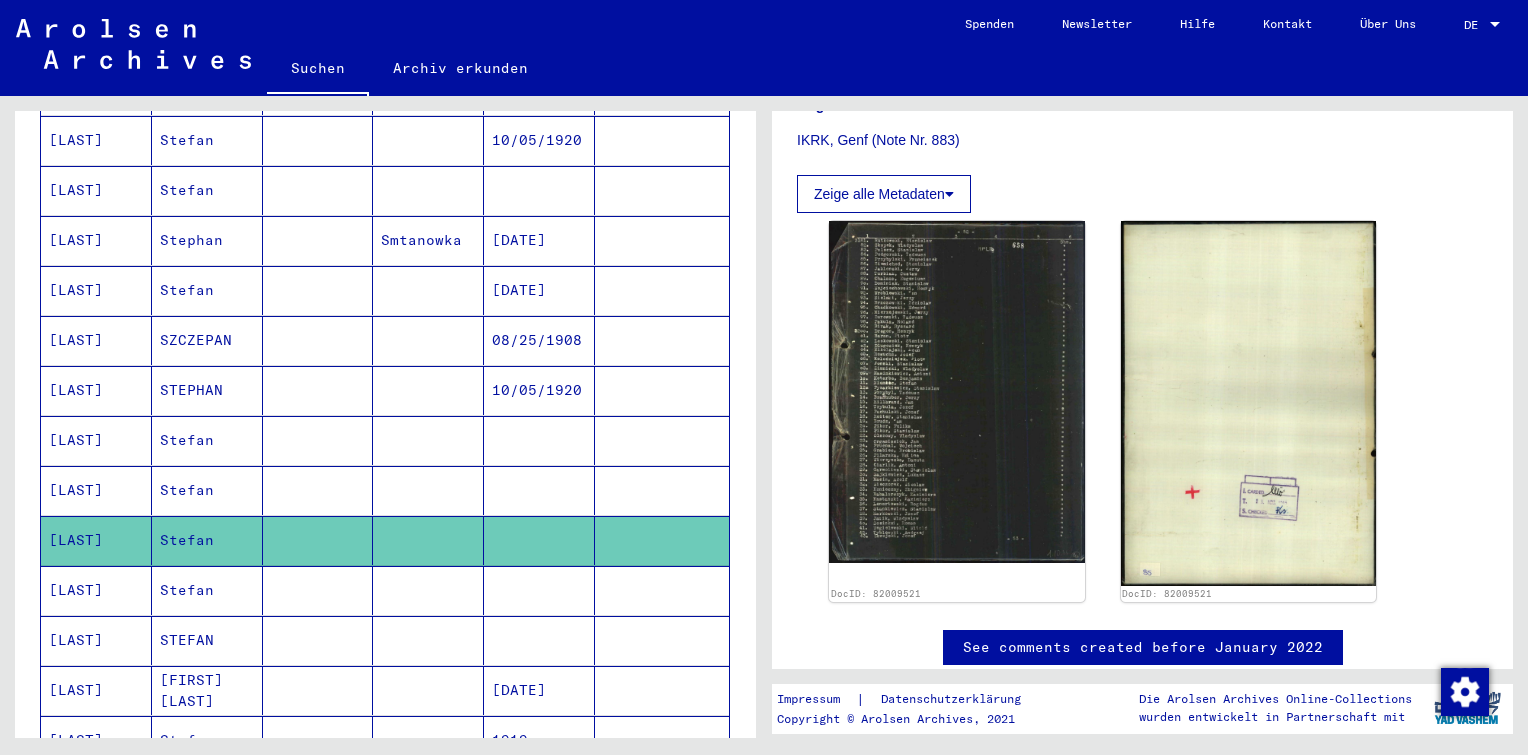 scroll, scrollTop: 583, scrollLeft: 0, axis: vertical 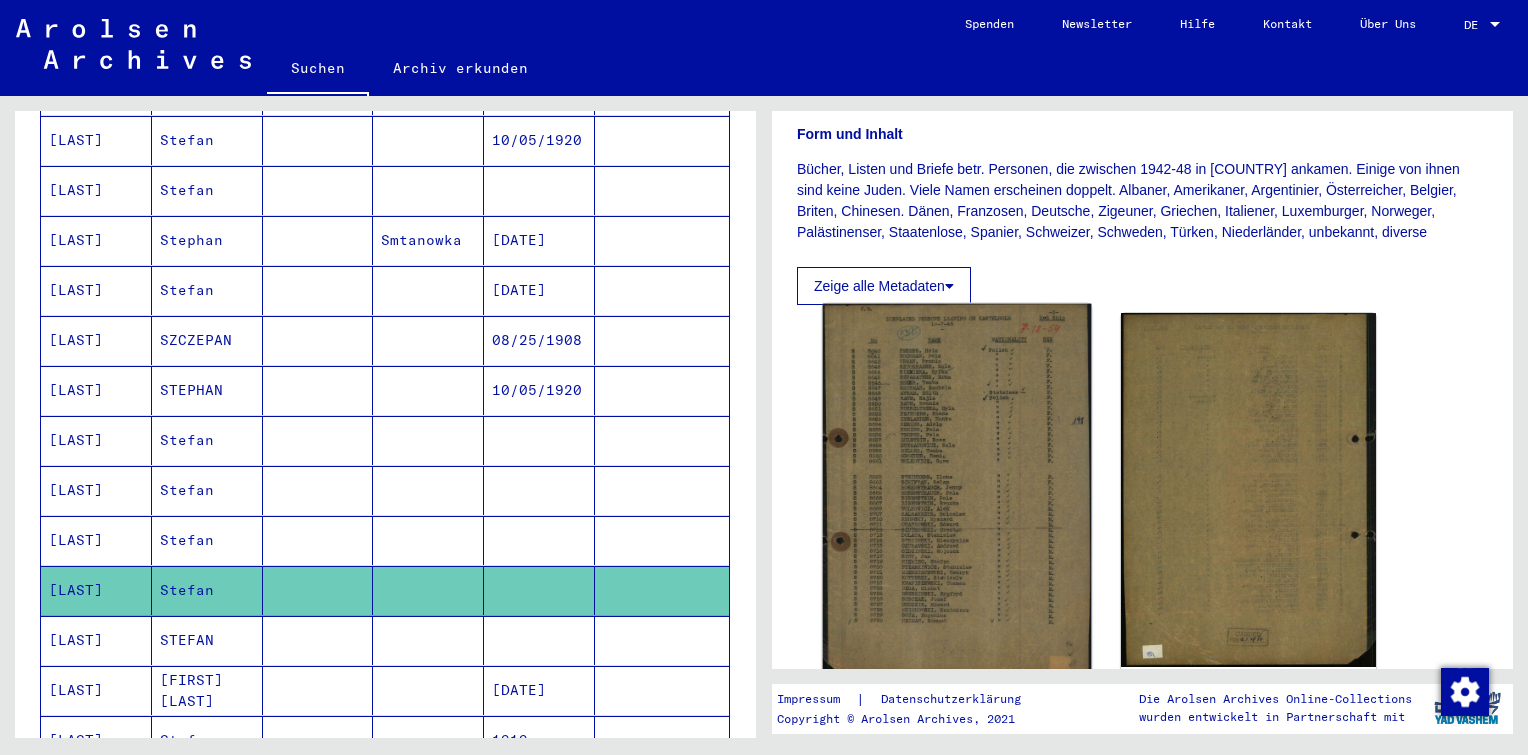 click 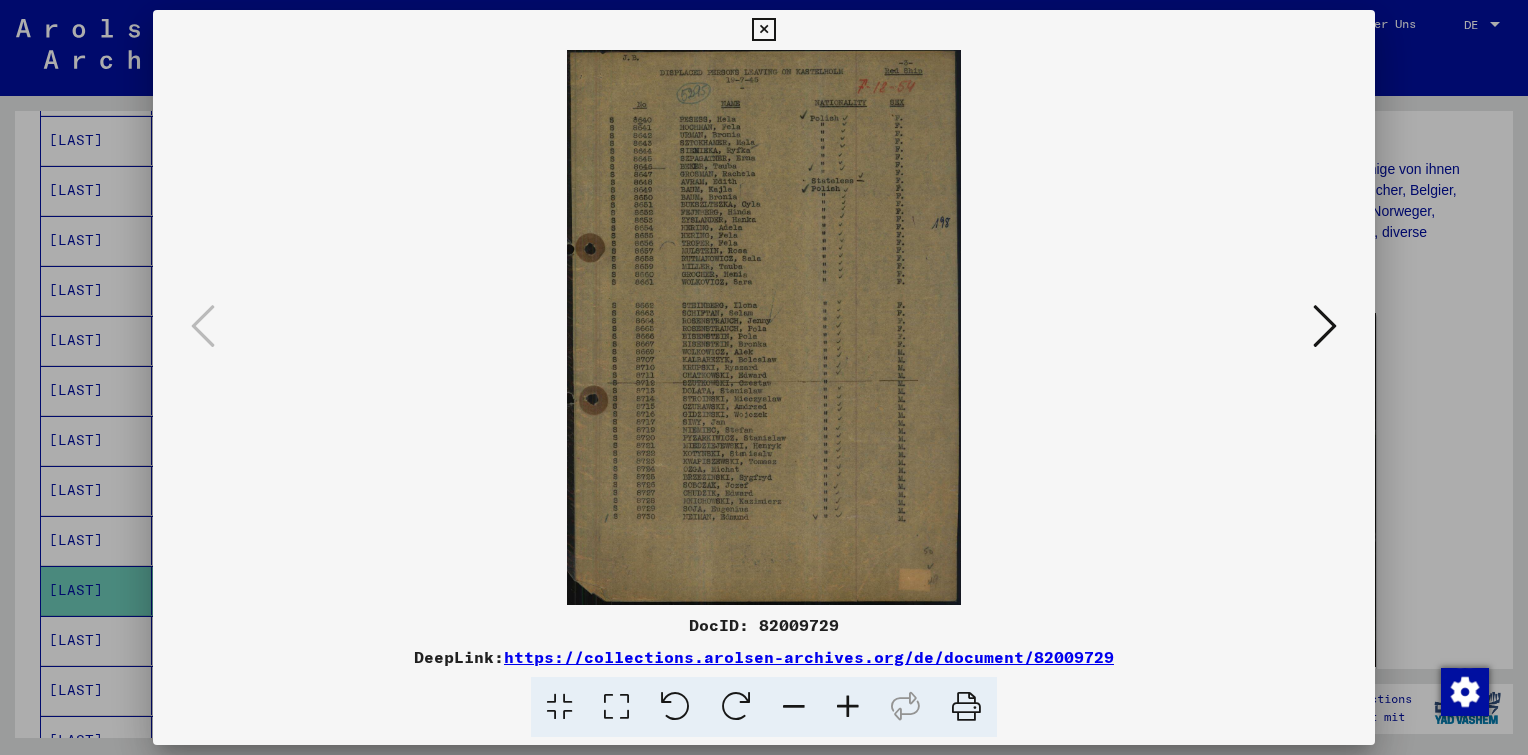 click at bounding box center [848, 707] 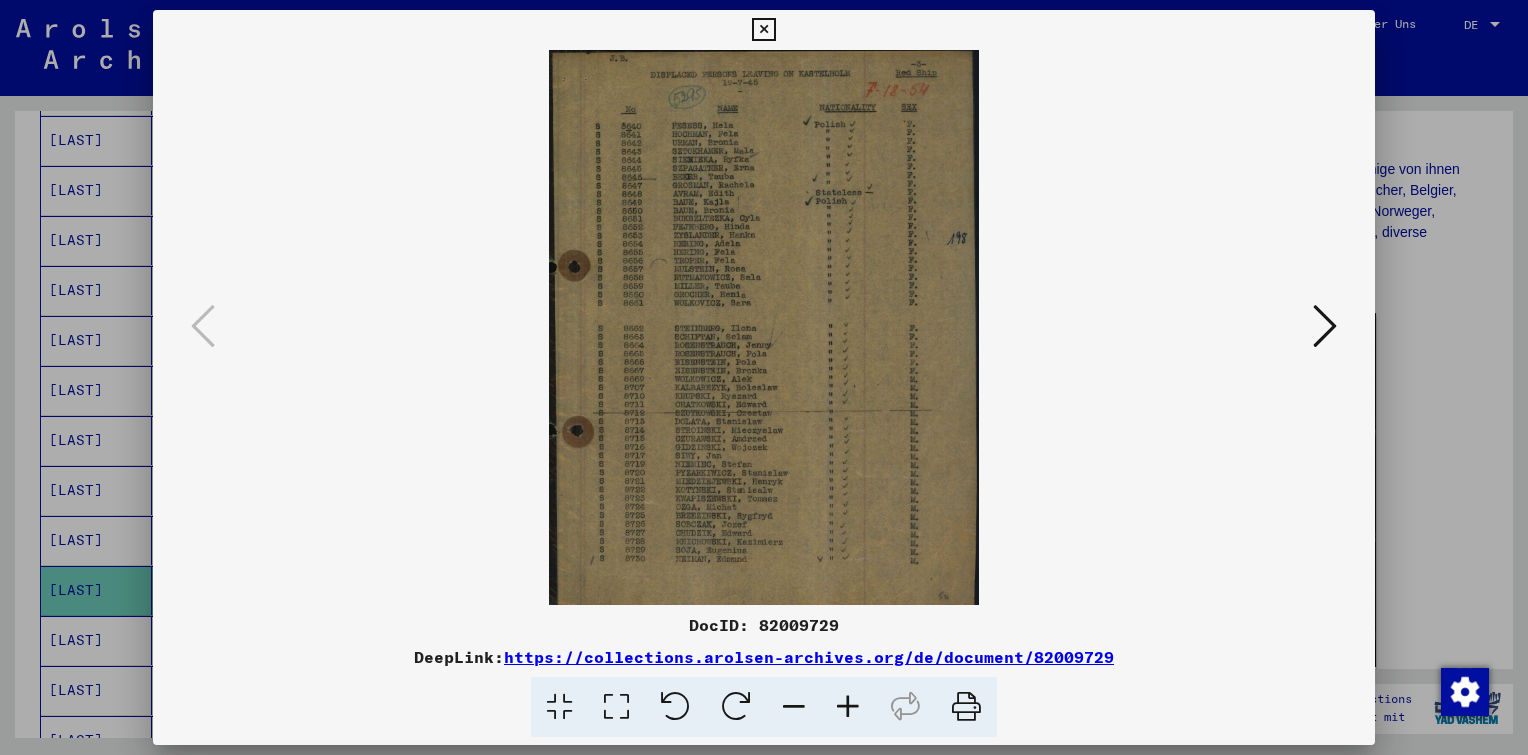 click at bounding box center [848, 707] 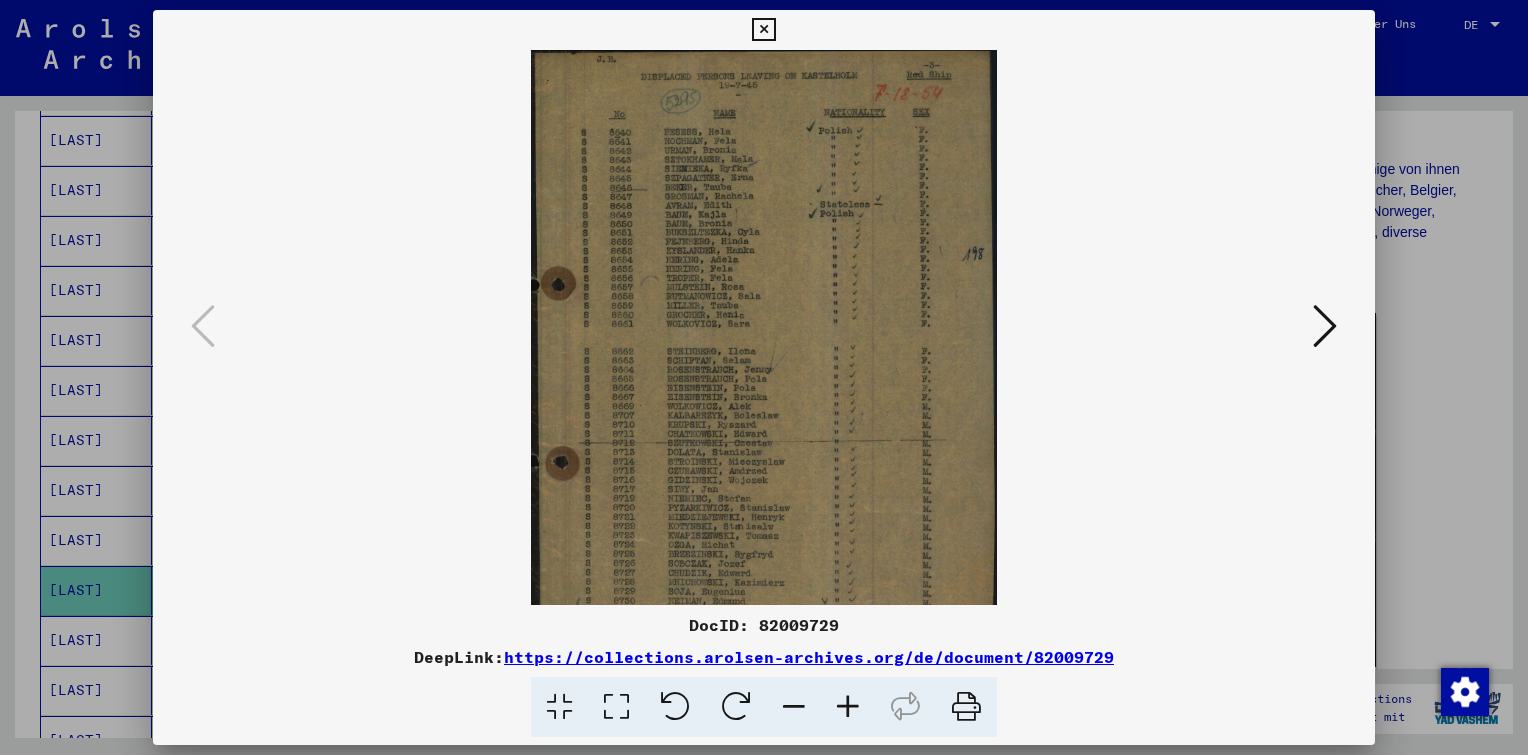 click at bounding box center [848, 707] 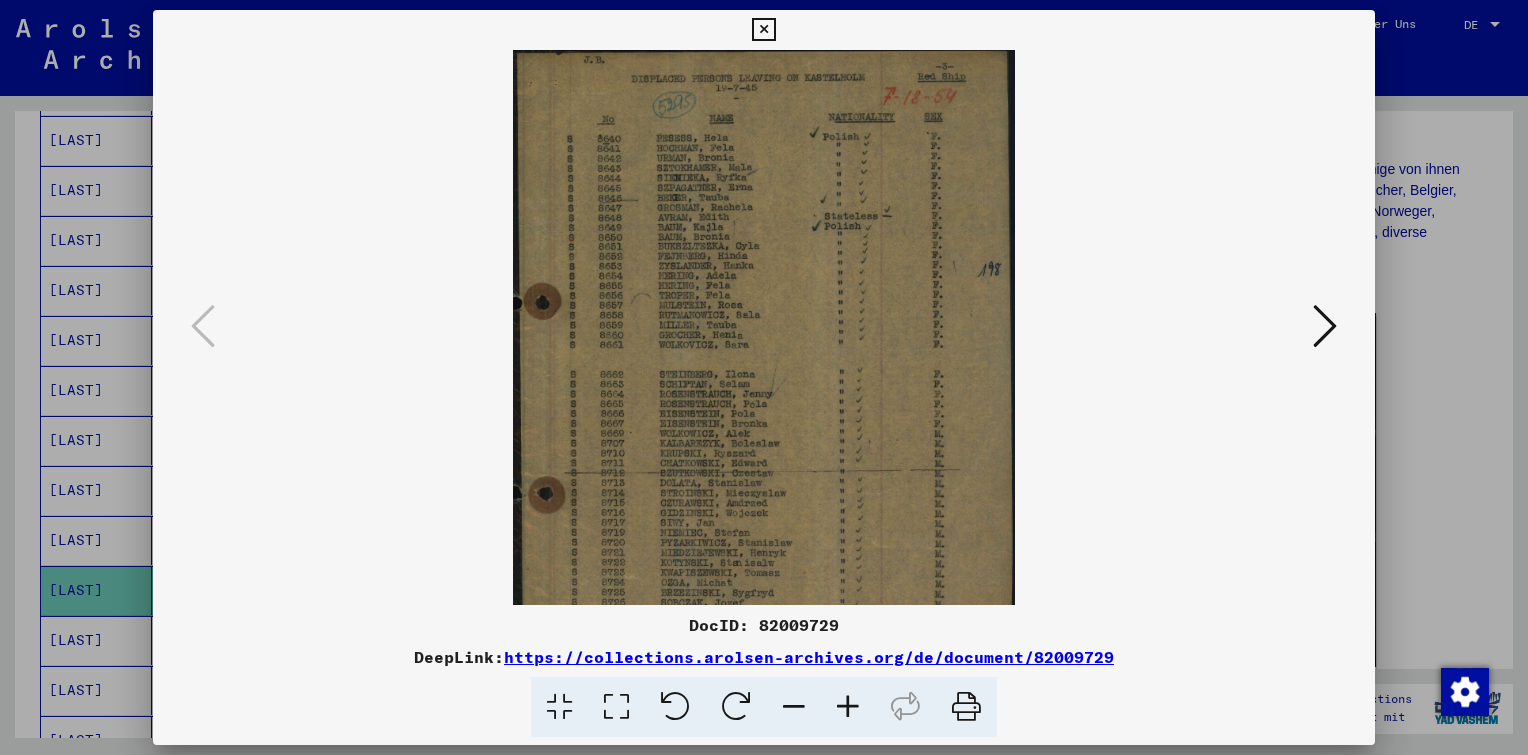 click at bounding box center (848, 707) 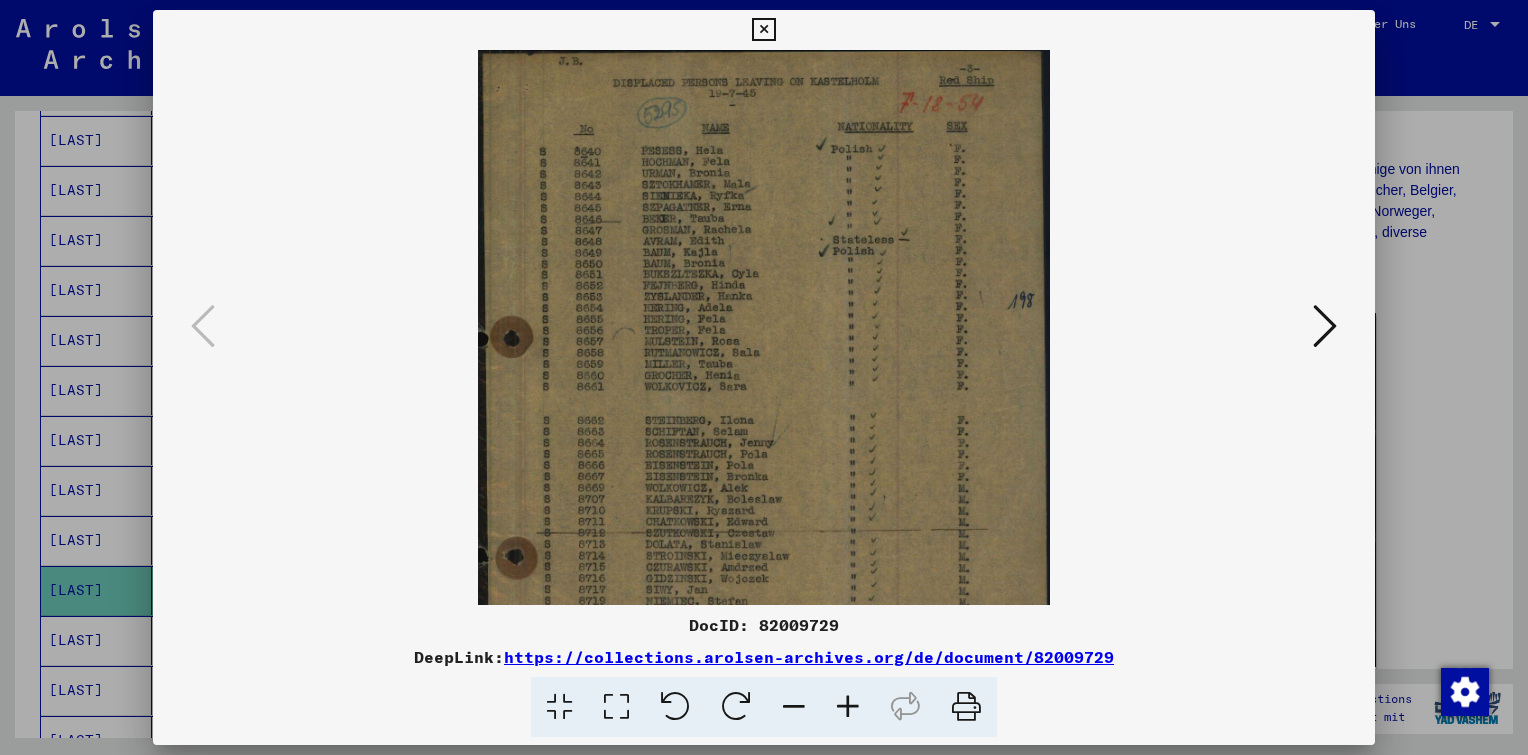 click at bounding box center [848, 707] 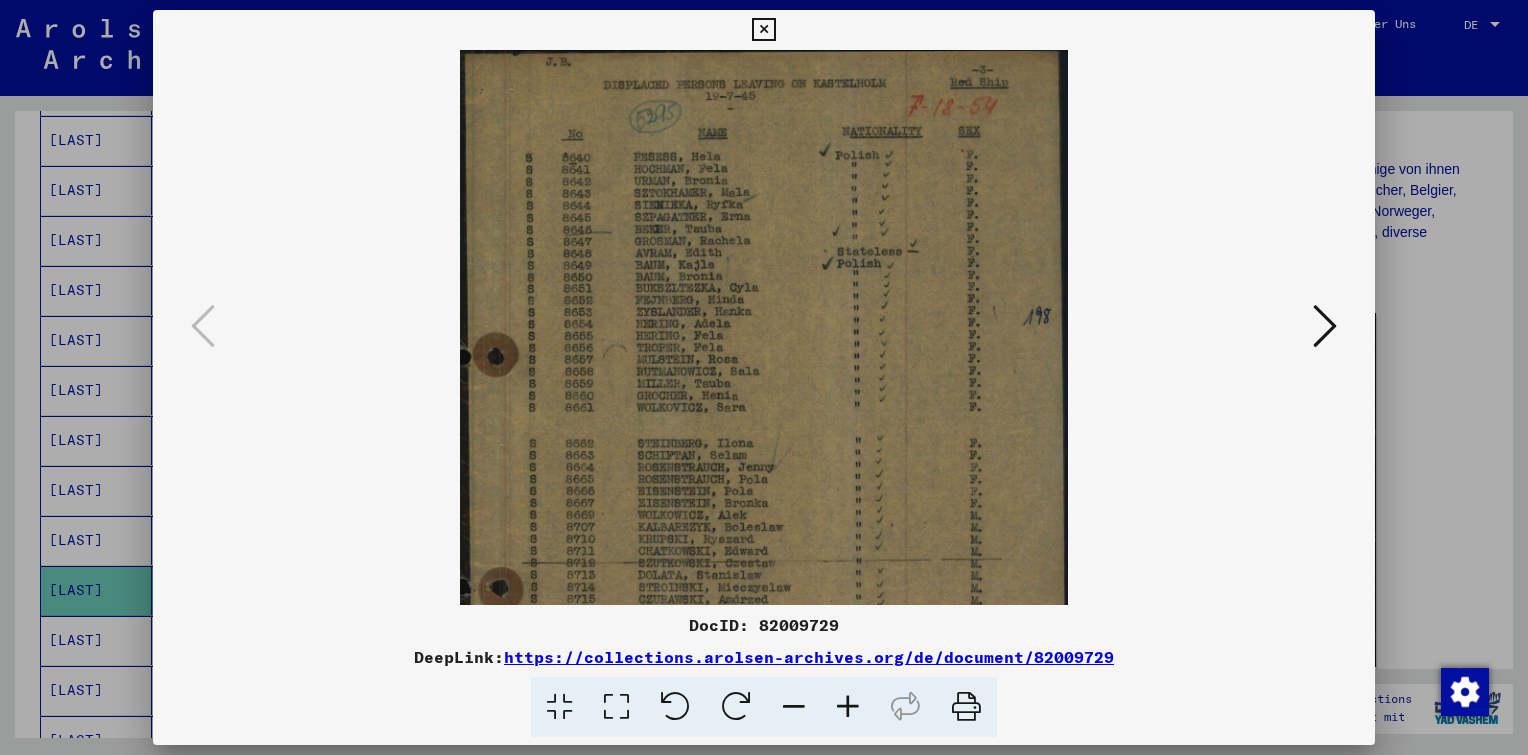 click at bounding box center [848, 707] 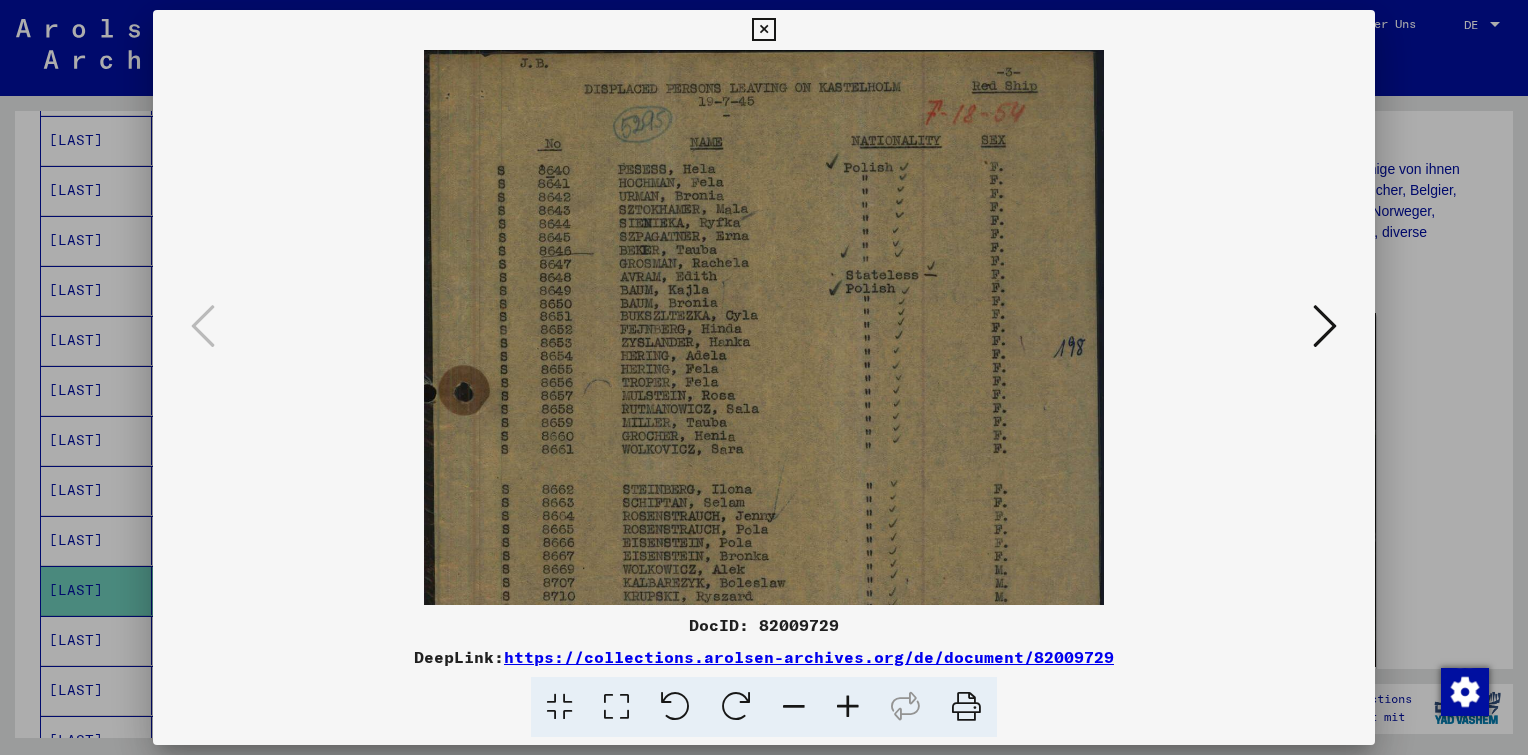 click at bounding box center (848, 707) 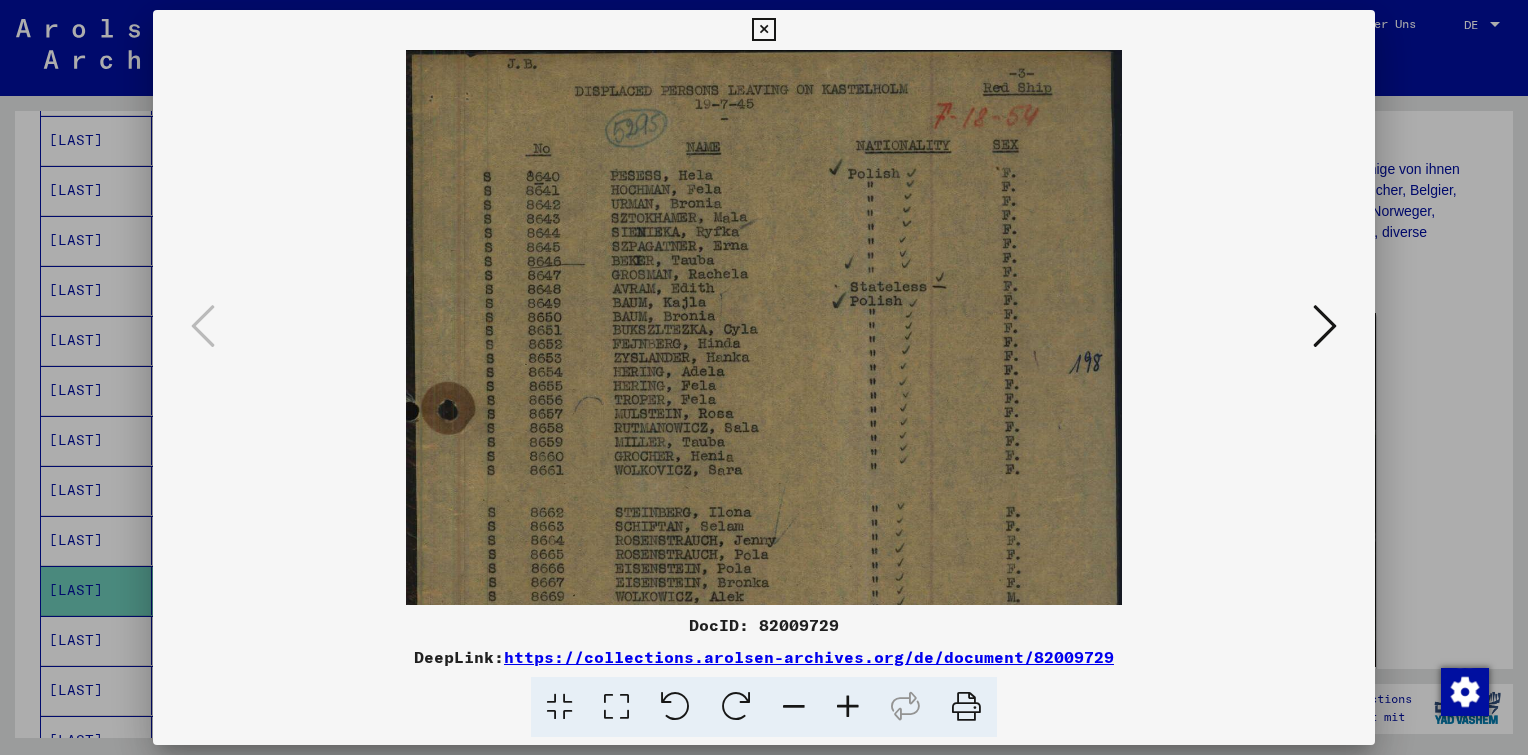 click at bounding box center [848, 707] 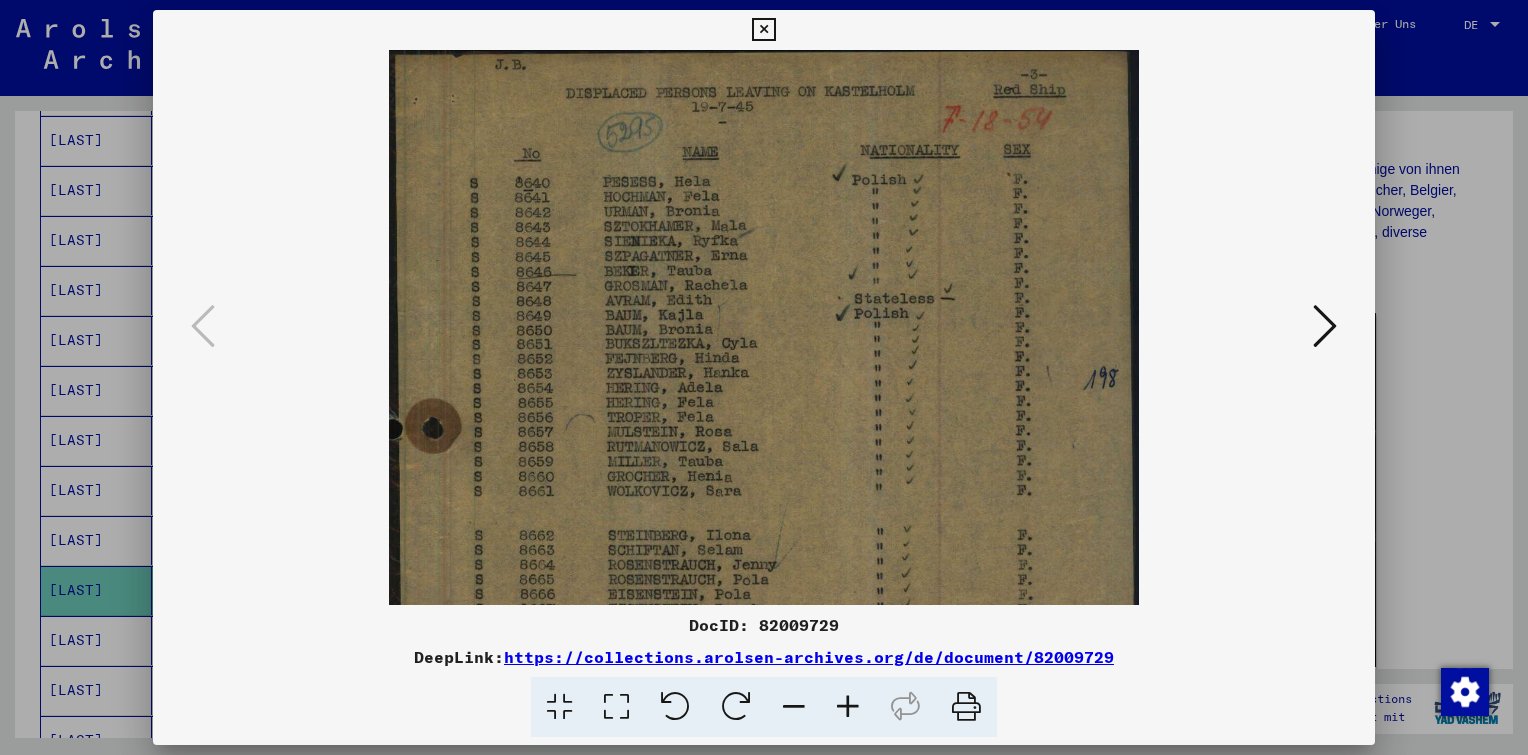 click at bounding box center (848, 707) 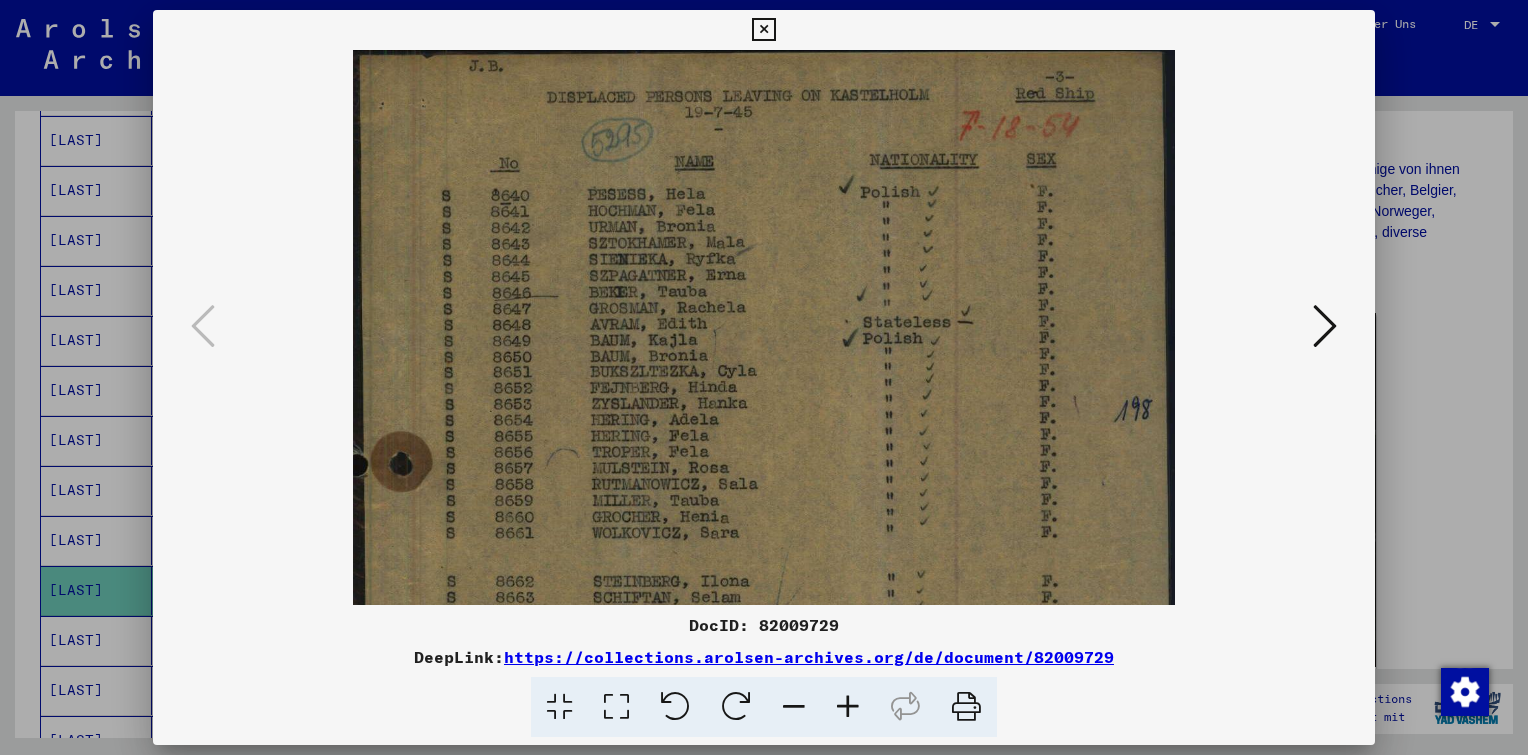 click at bounding box center [763, 30] 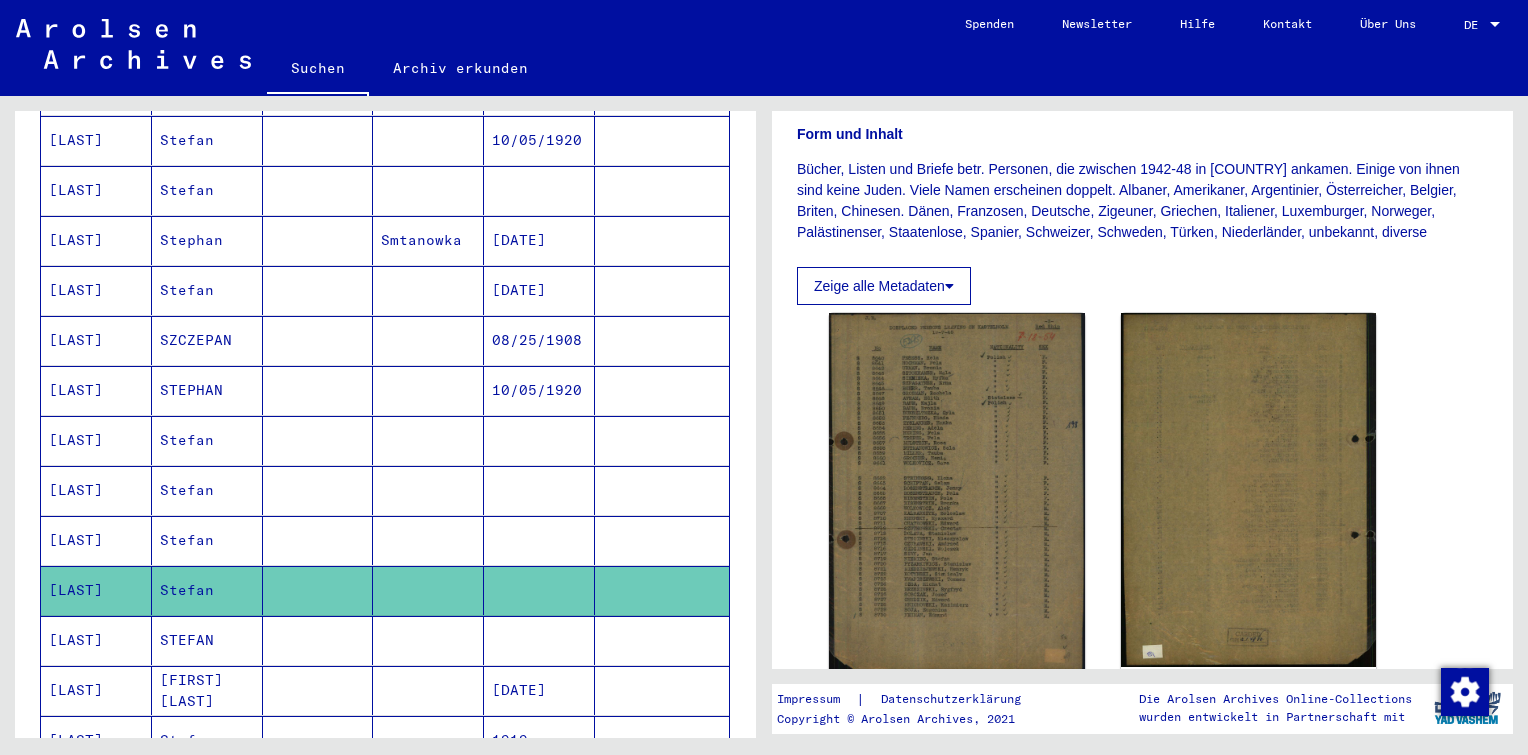 click at bounding box center (428, 690) 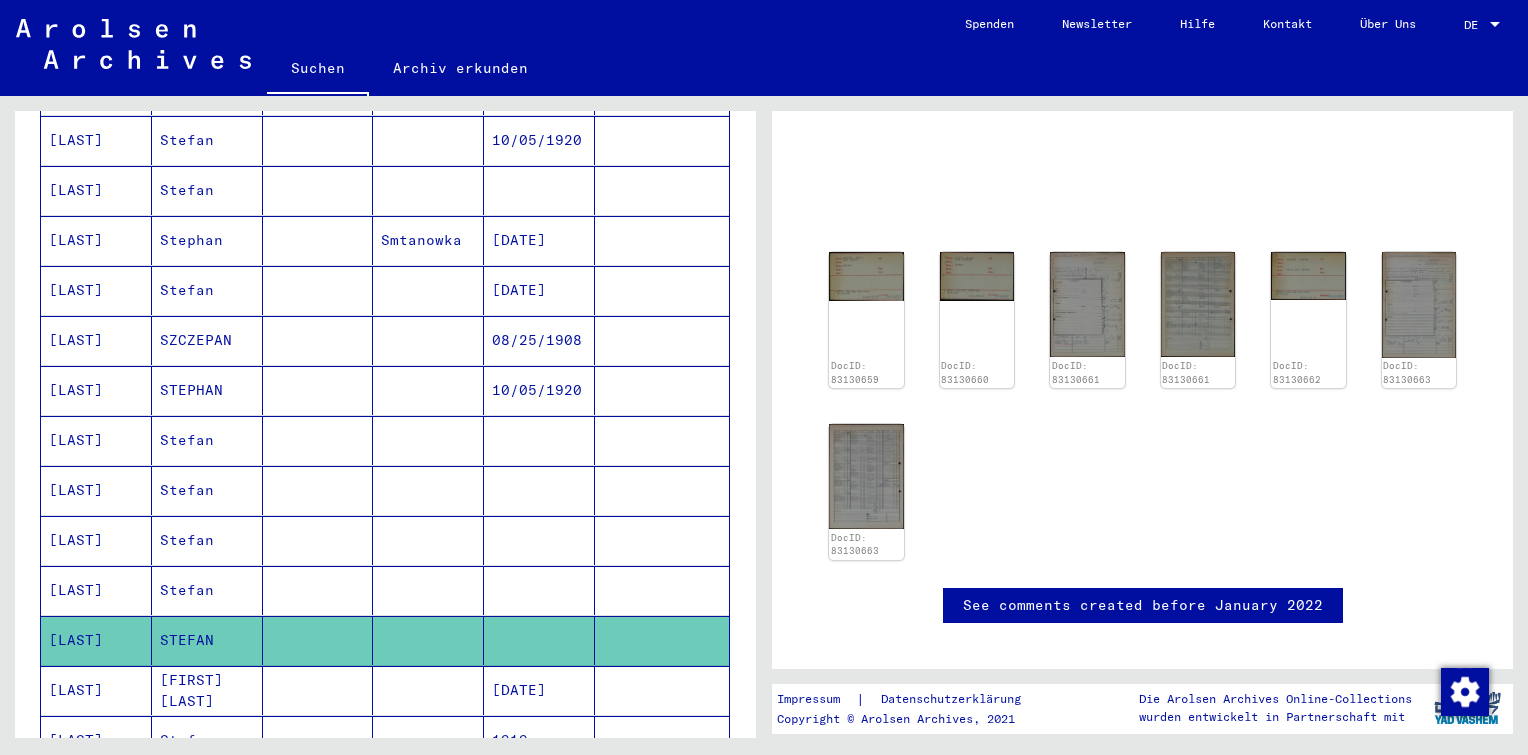 scroll, scrollTop: 100, scrollLeft: 0, axis: vertical 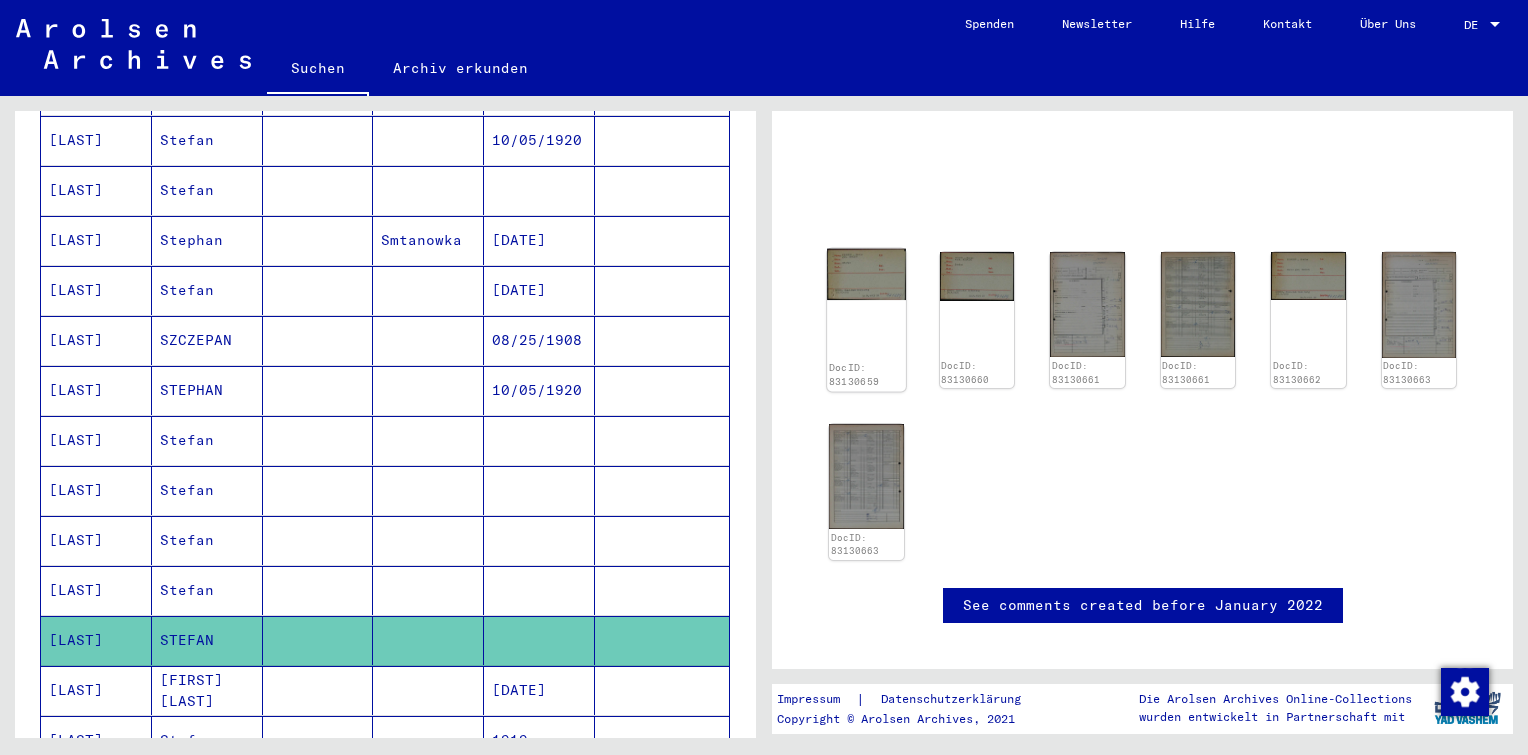 click 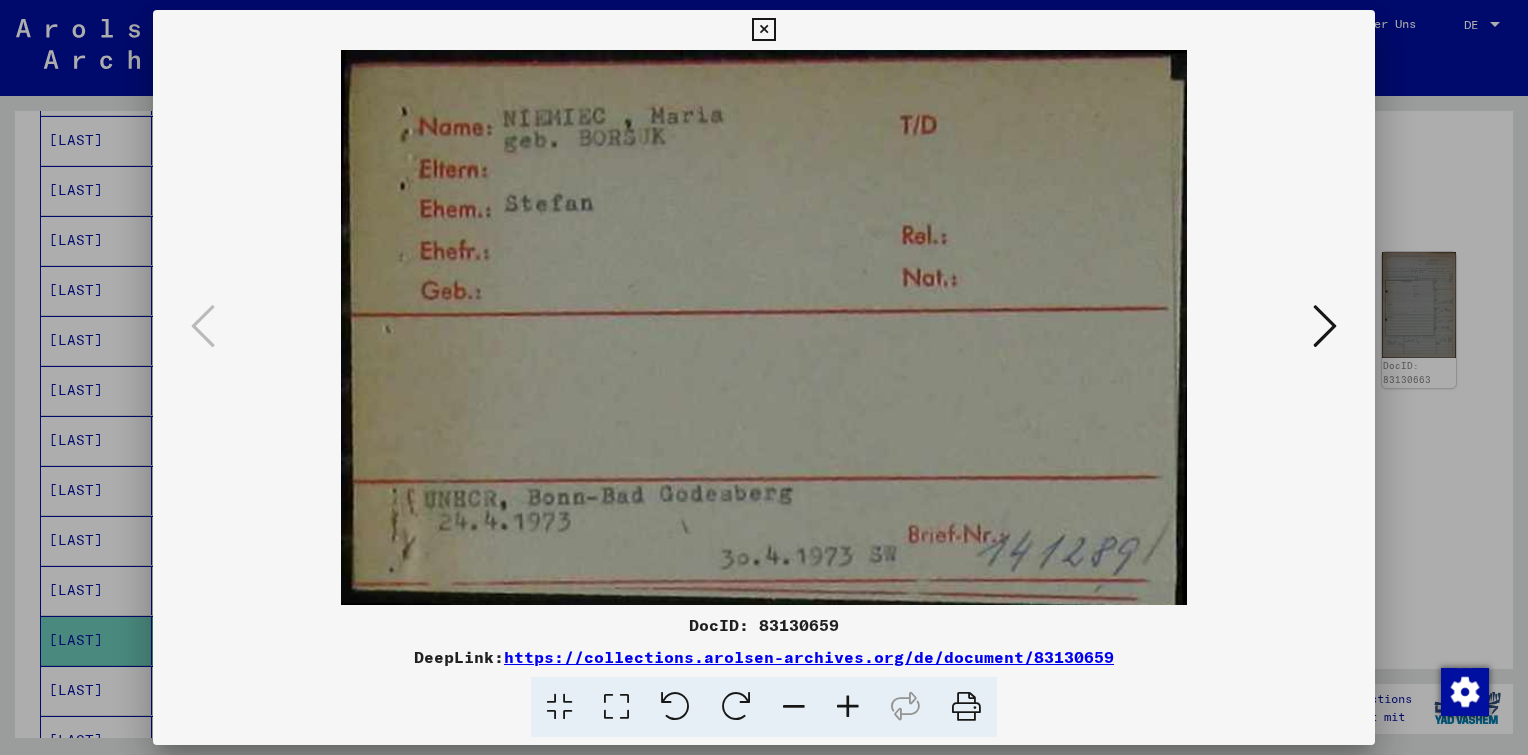 click at bounding box center [1325, 326] 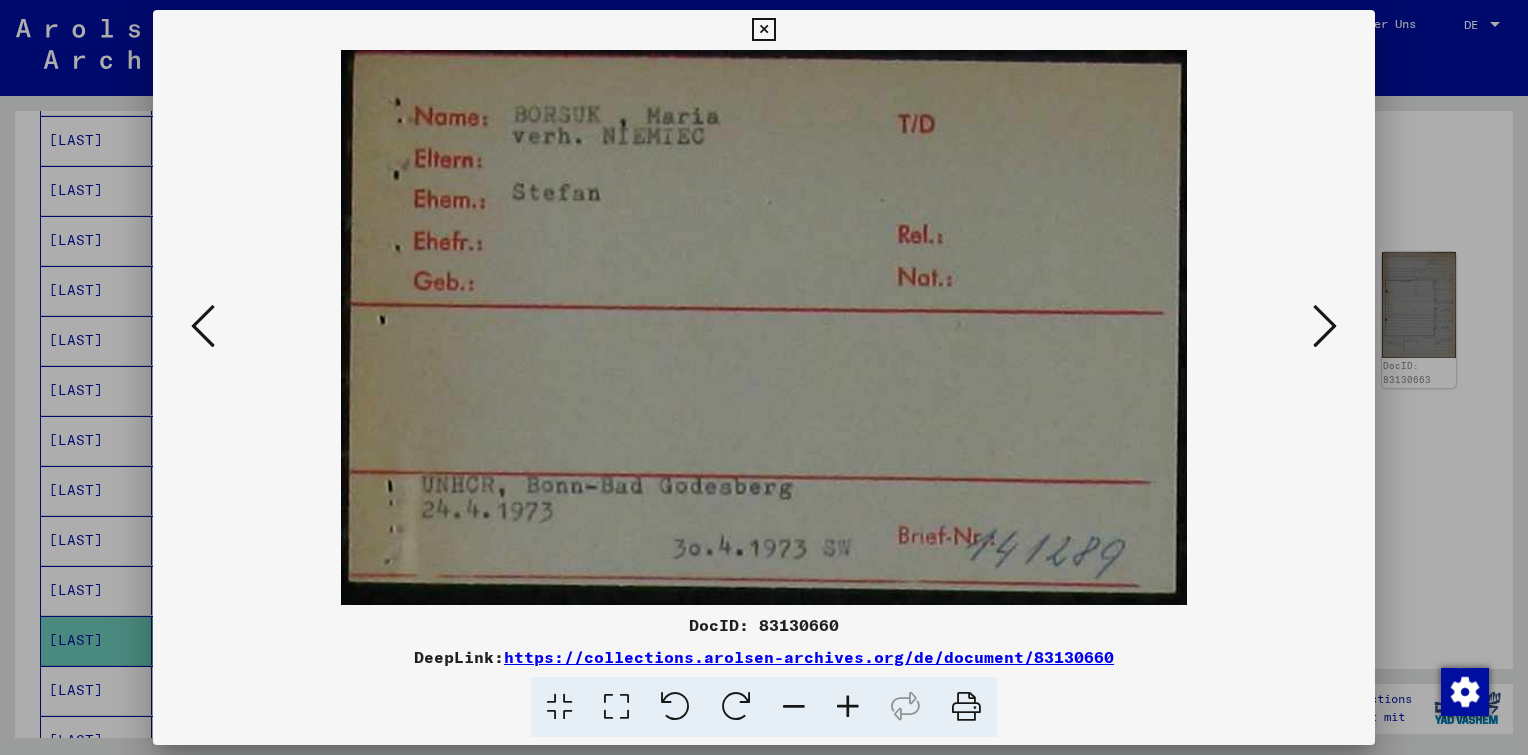 click at bounding box center [1325, 326] 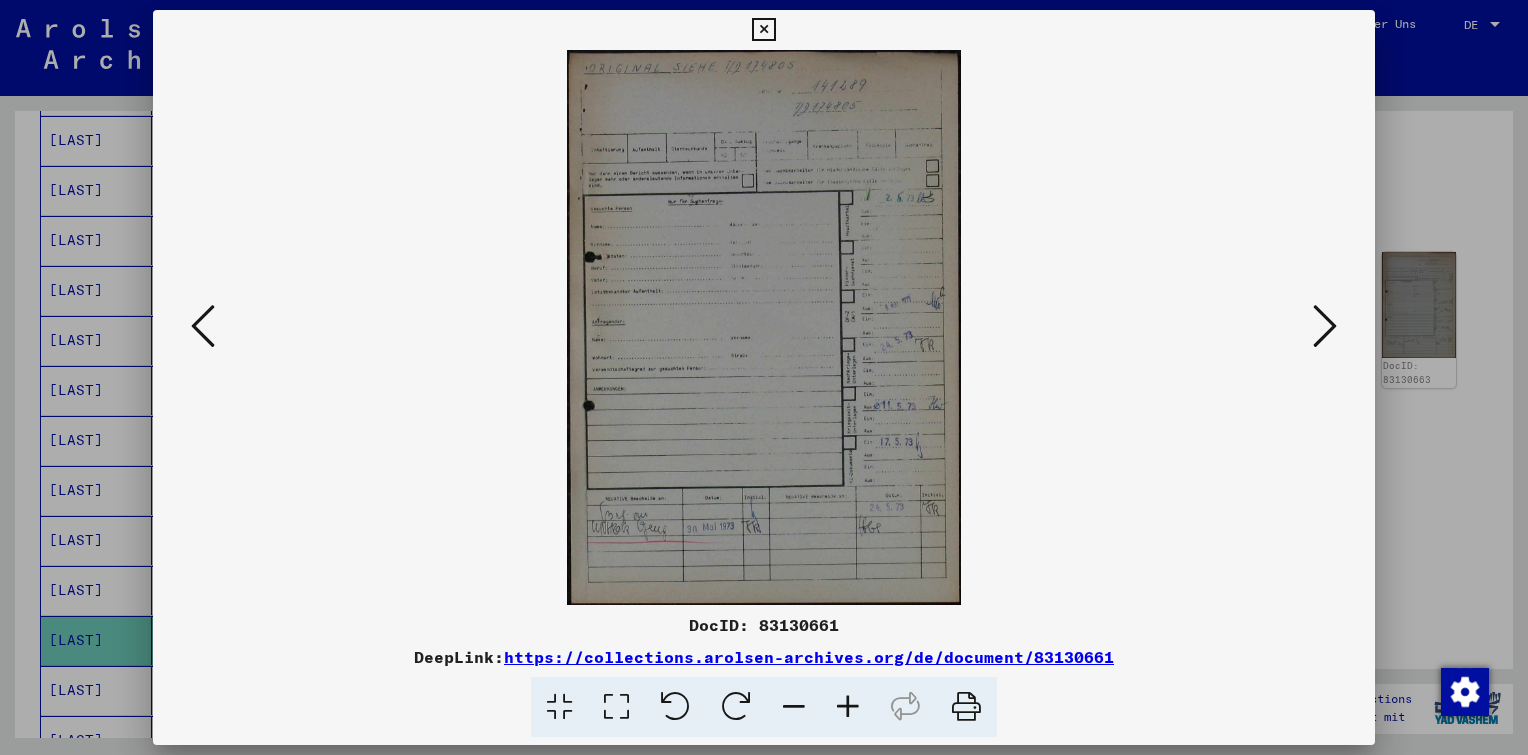 click at bounding box center [848, 707] 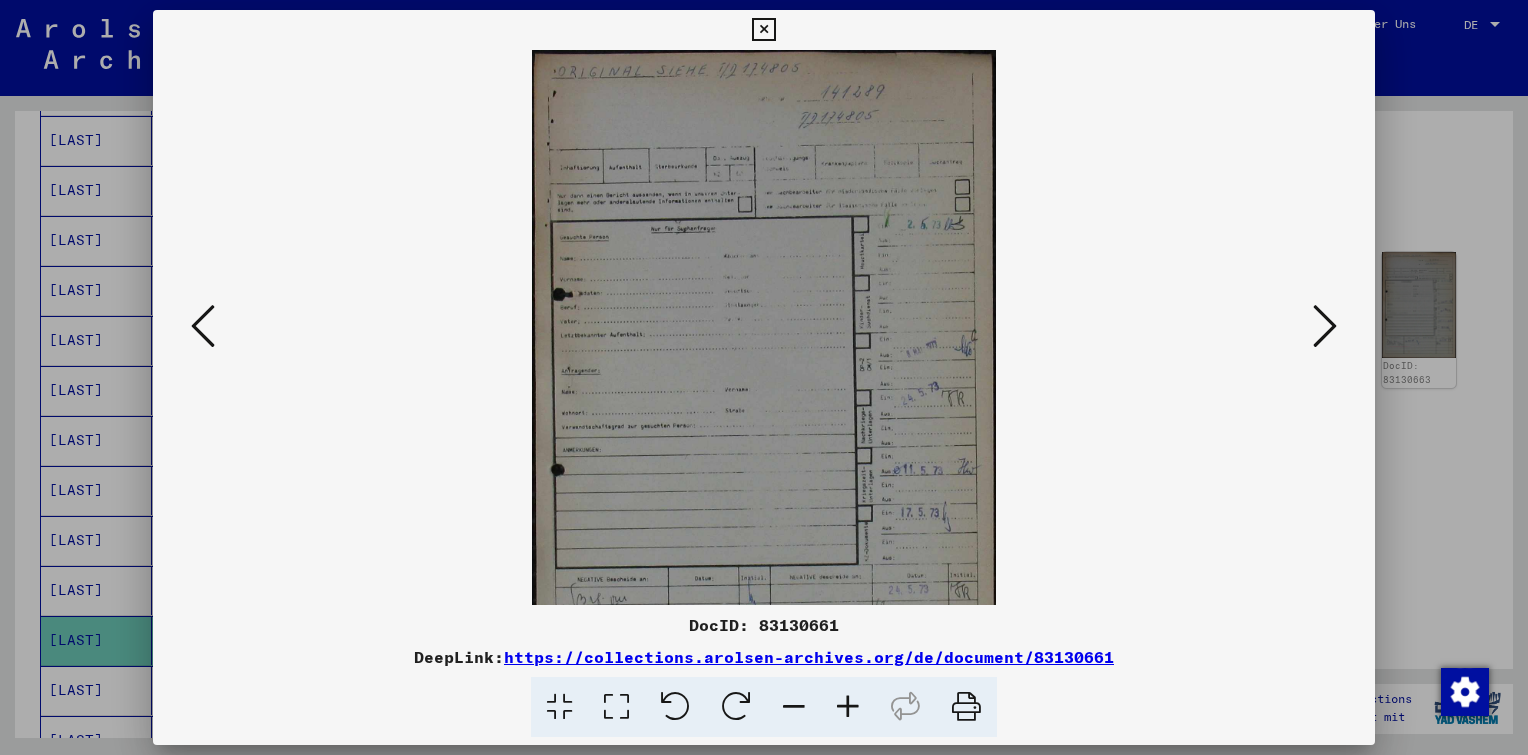 click at bounding box center (848, 707) 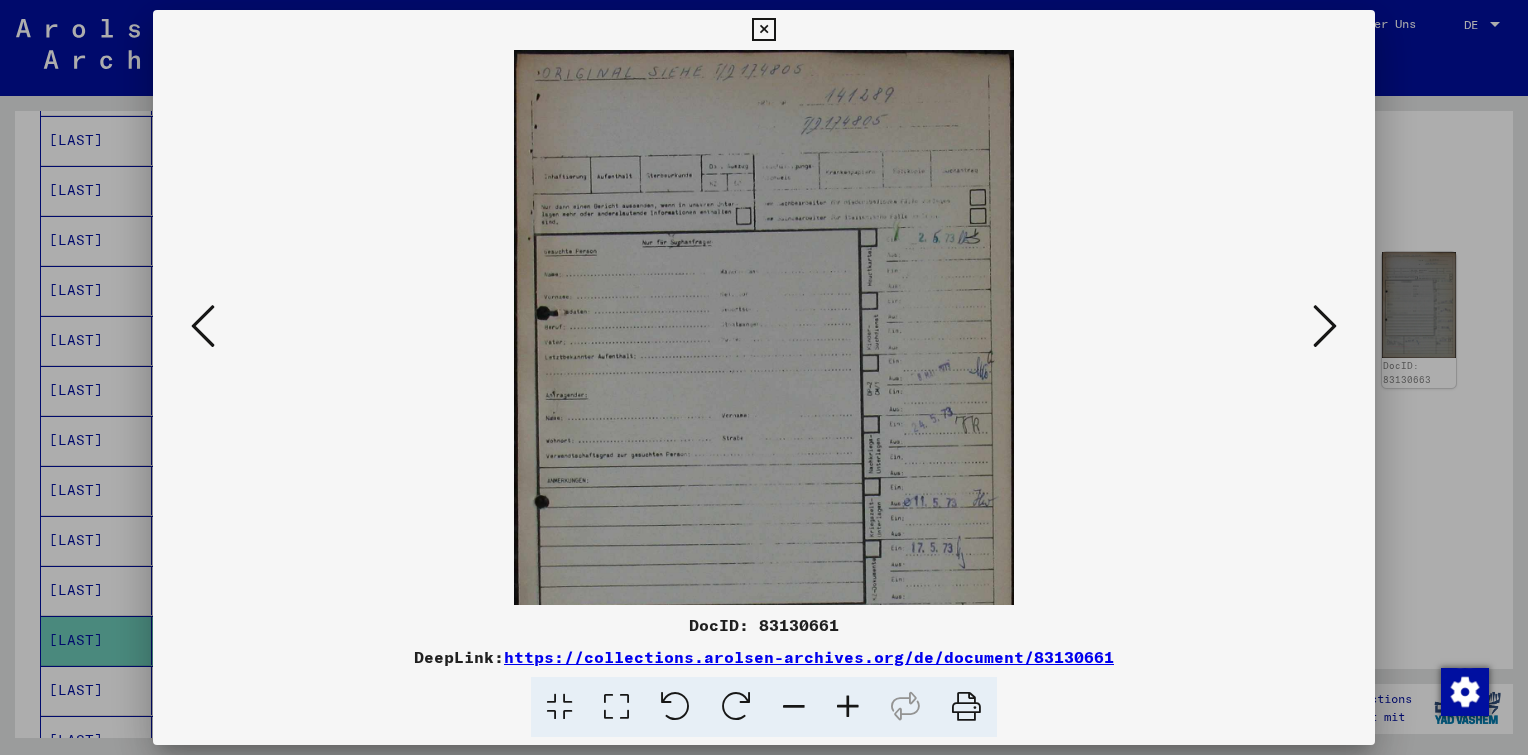 click at bounding box center [848, 707] 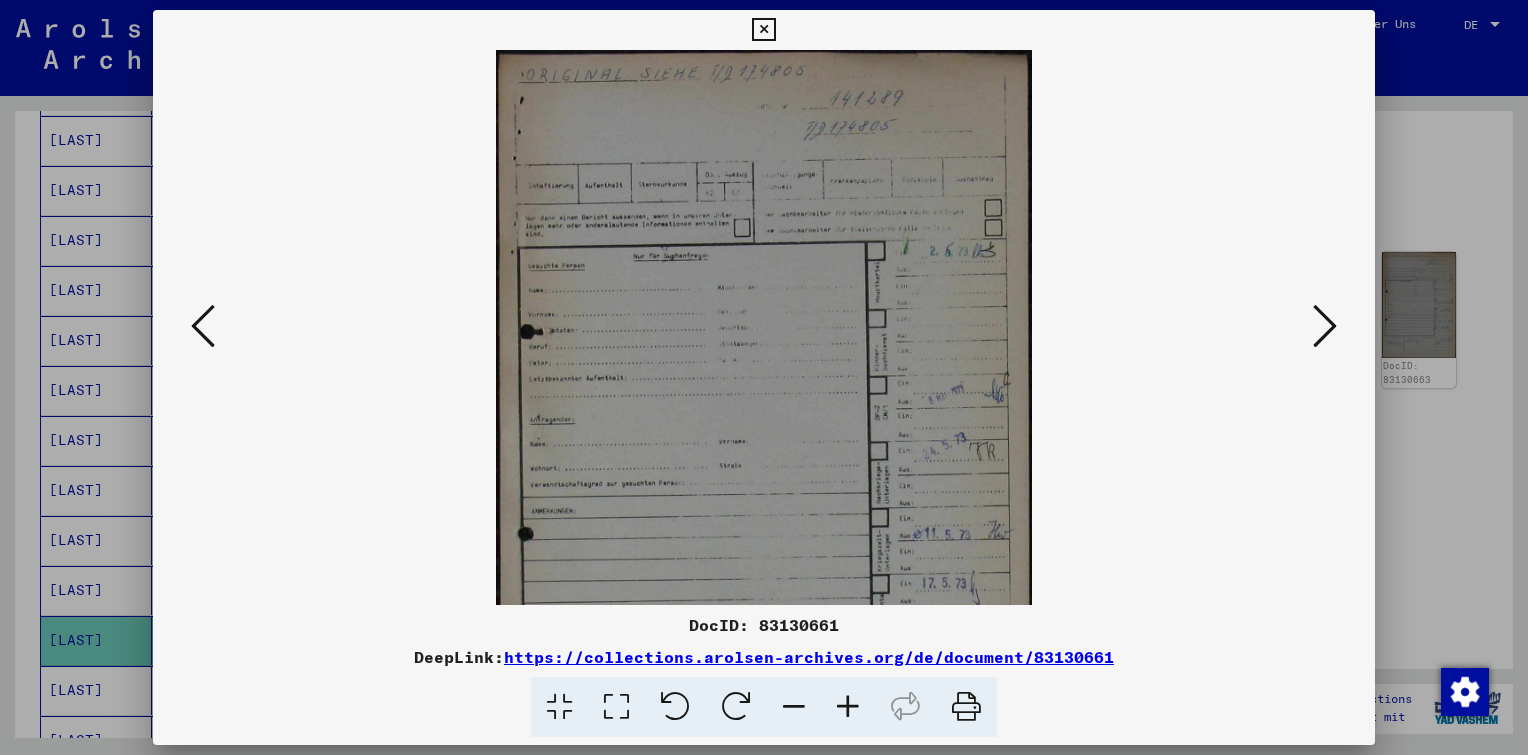 click at bounding box center (848, 707) 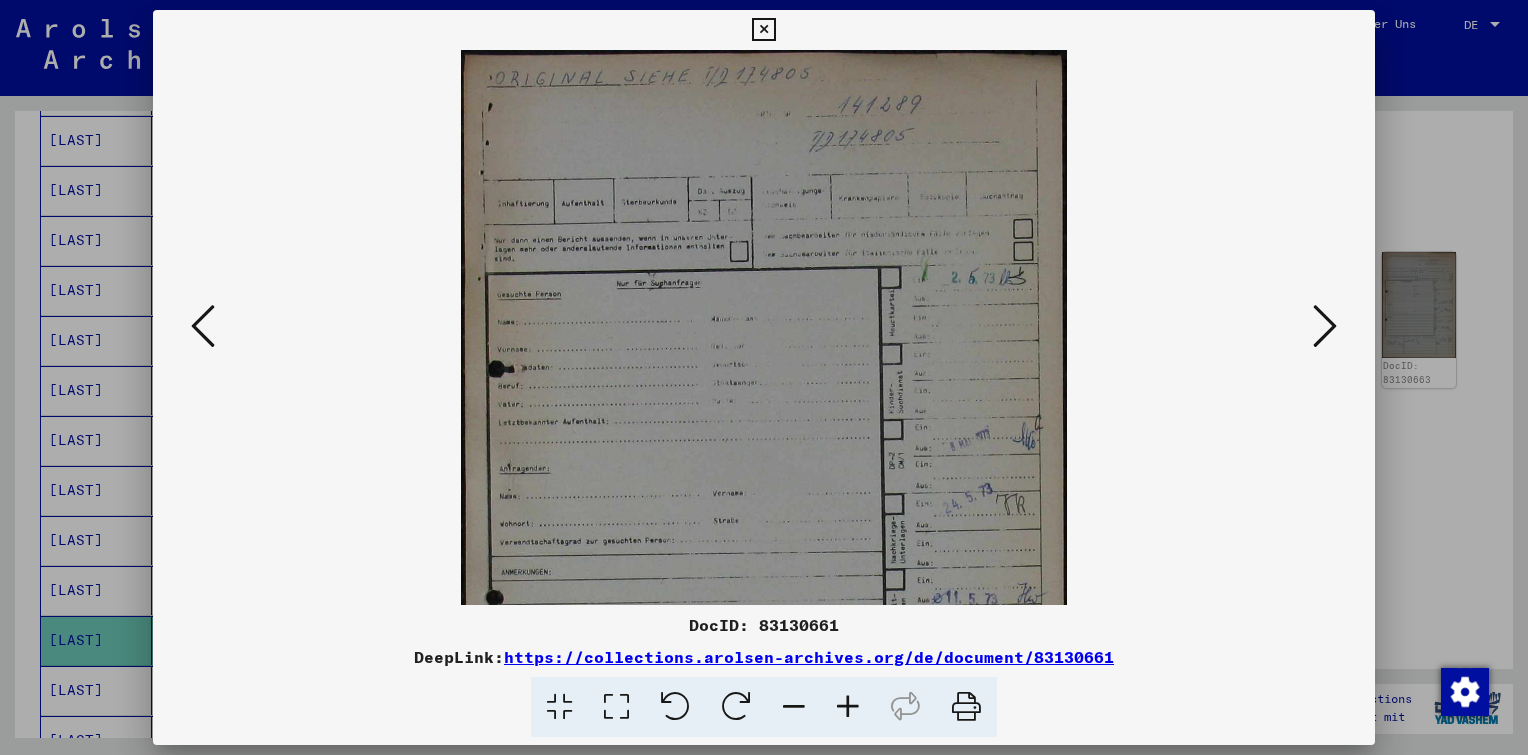 click at bounding box center (848, 707) 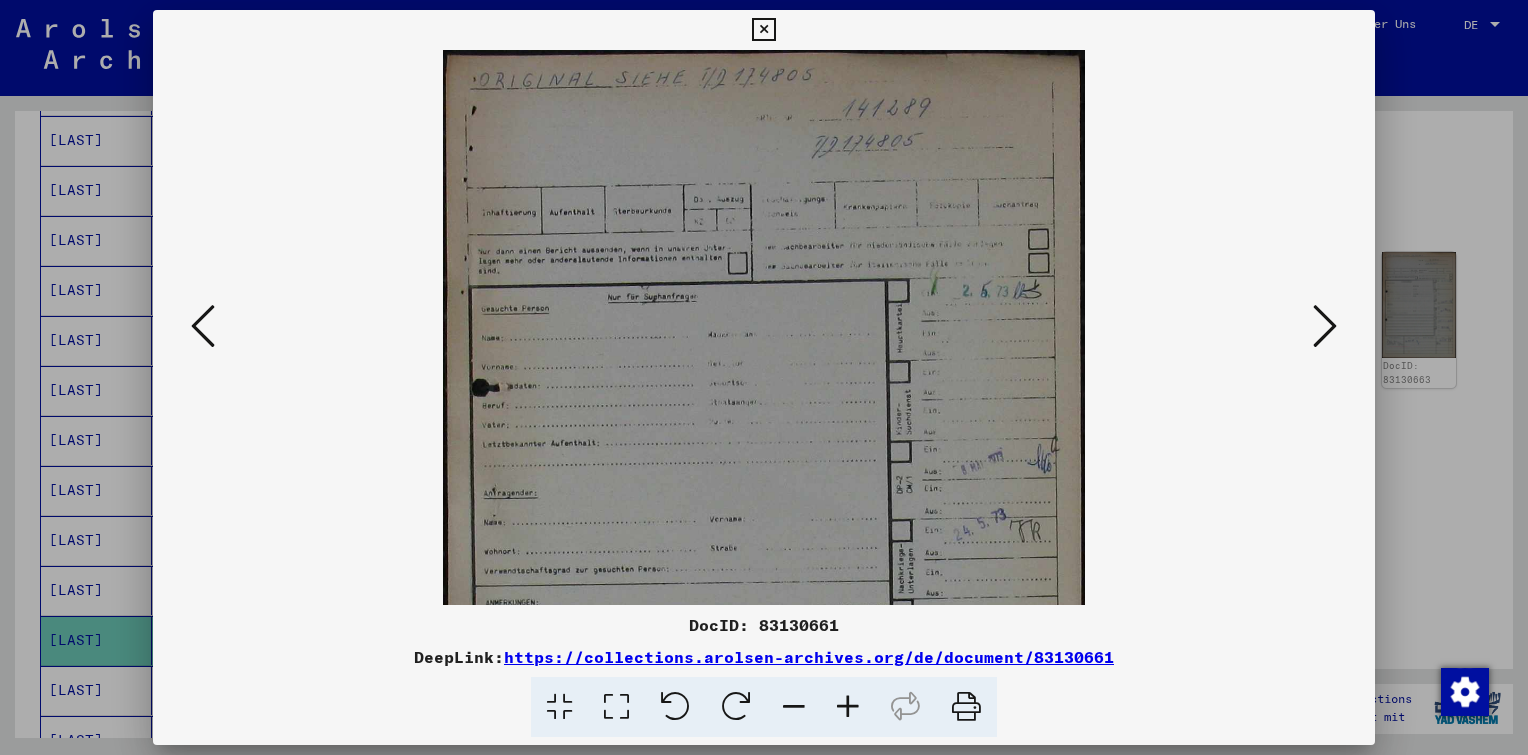 click at bounding box center [848, 707] 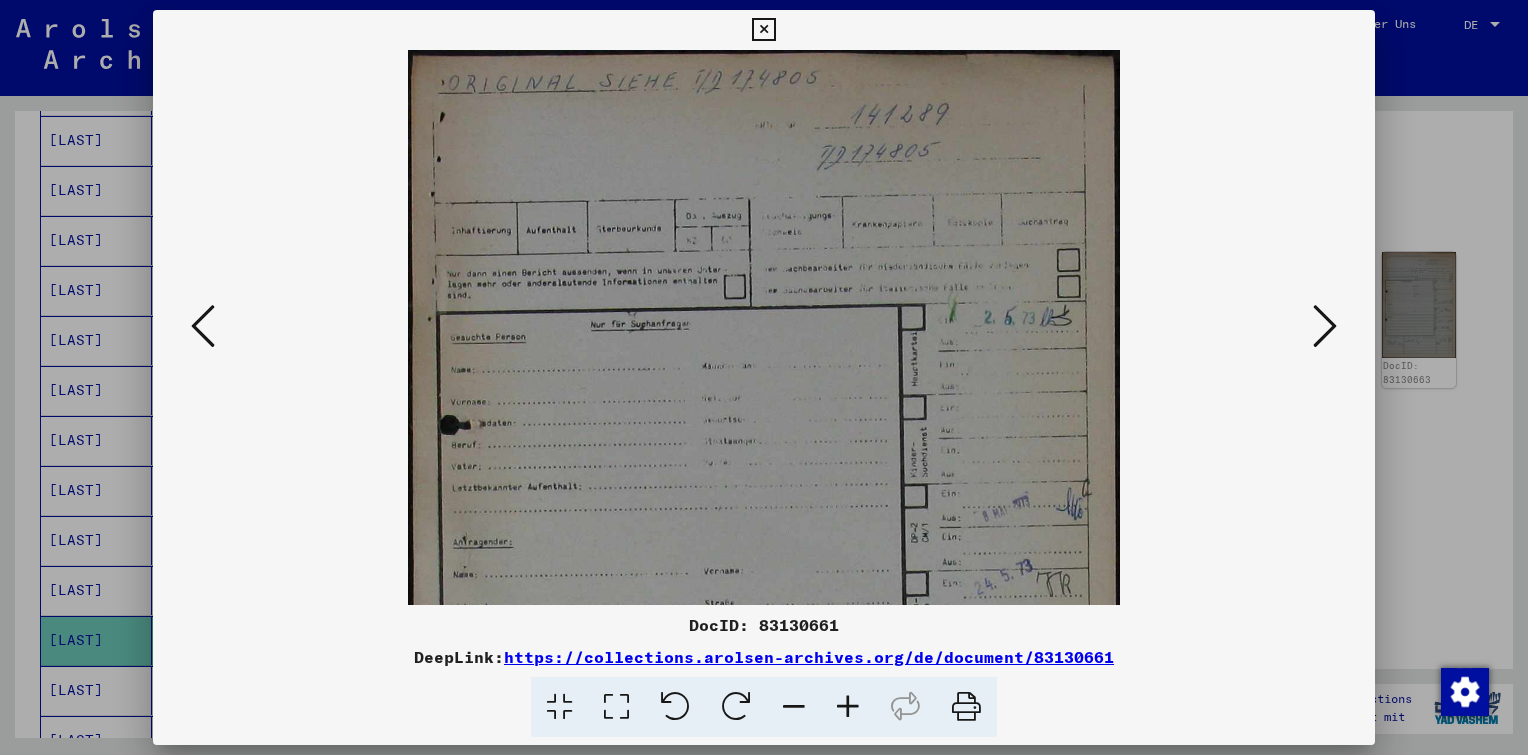 click at bounding box center (848, 707) 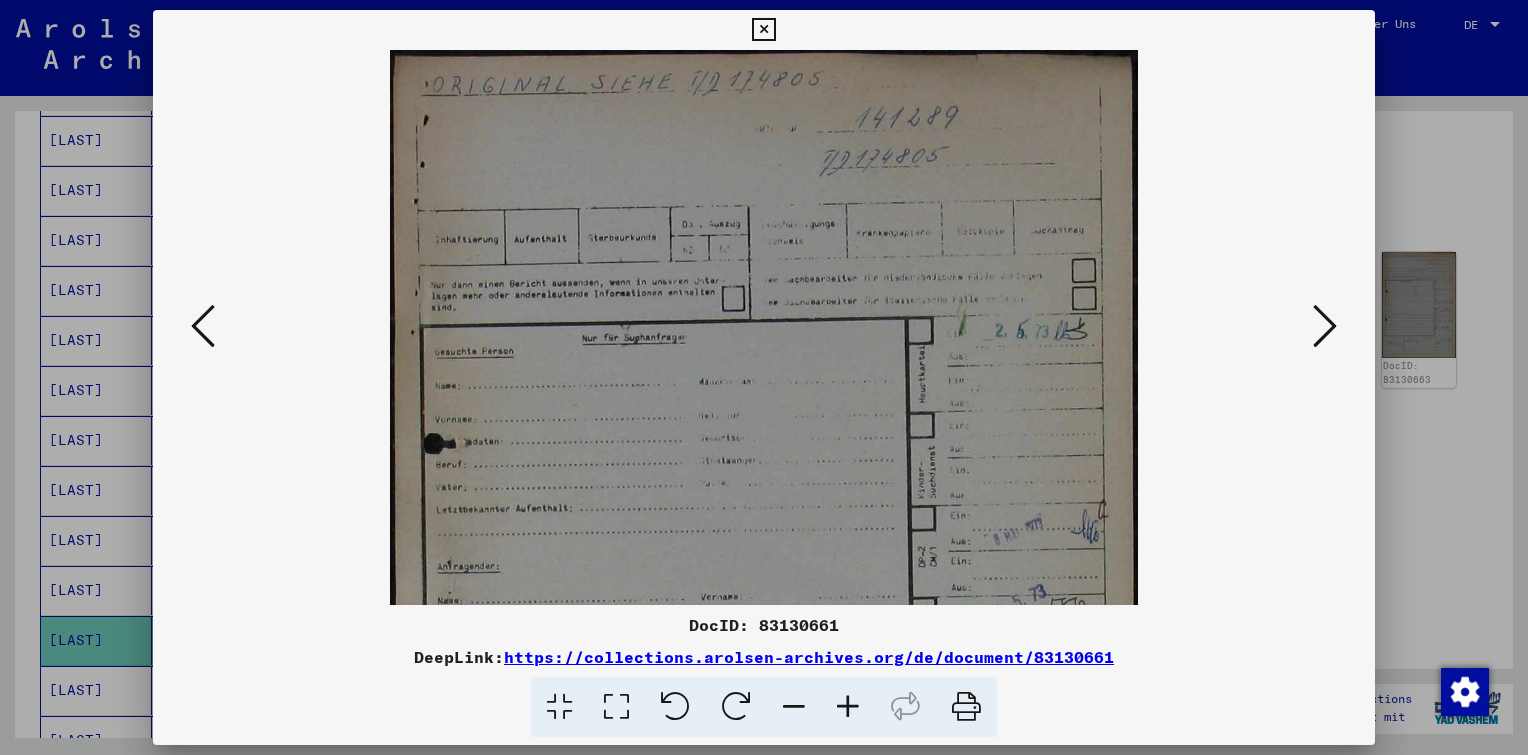 click at bounding box center [848, 707] 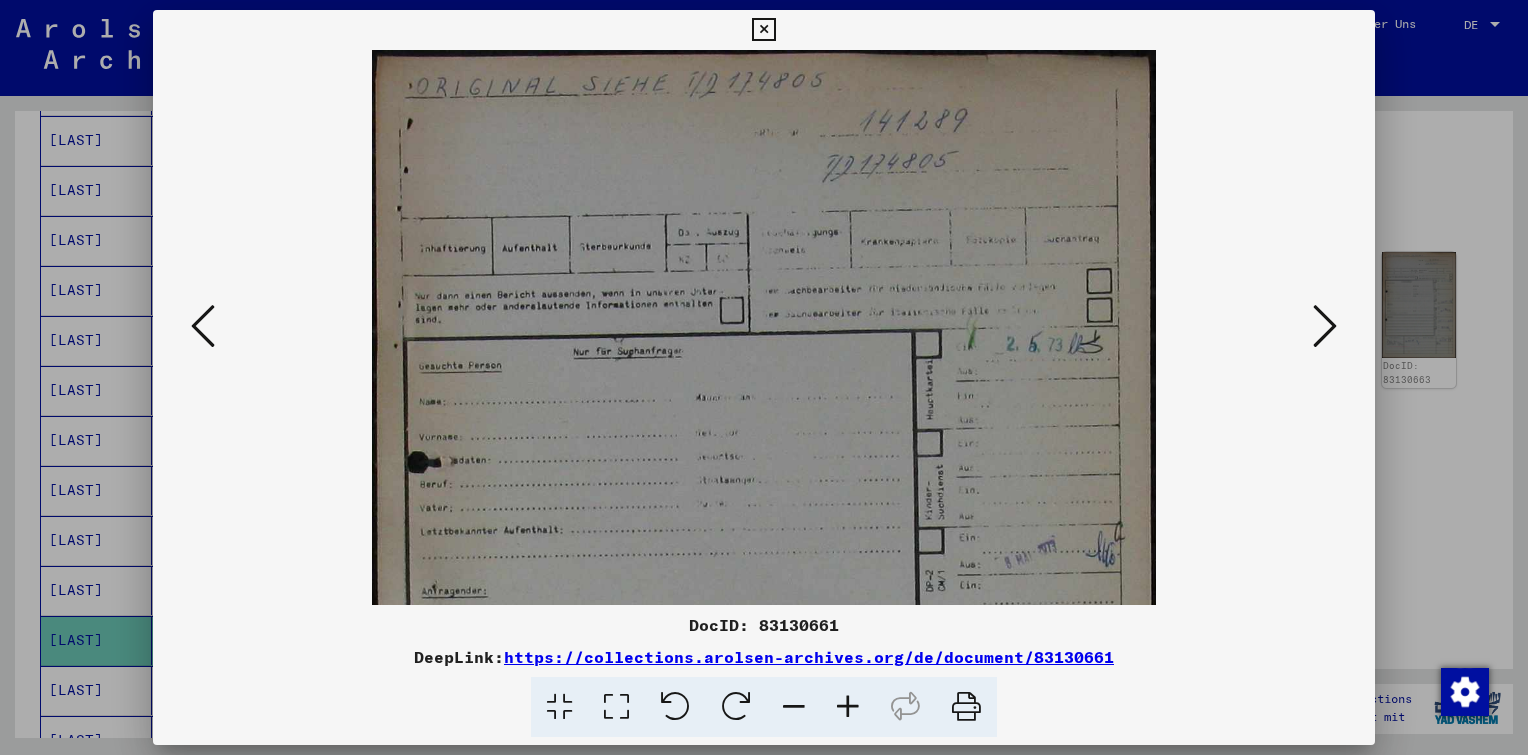 click at bounding box center (848, 707) 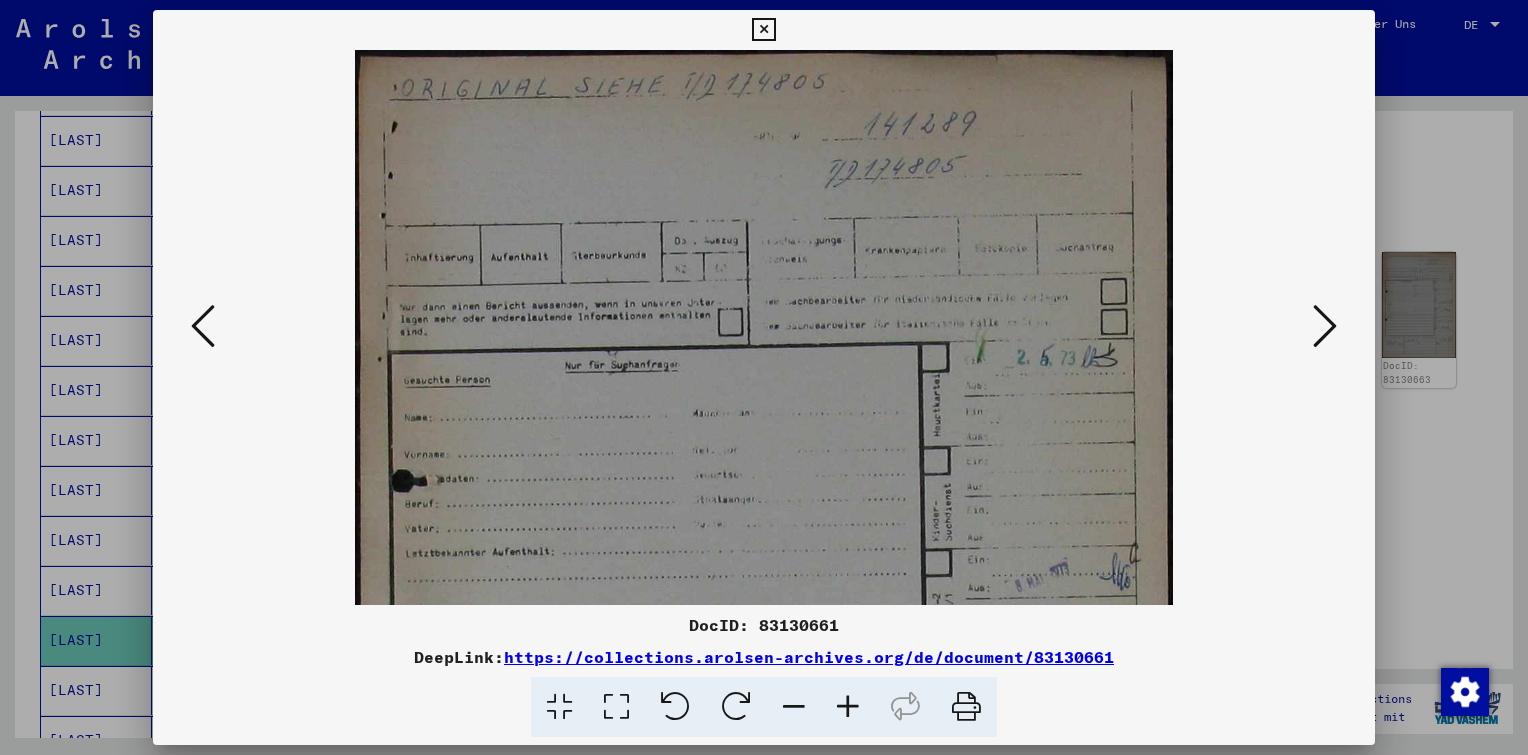 click at bounding box center (848, 707) 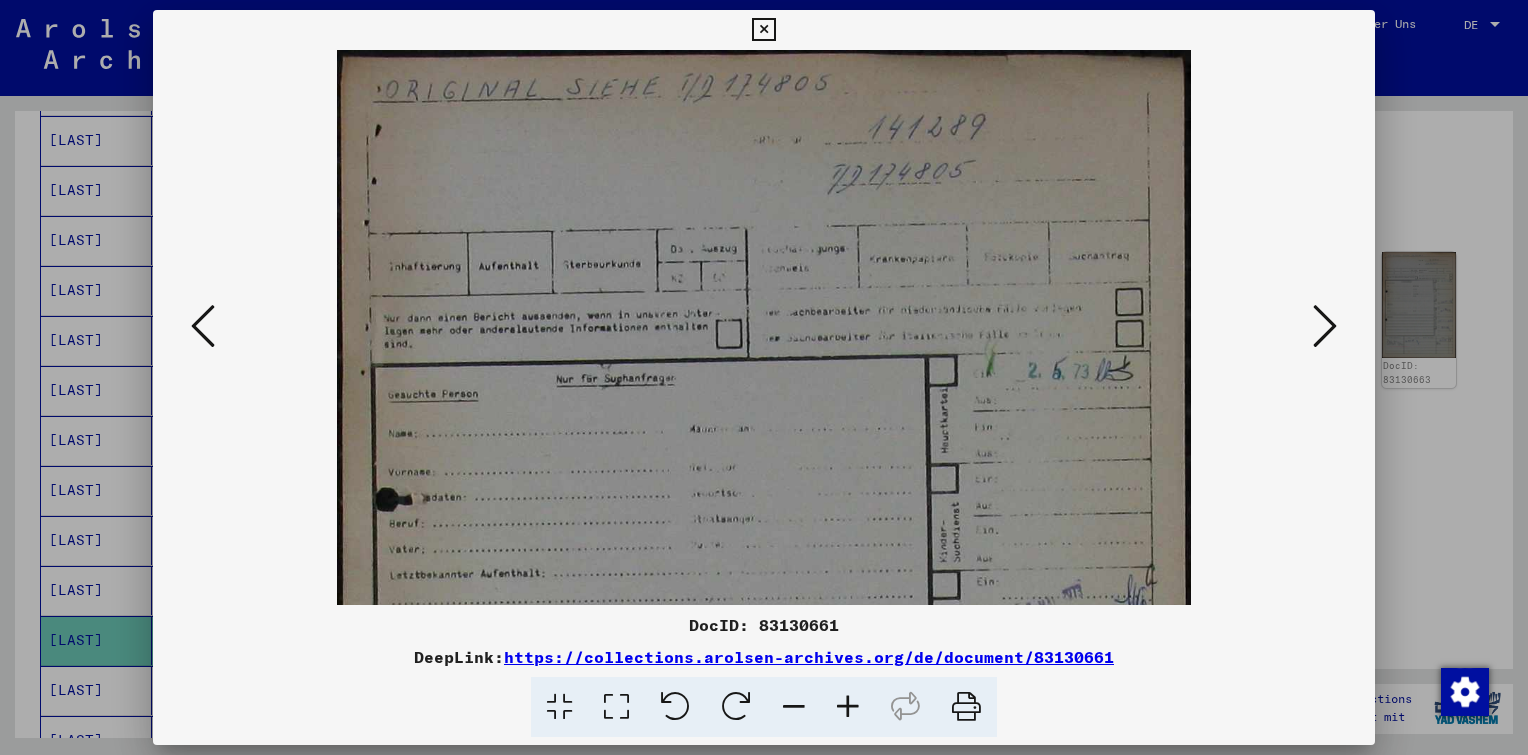 click at bounding box center (1325, 326) 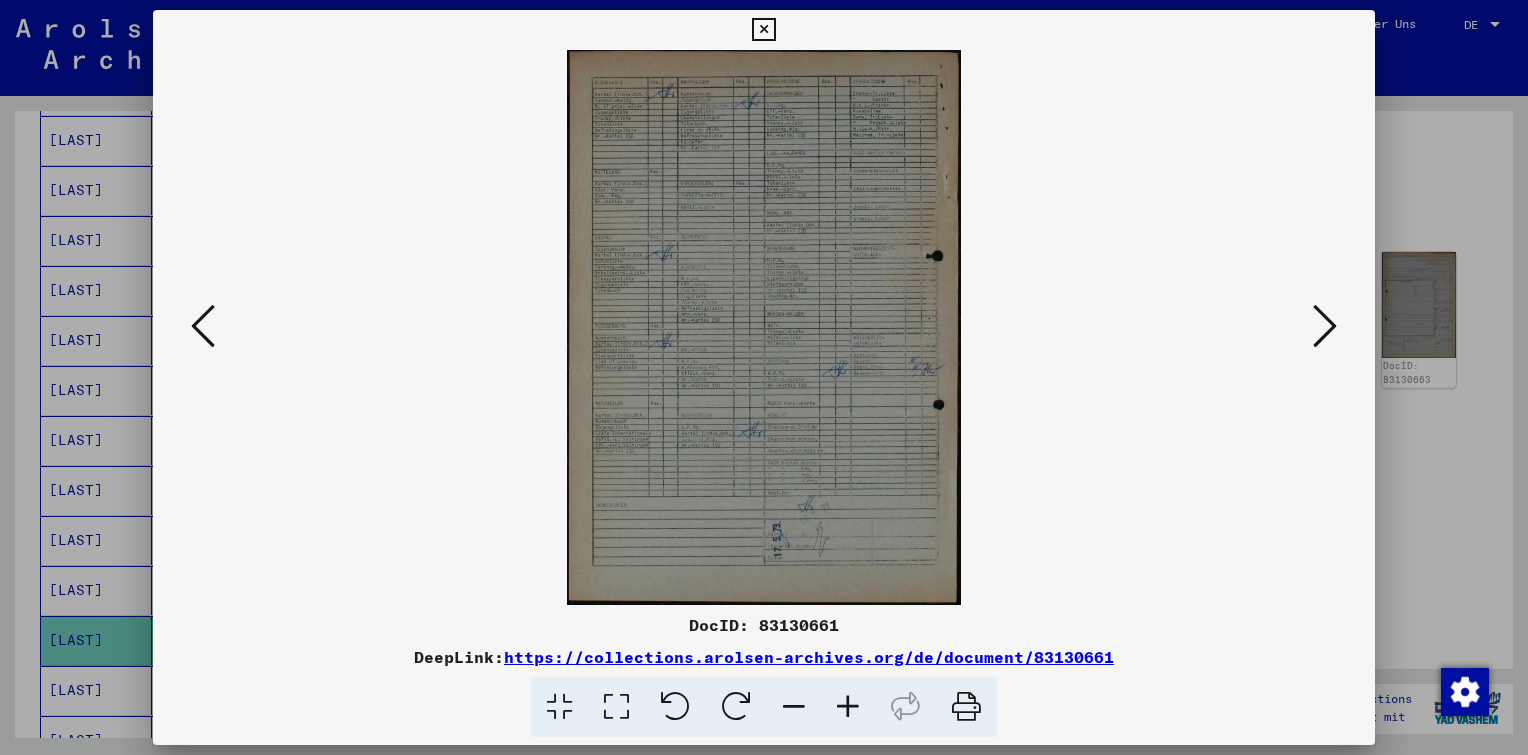 click at bounding box center (1325, 326) 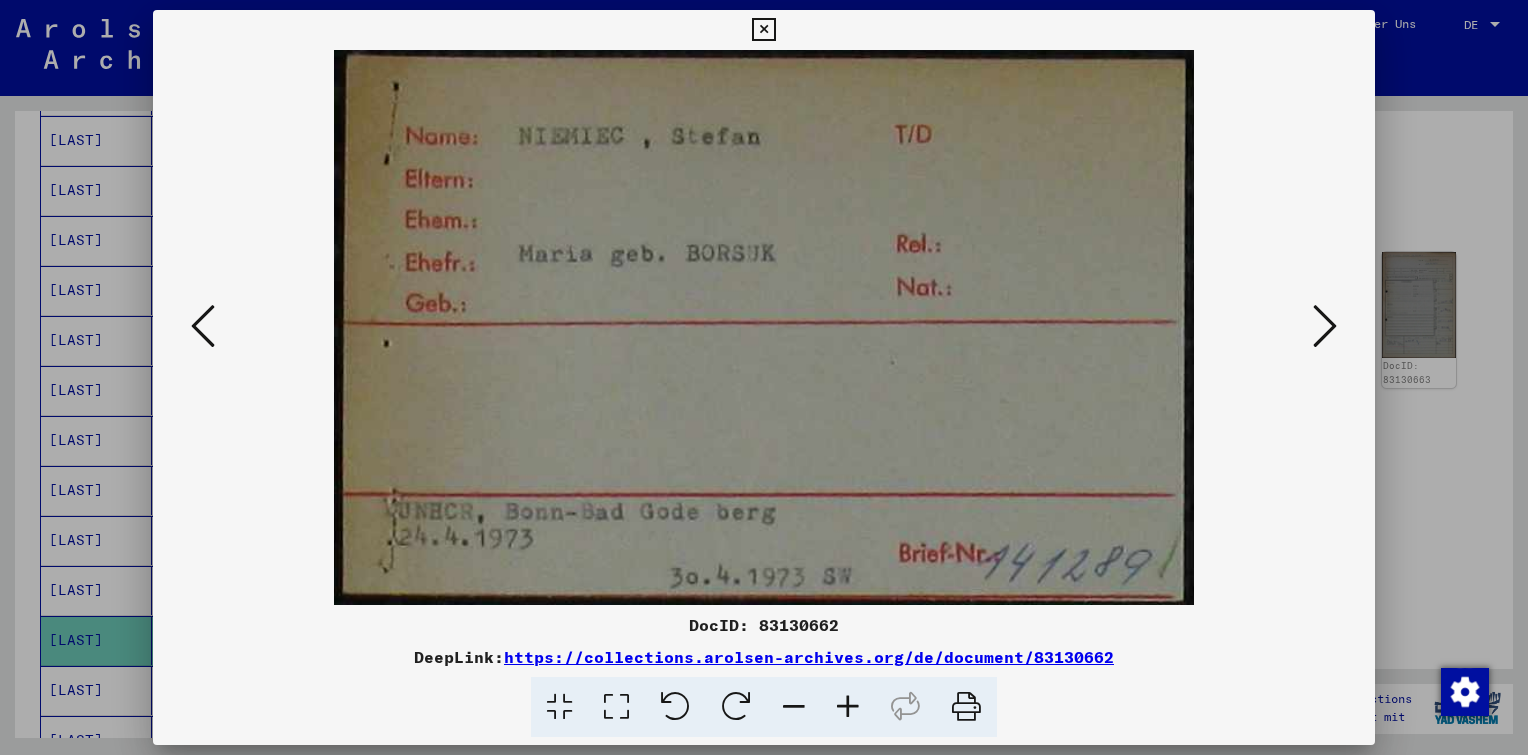 click at bounding box center (1325, 326) 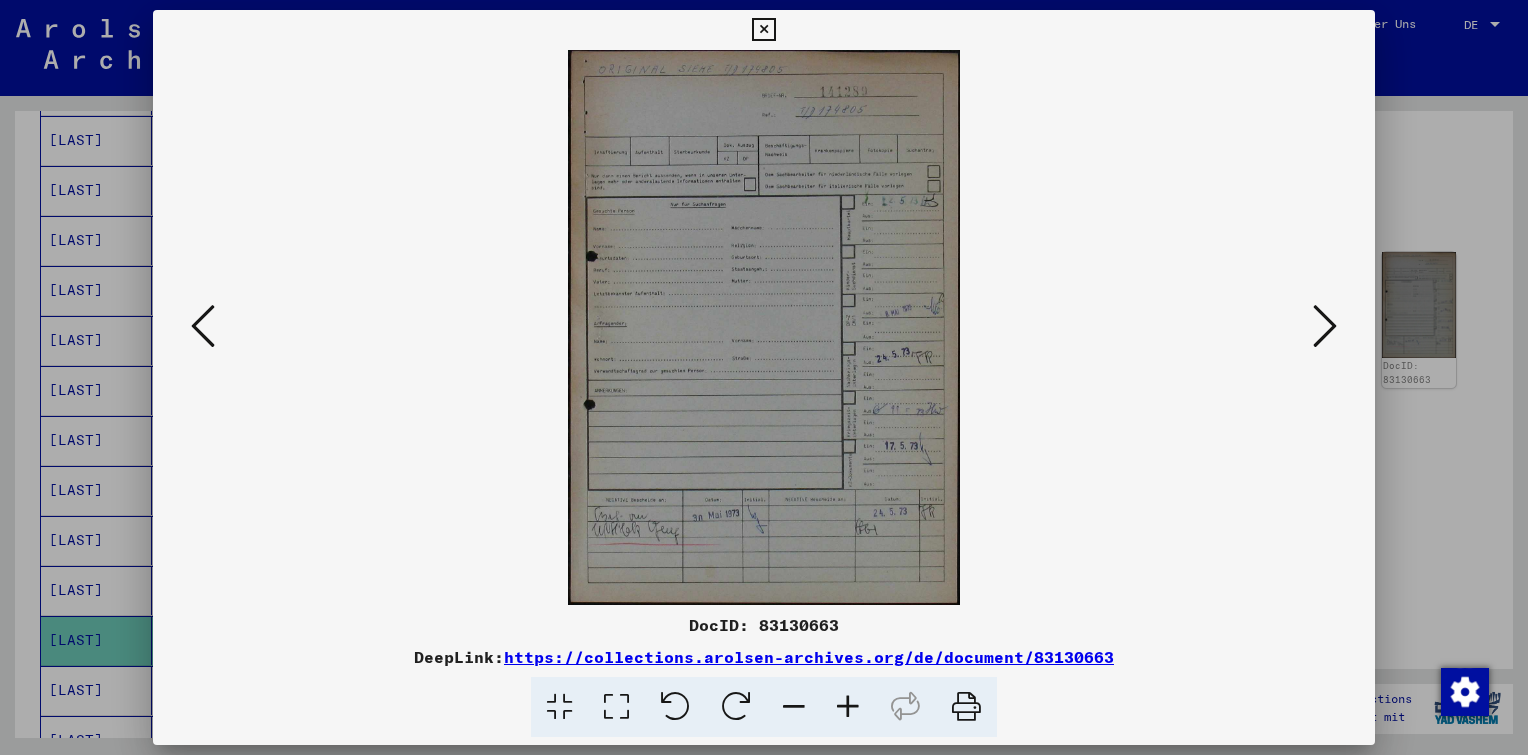 click at bounding box center (1325, 326) 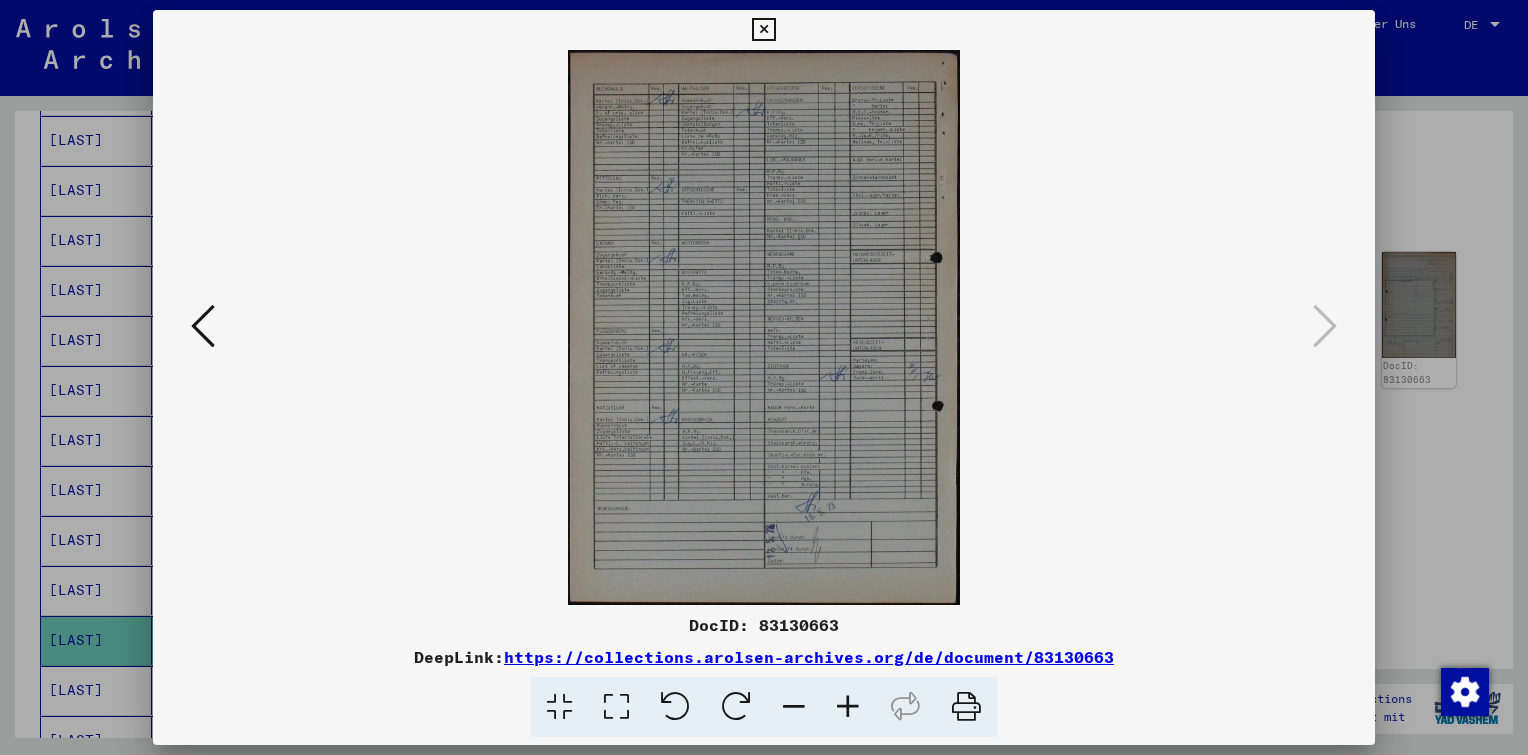 click at bounding box center (763, 30) 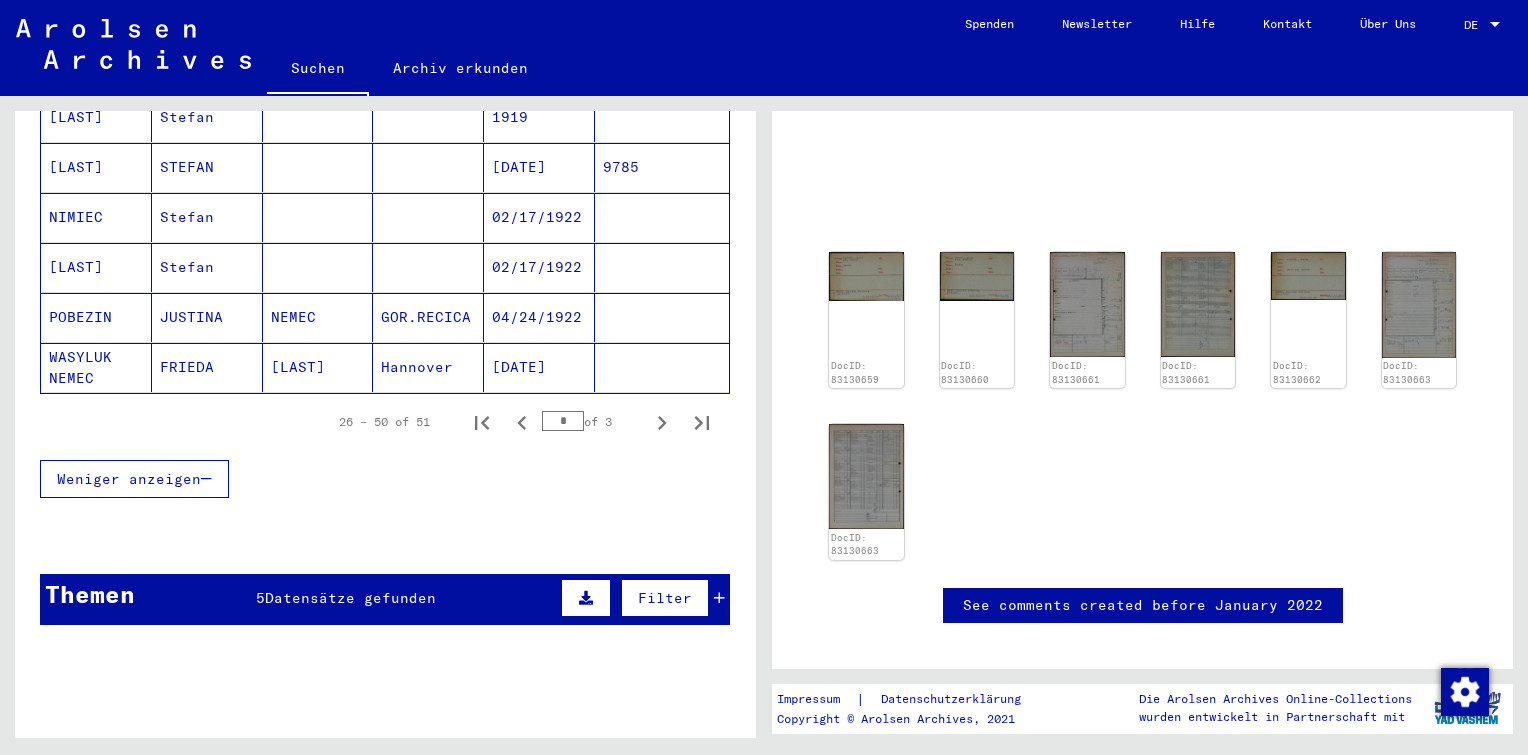 scroll, scrollTop: 1284, scrollLeft: 0, axis: vertical 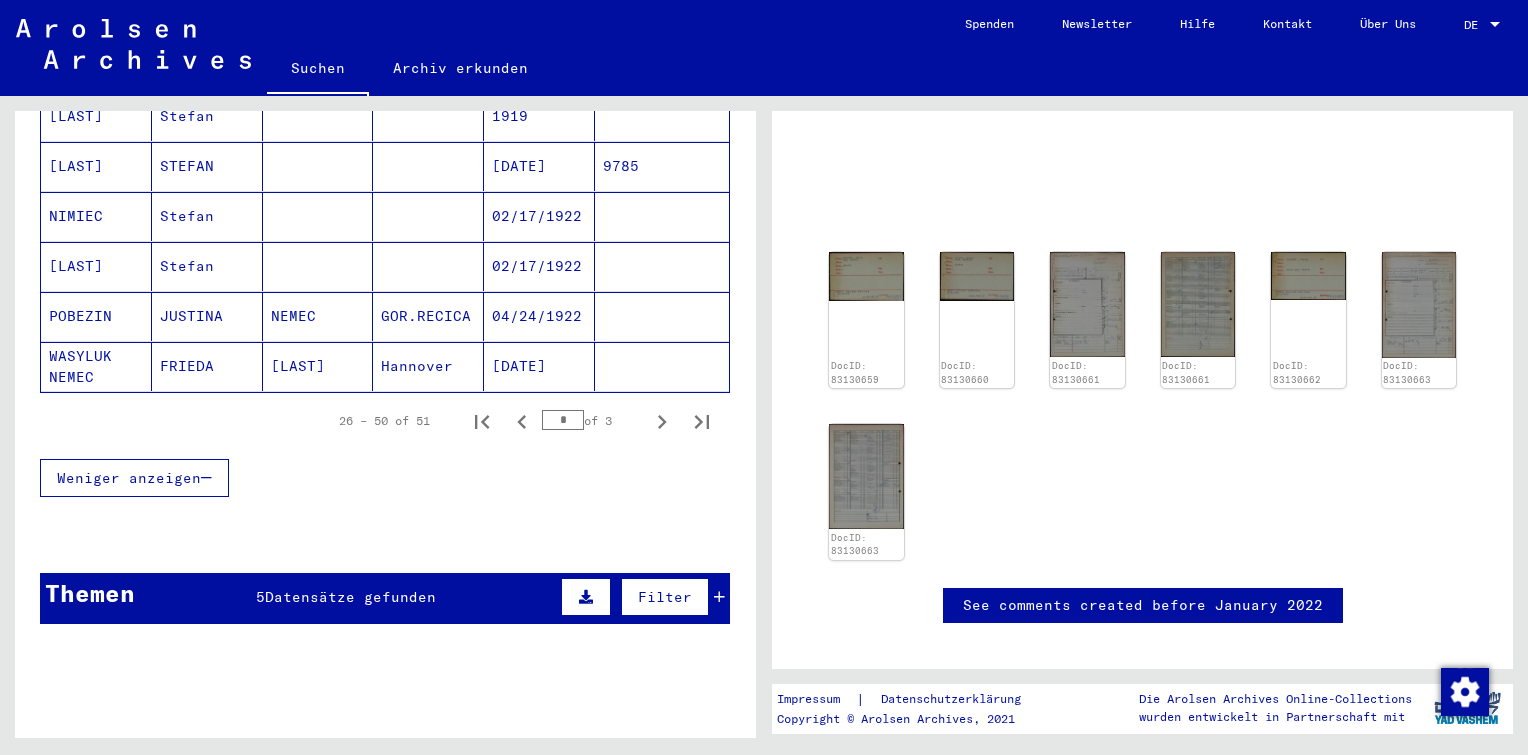 click on "5  Datensätze gefunden" at bounding box center [346, 597] 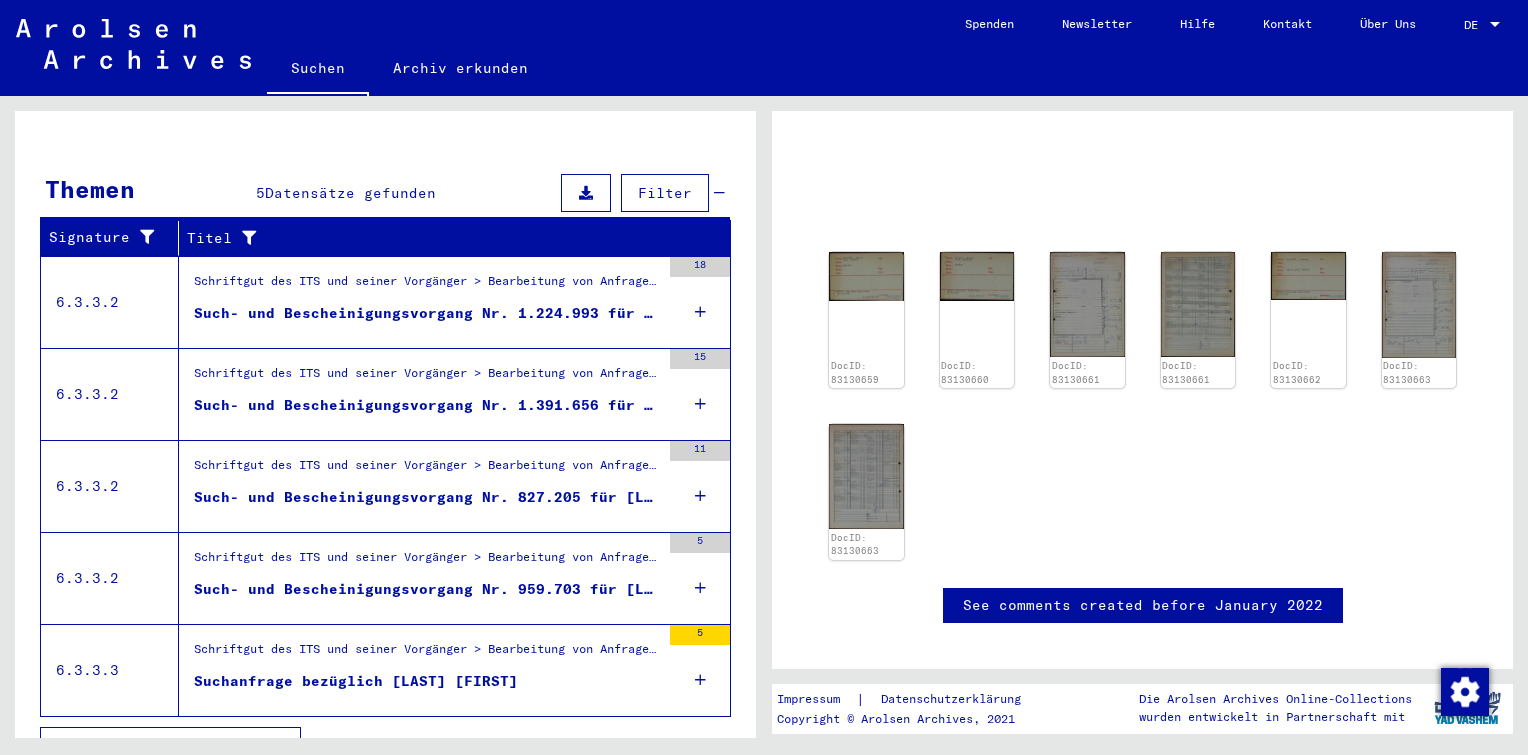 scroll, scrollTop: 1688, scrollLeft: 0, axis: vertical 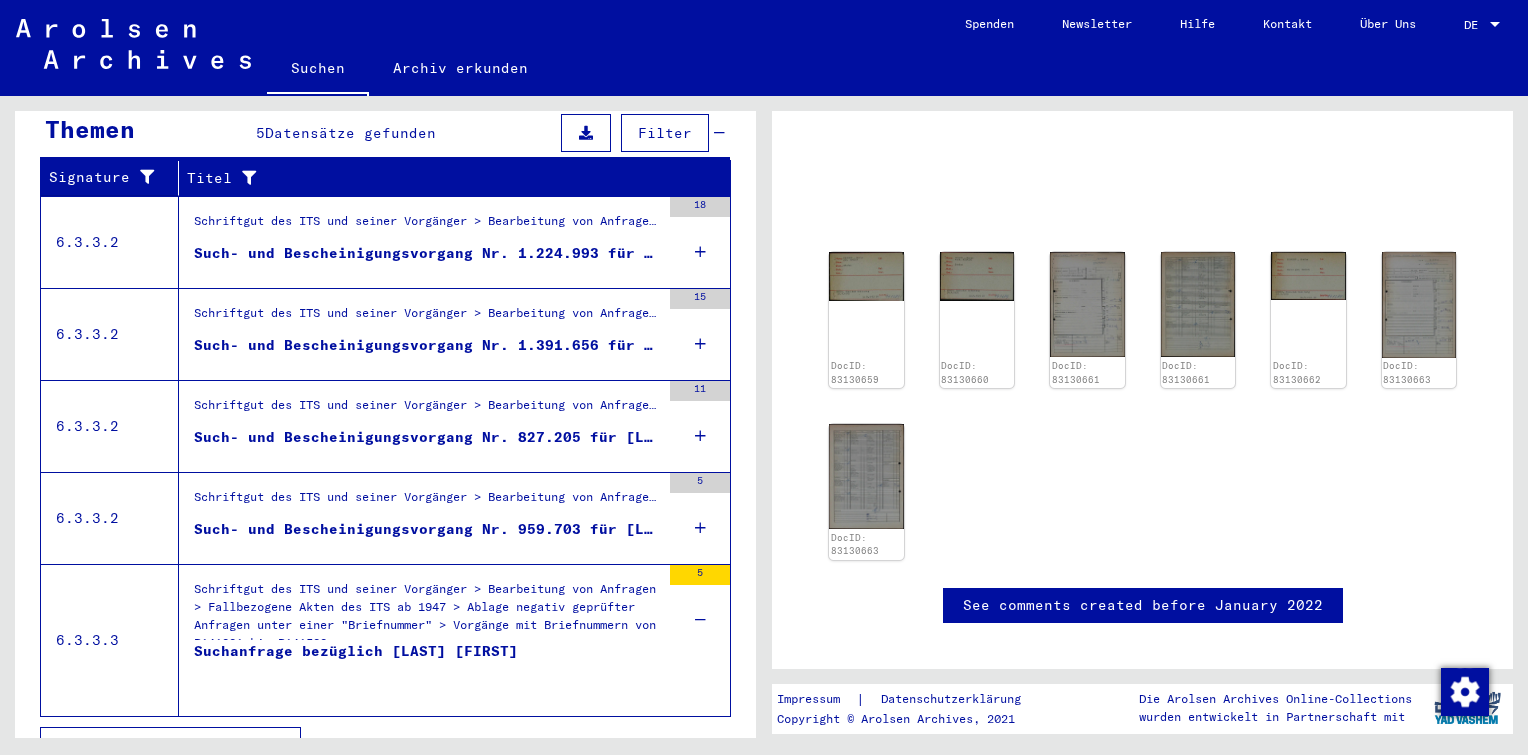 click on "Schriftgut des ITS und seiner Vorgänger > Bearbeitung von Anfragen > Fallbezogene Akten des ITS ab 1947 > Ablage negativ geprüfter Anfragen unter einer "Briefnummer" > Vorgänge mit Briefnummern von B141001 bis B141500" at bounding box center [427, 615] 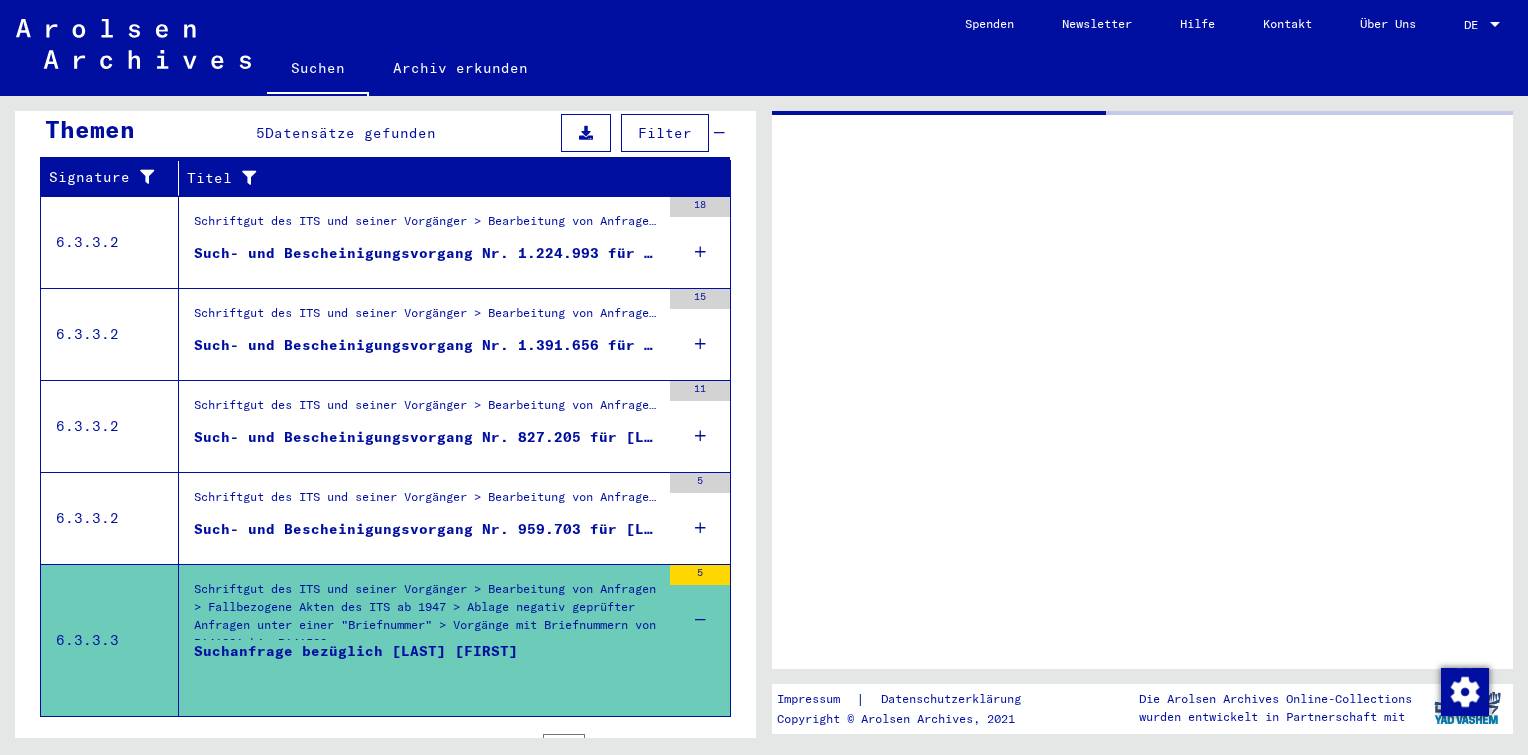 scroll, scrollTop: 0, scrollLeft: 0, axis: both 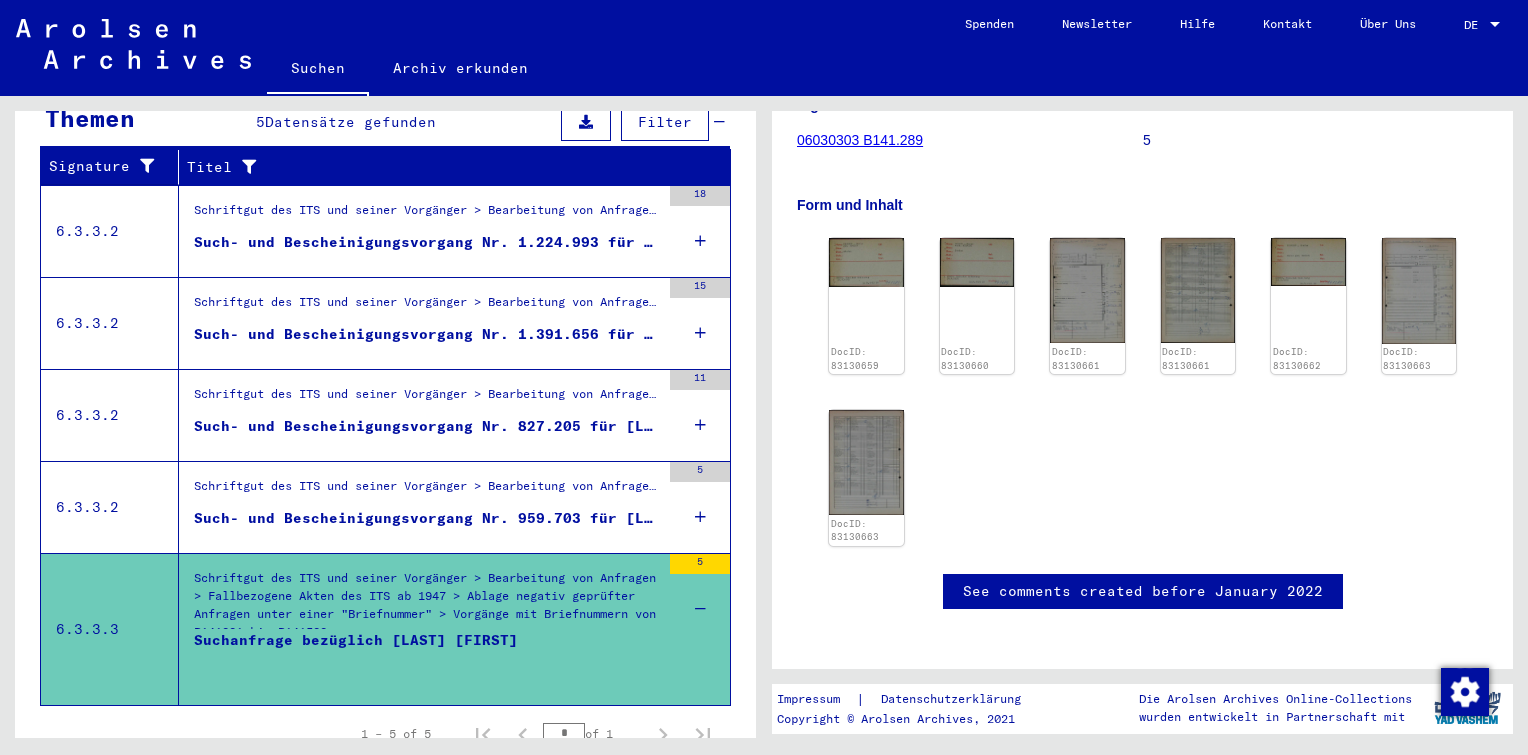 click at bounding box center (662, 563) 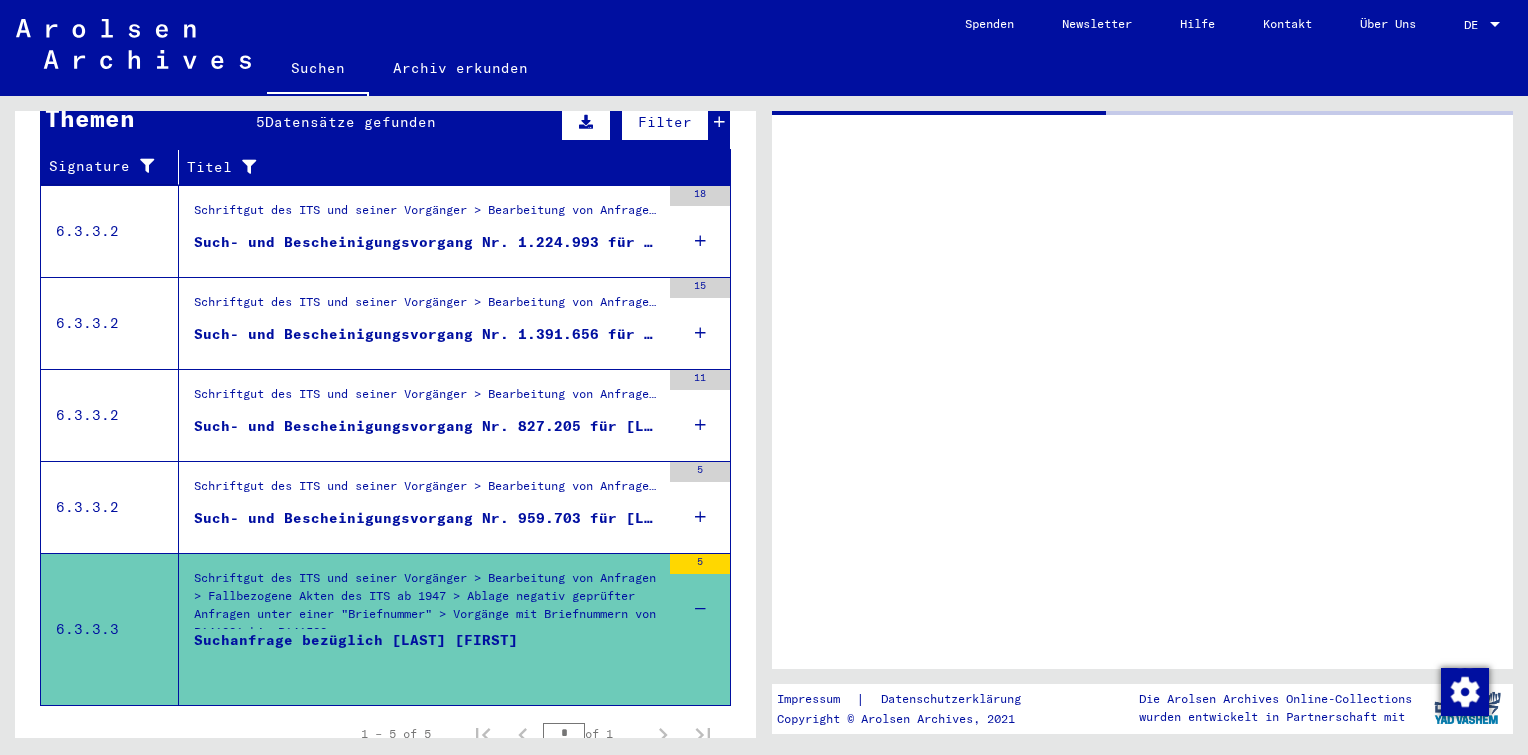 scroll, scrollTop: 0, scrollLeft: 0, axis: both 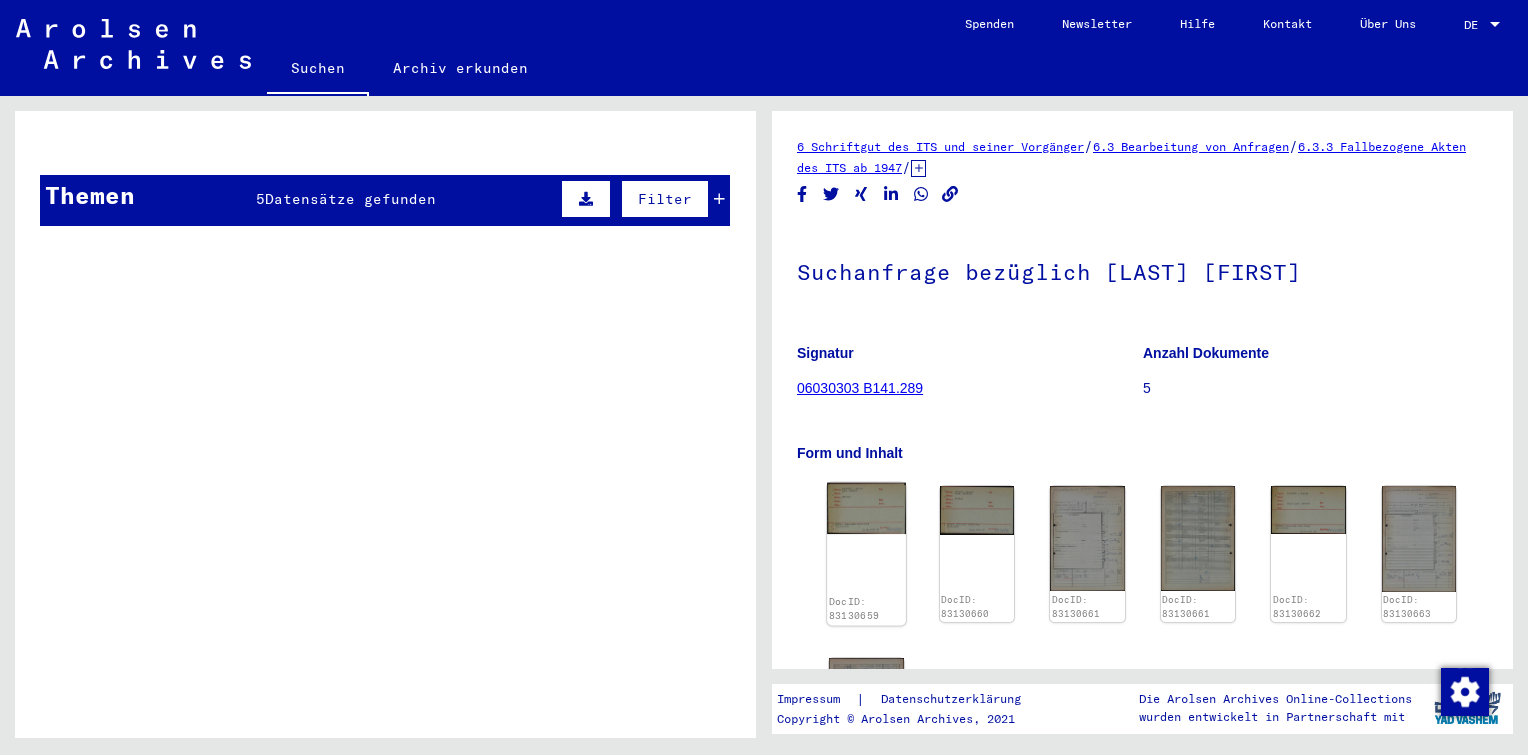 click 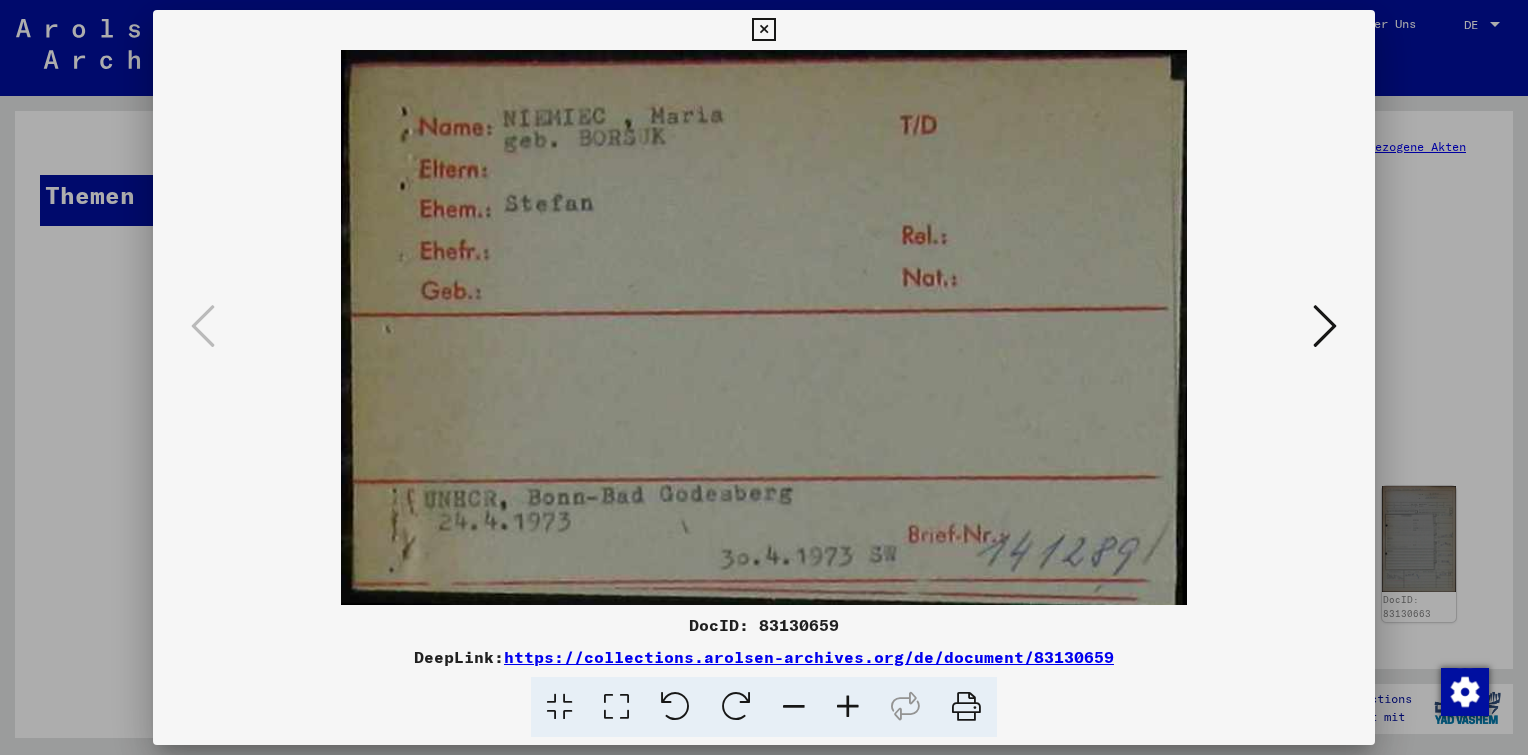 click at bounding box center (1325, 326) 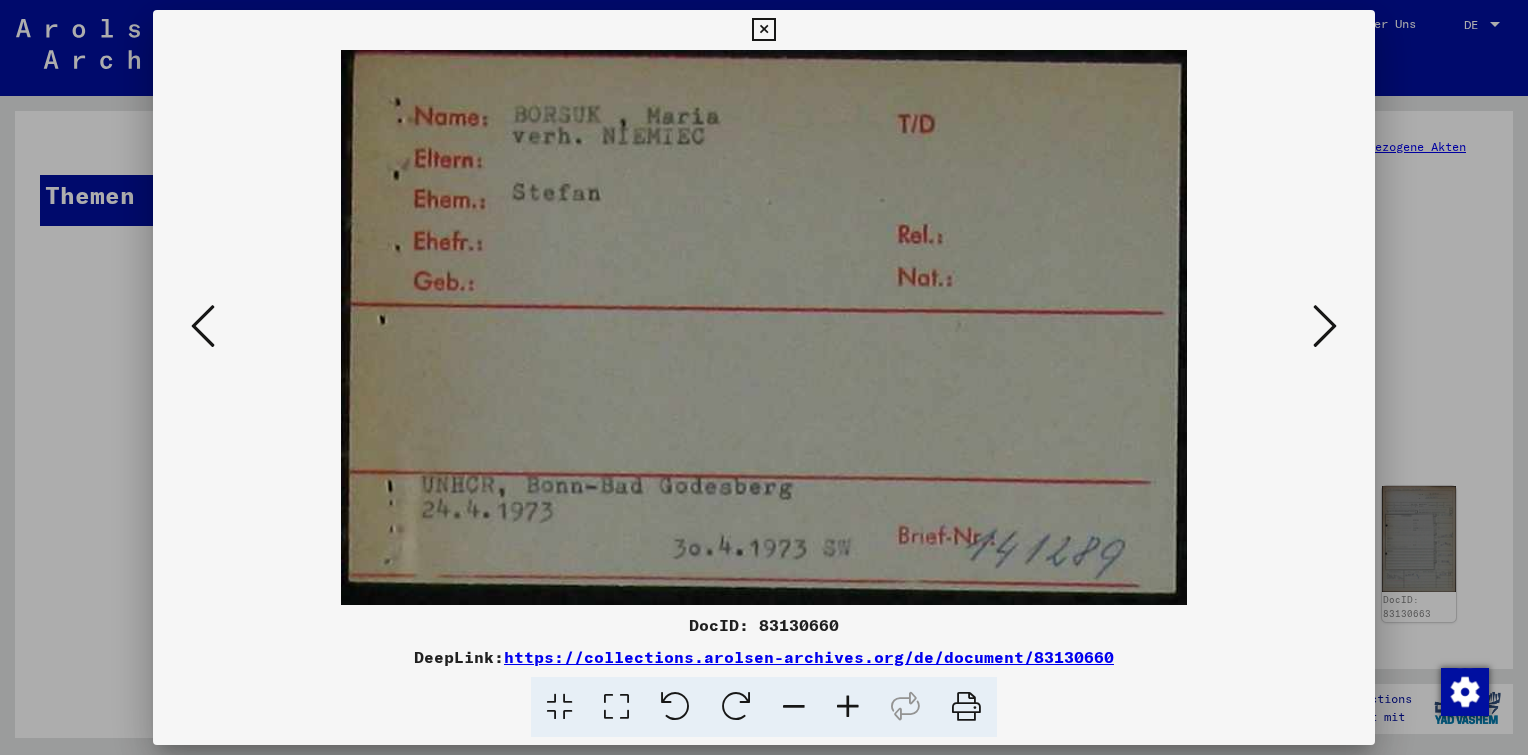 click at bounding box center [1325, 326] 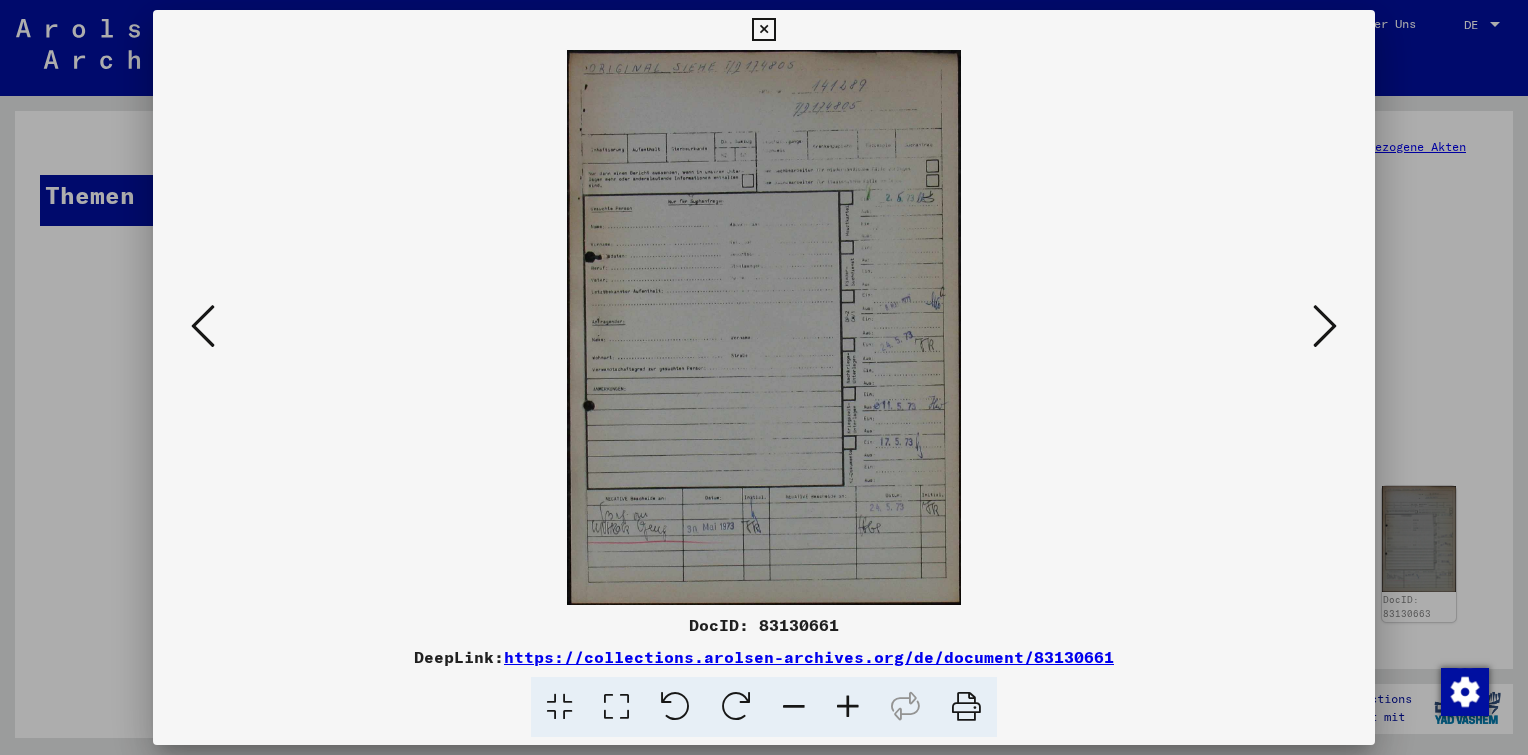 click at bounding box center (1325, 326) 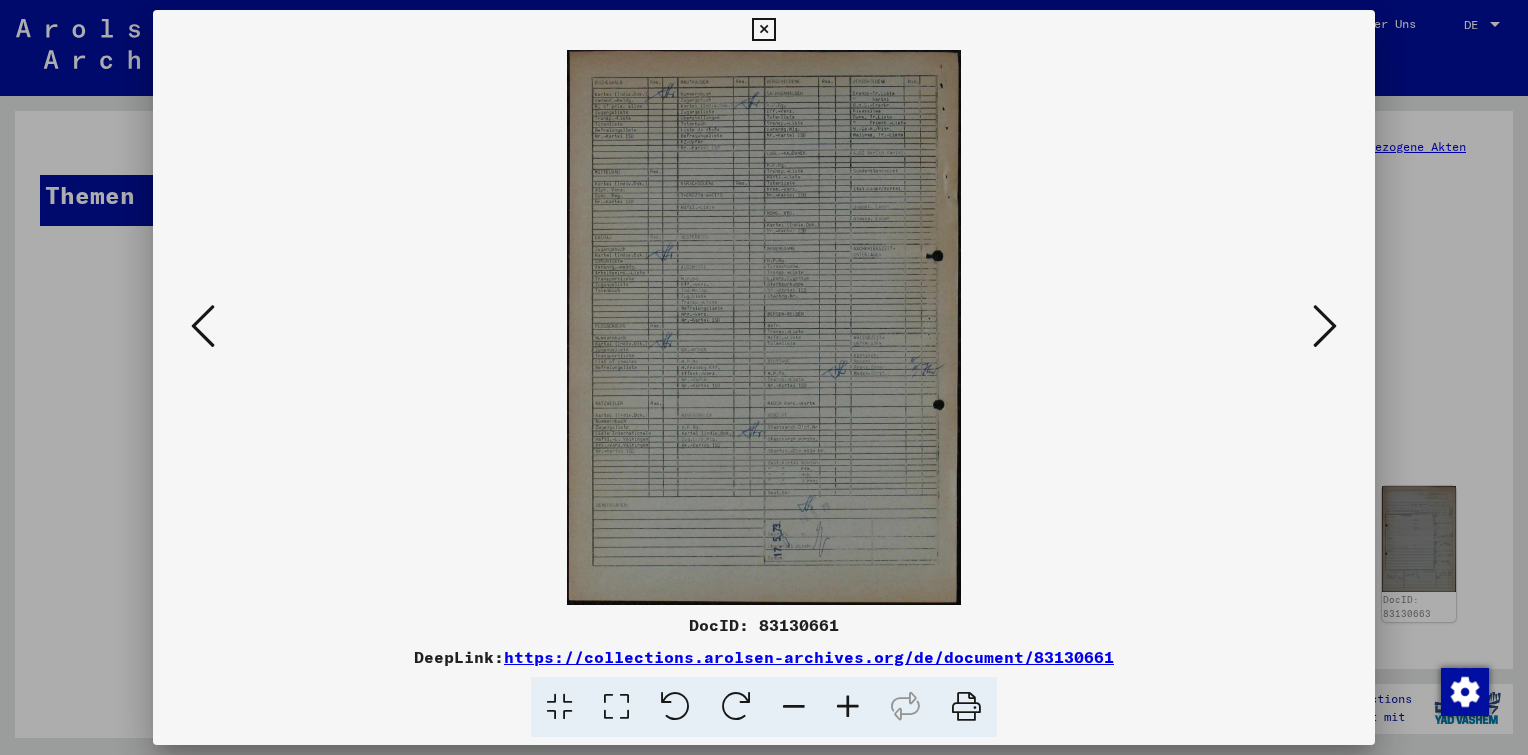 click at bounding box center (1325, 326) 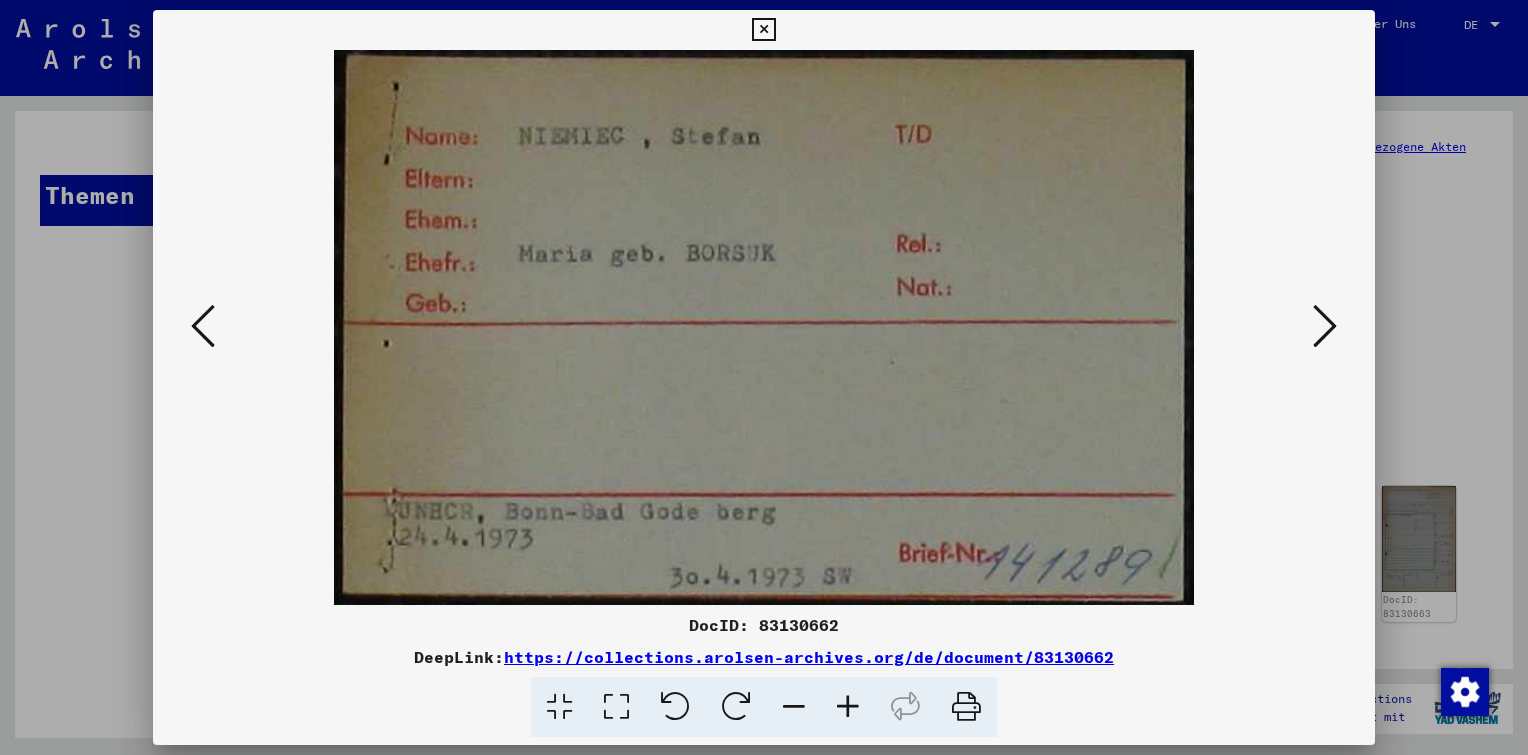 click at bounding box center (1325, 326) 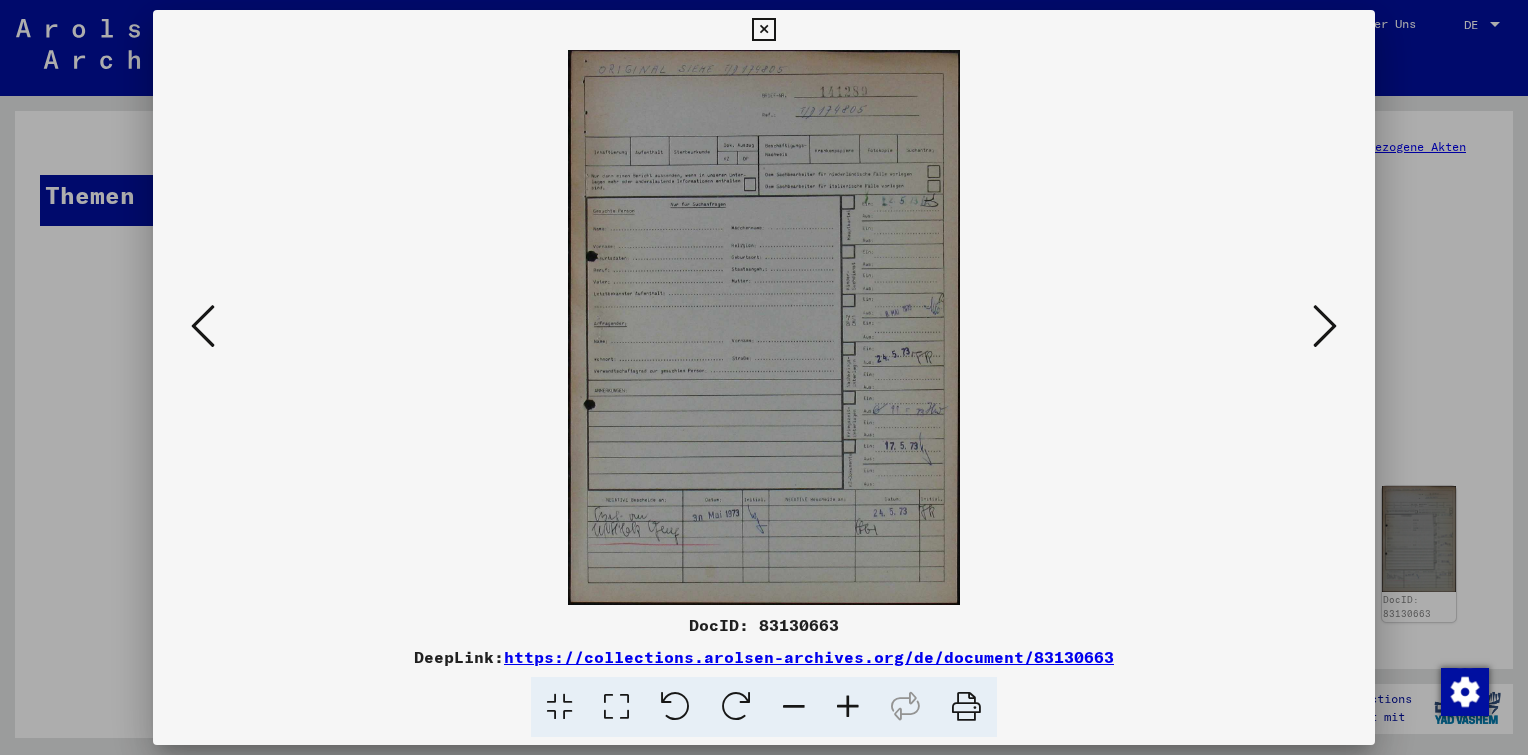 click at bounding box center (1325, 326) 